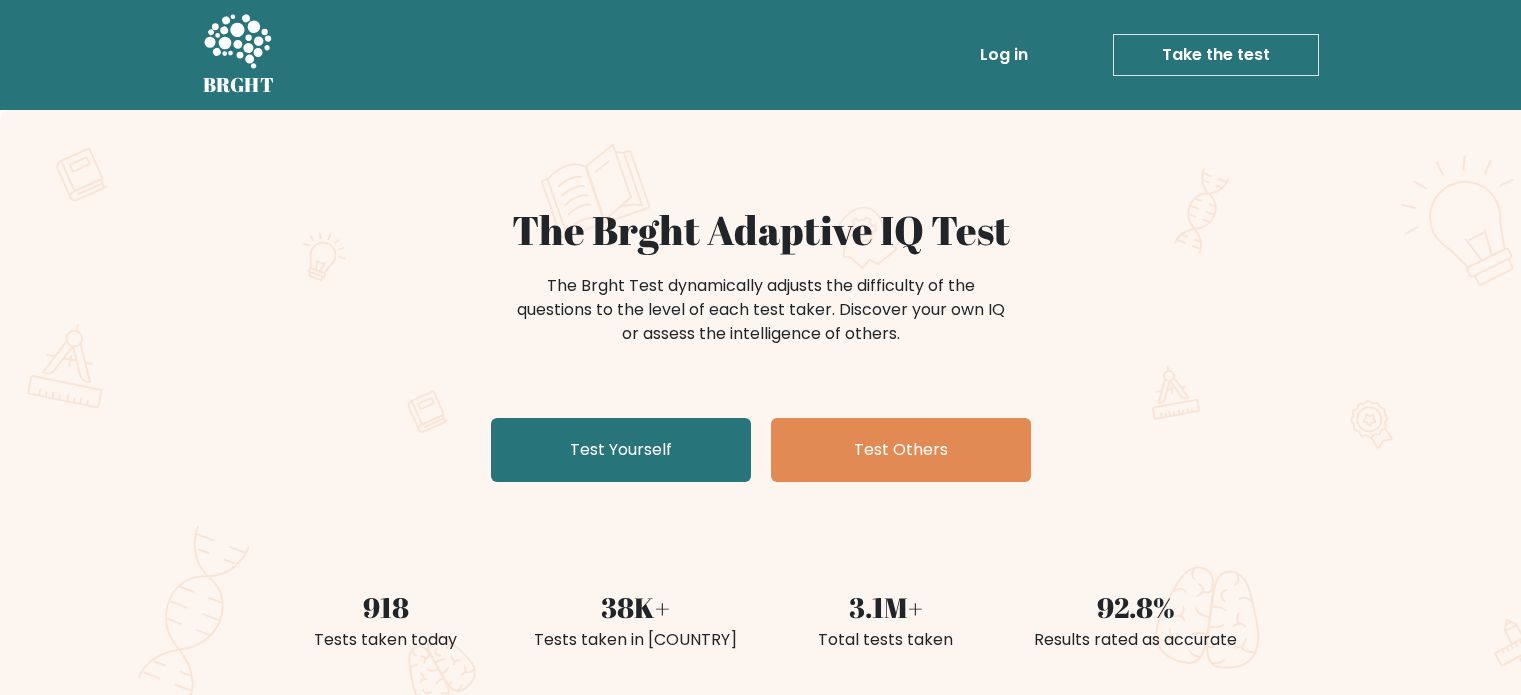 scroll, scrollTop: 0, scrollLeft: 0, axis: both 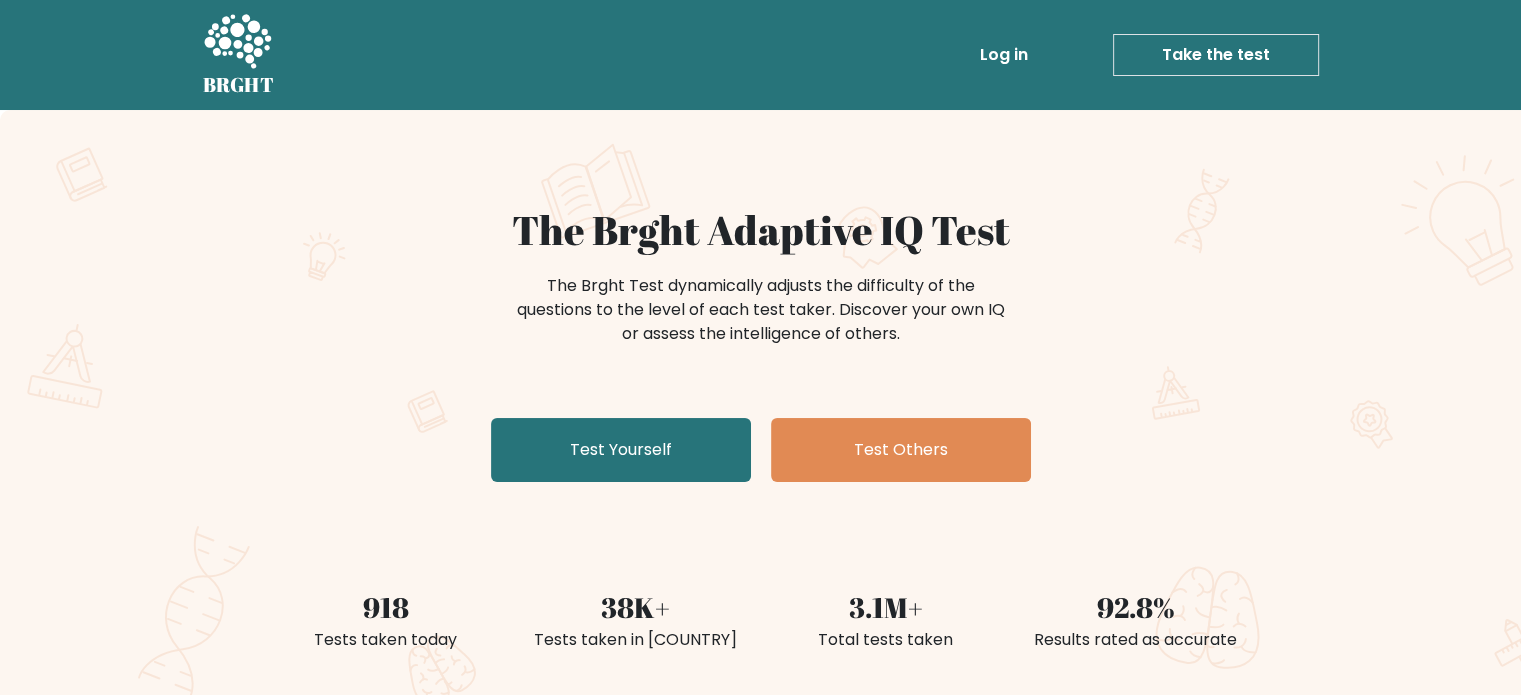 click on "Take the test" at bounding box center [1216, 55] 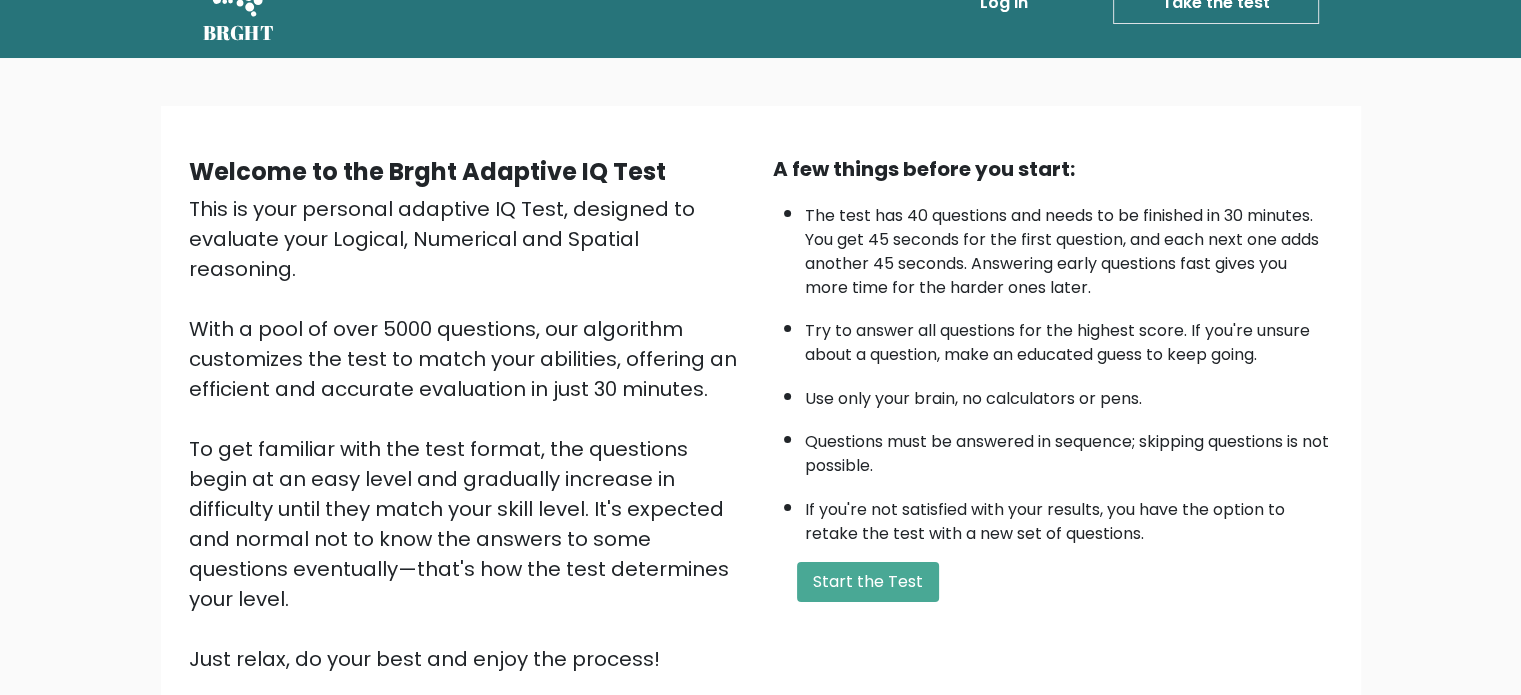 scroll, scrollTop: 100, scrollLeft: 0, axis: vertical 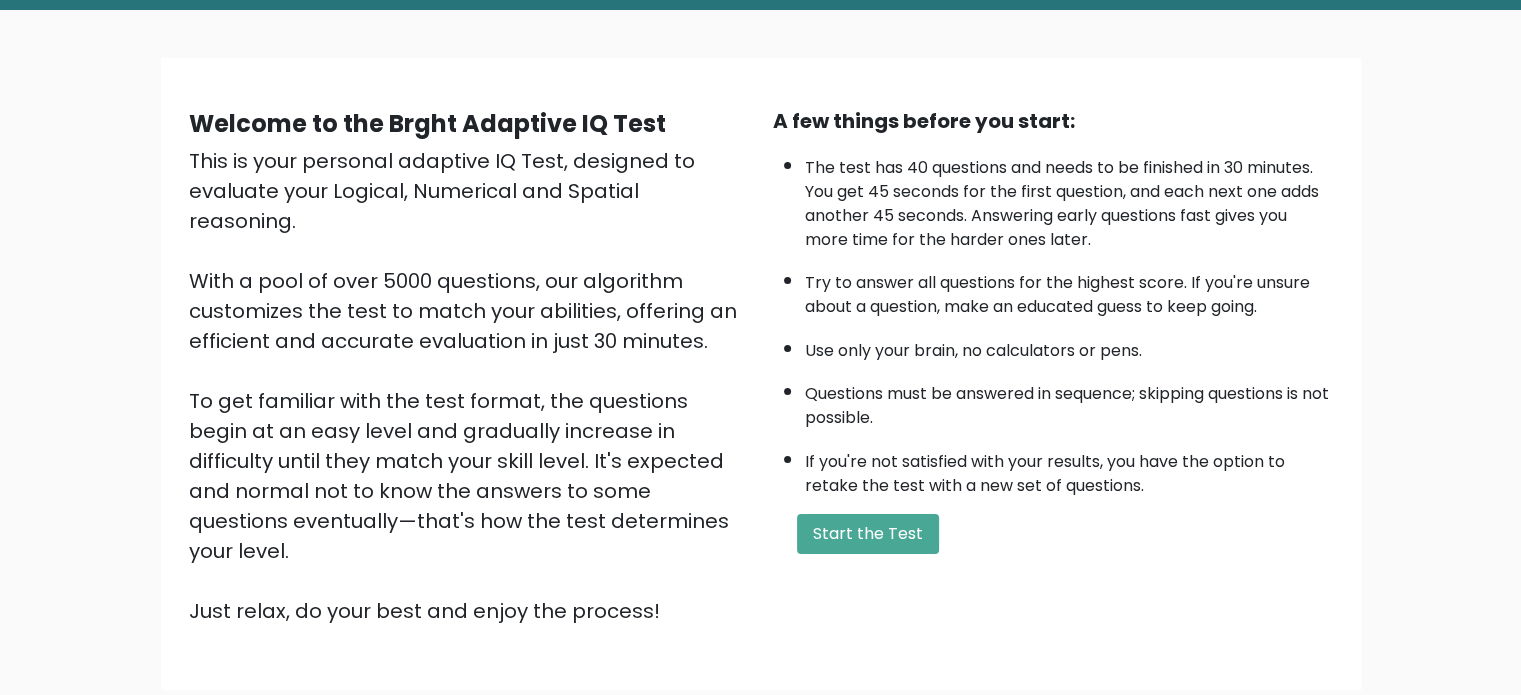 click on "A few things before you start:
The test has 40 questions and needs to be finished in 30 minutes. You get 45 seconds for the first question, and each next one adds another 45 seconds. Answering early questions fast gives you more time for the harder ones later.
Try to answer all questions for the highest score. If you're unsure about a question, make an educated guess to keep going.
Use only your brain, no calculators or pens.
Questions must be answered in sequence; skipping questions is not possible.
If you're not satisfied with your results, you have the option to retake the test with a new set of questions.
Start the Test" at bounding box center (1053, 366) 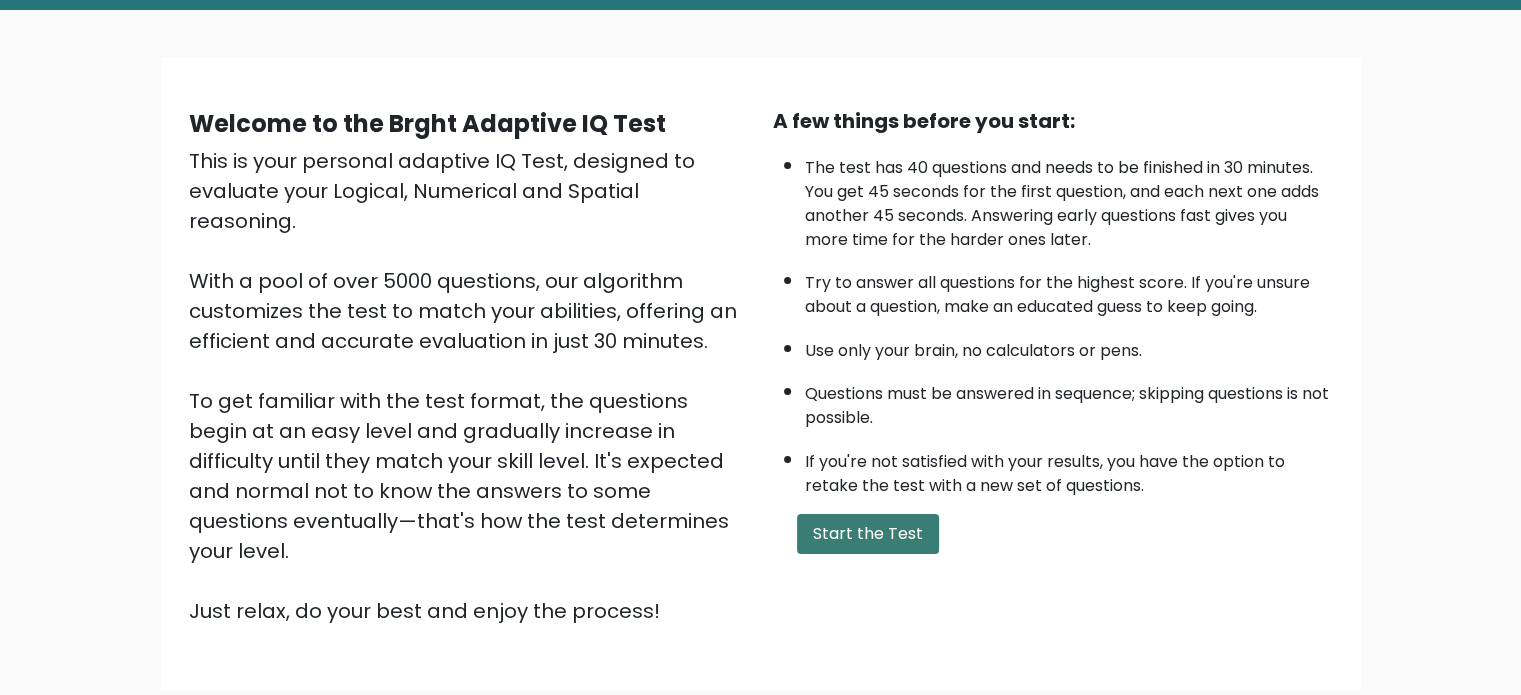 click on "Start the Test" at bounding box center [868, 534] 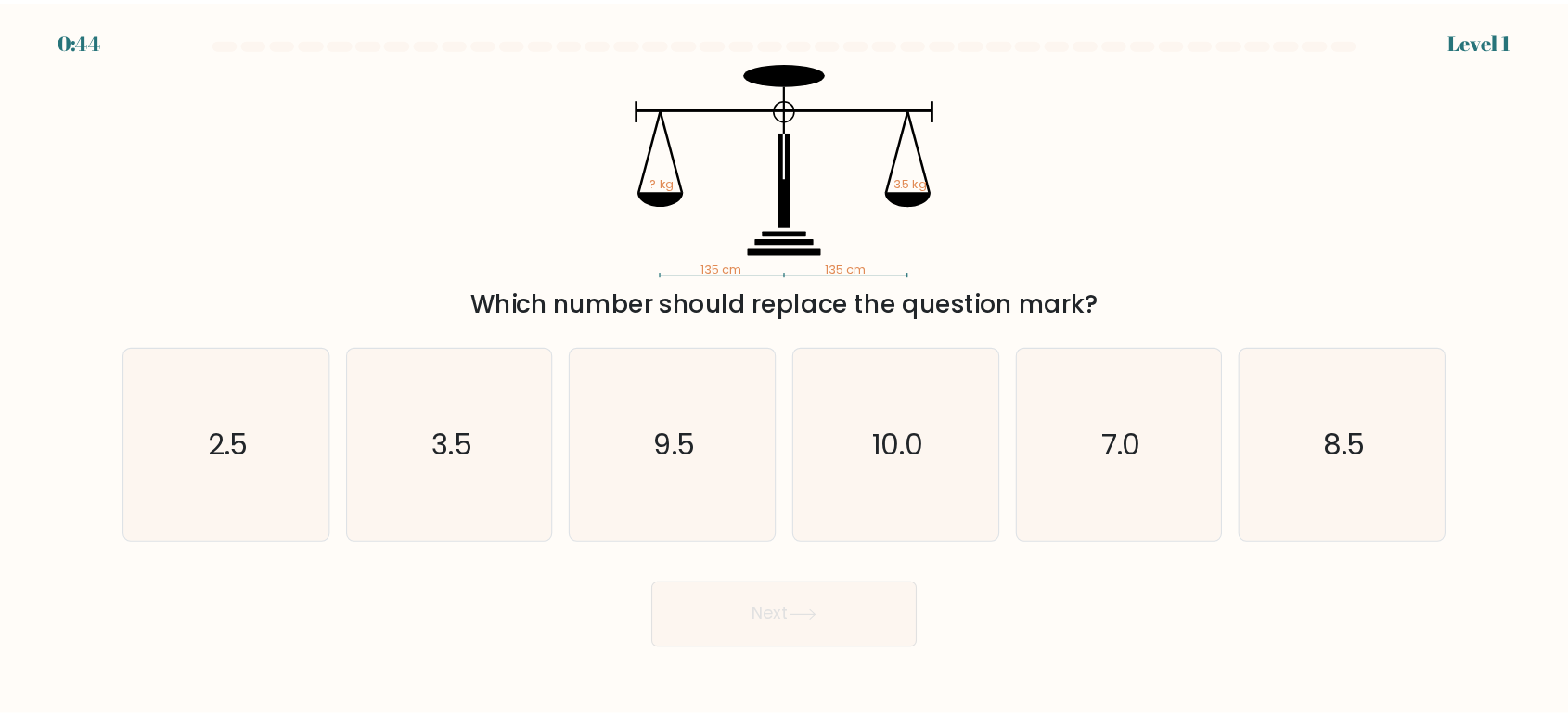 scroll, scrollTop: 0, scrollLeft: 0, axis: both 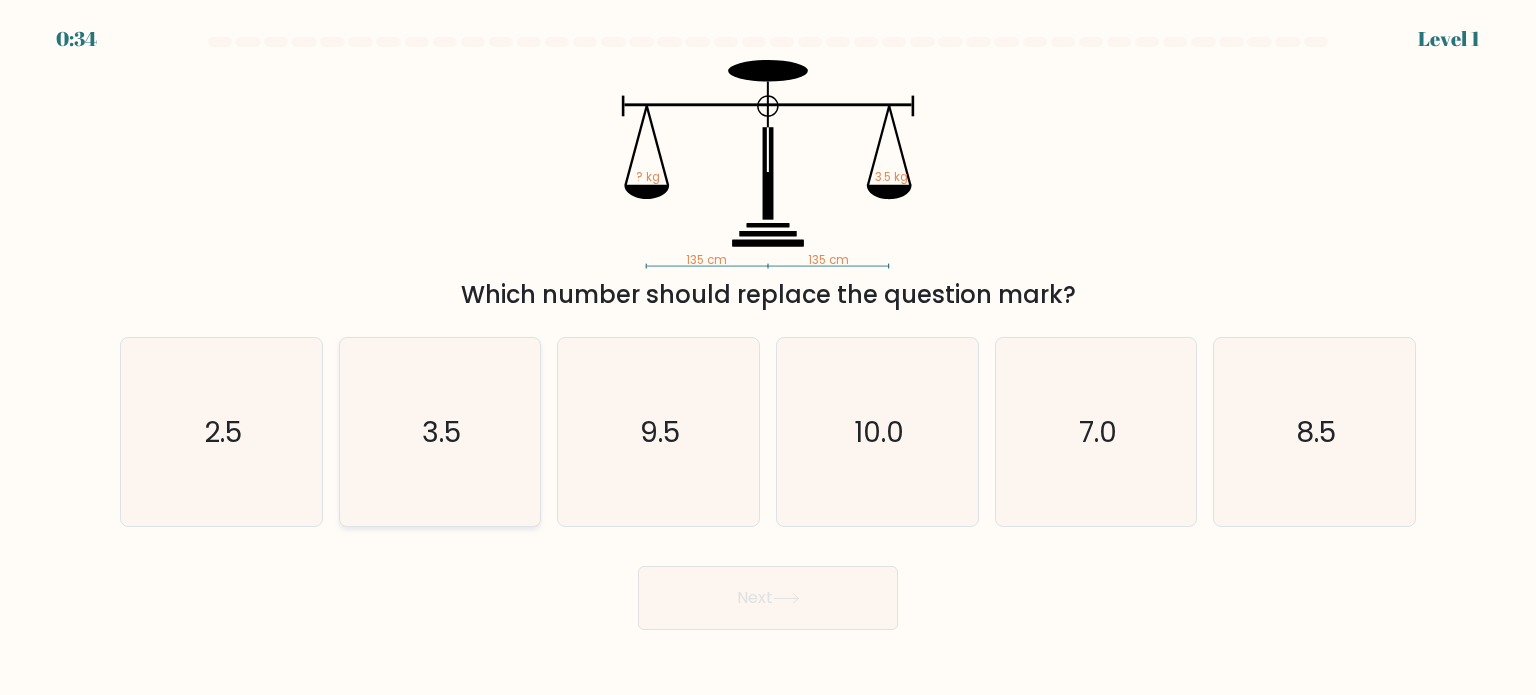 click on "3.5" 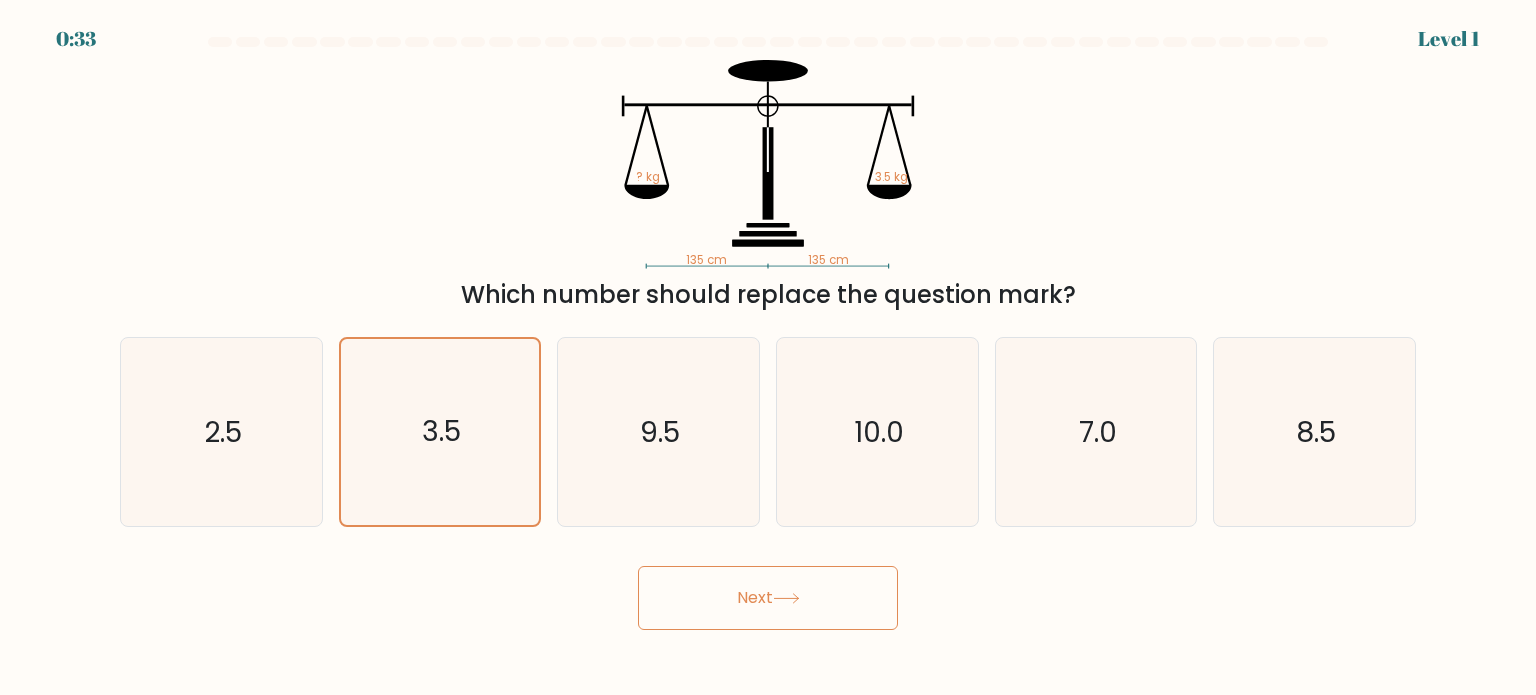 click on "Next" at bounding box center (768, 598) 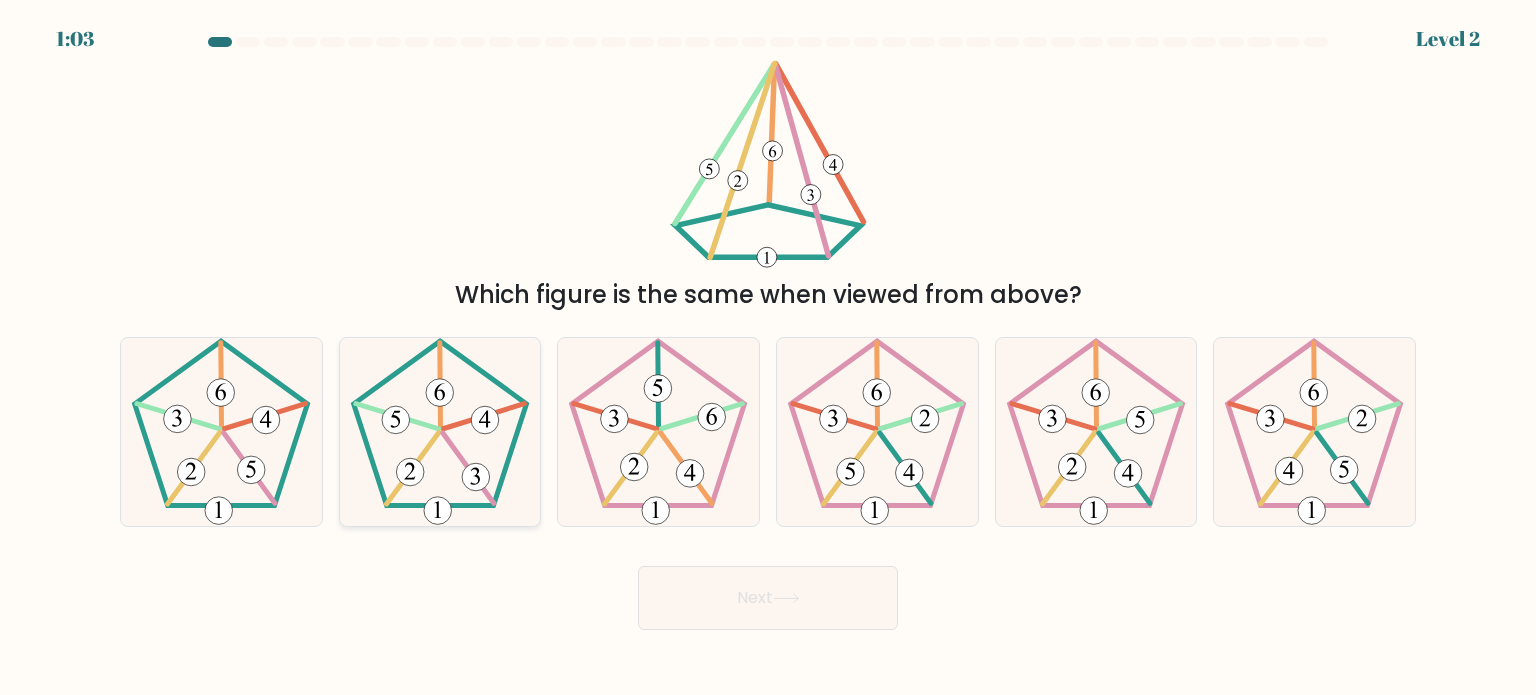 click 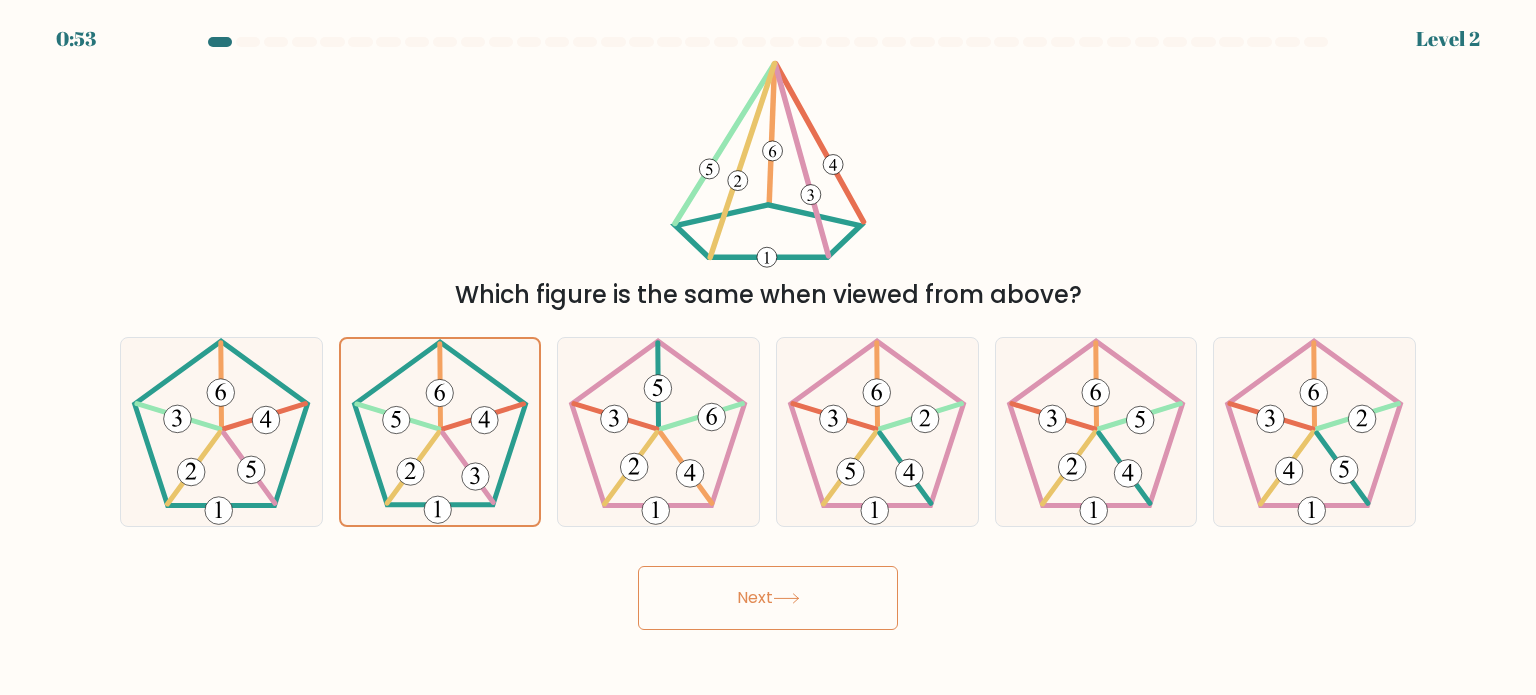 click on "Next" at bounding box center (768, 598) 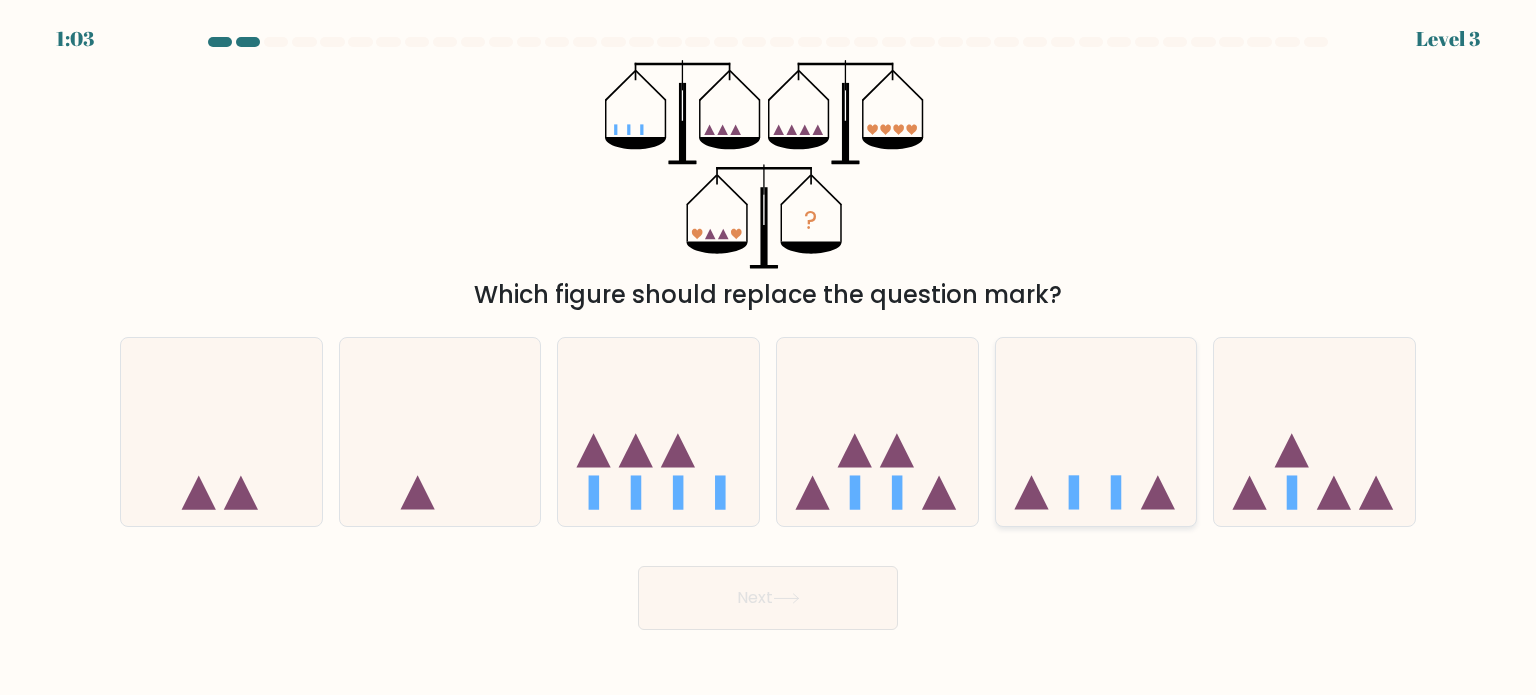 click 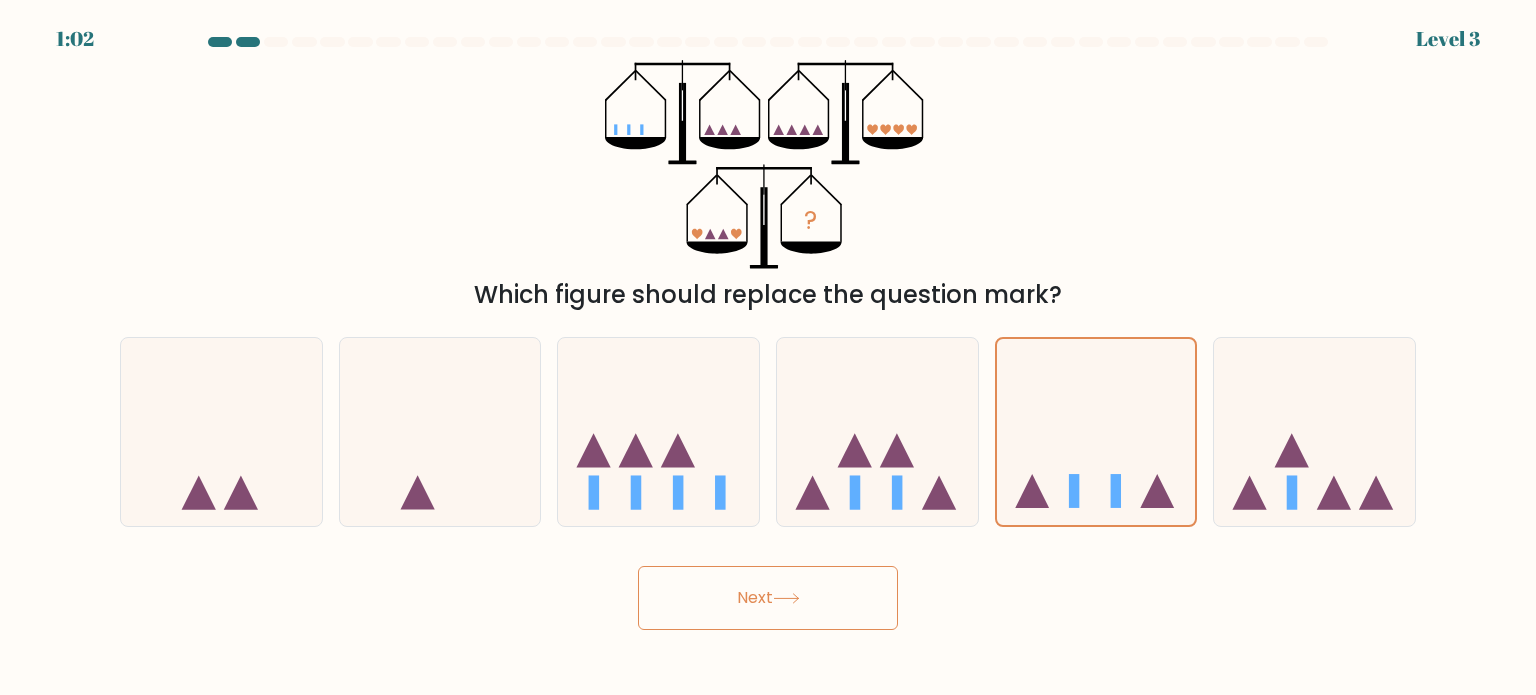 click on "Next" at bounding box center (768, 598) 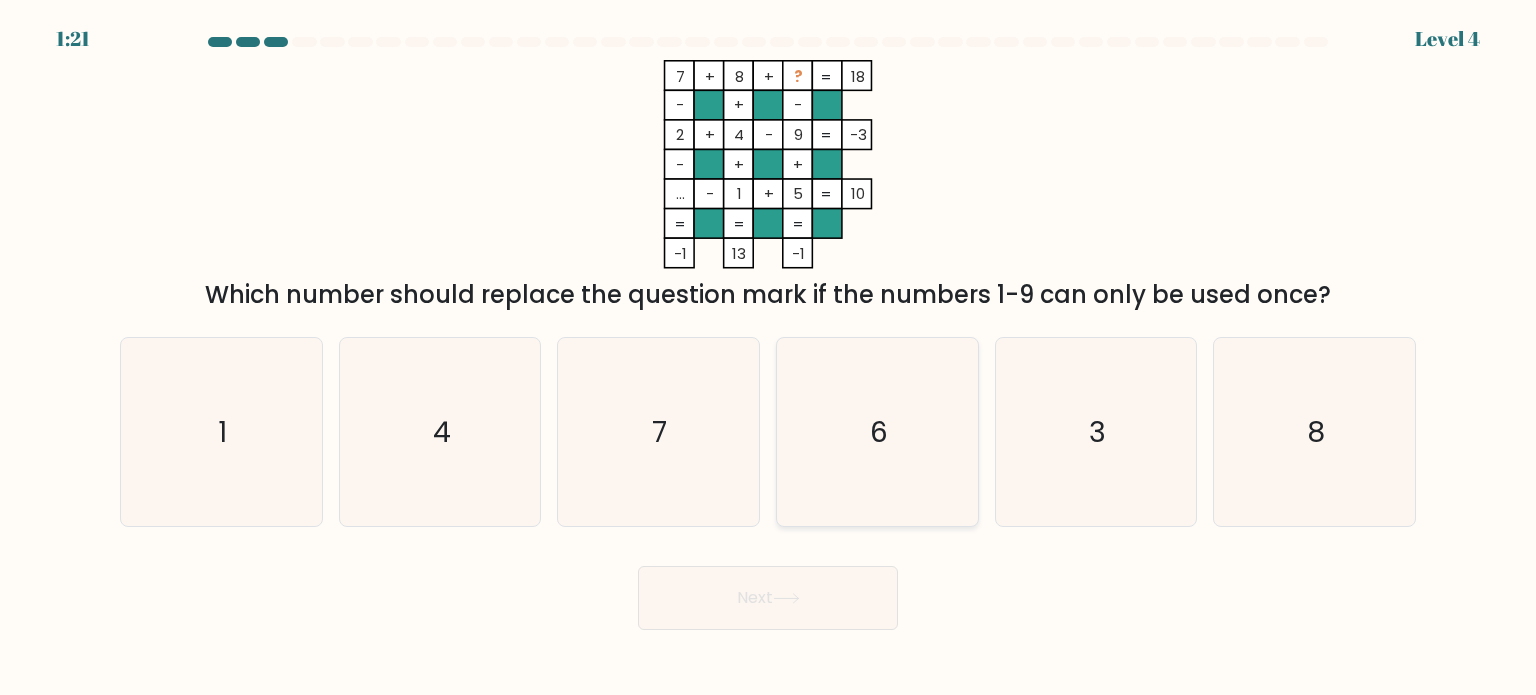 click on "6" 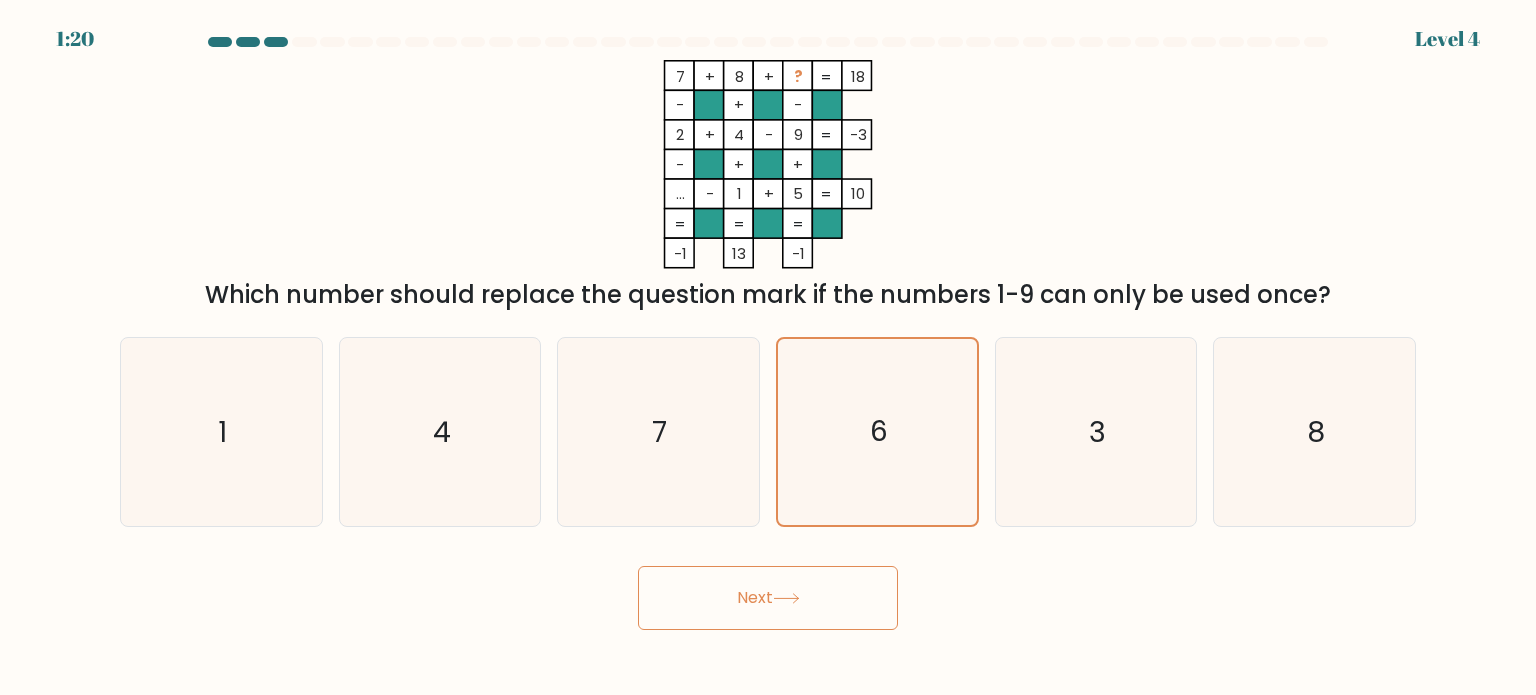drag, startPoint x: 841, startPoint y: 585, endPoint x: 867, endPoint y: 583, distance: 26.076809 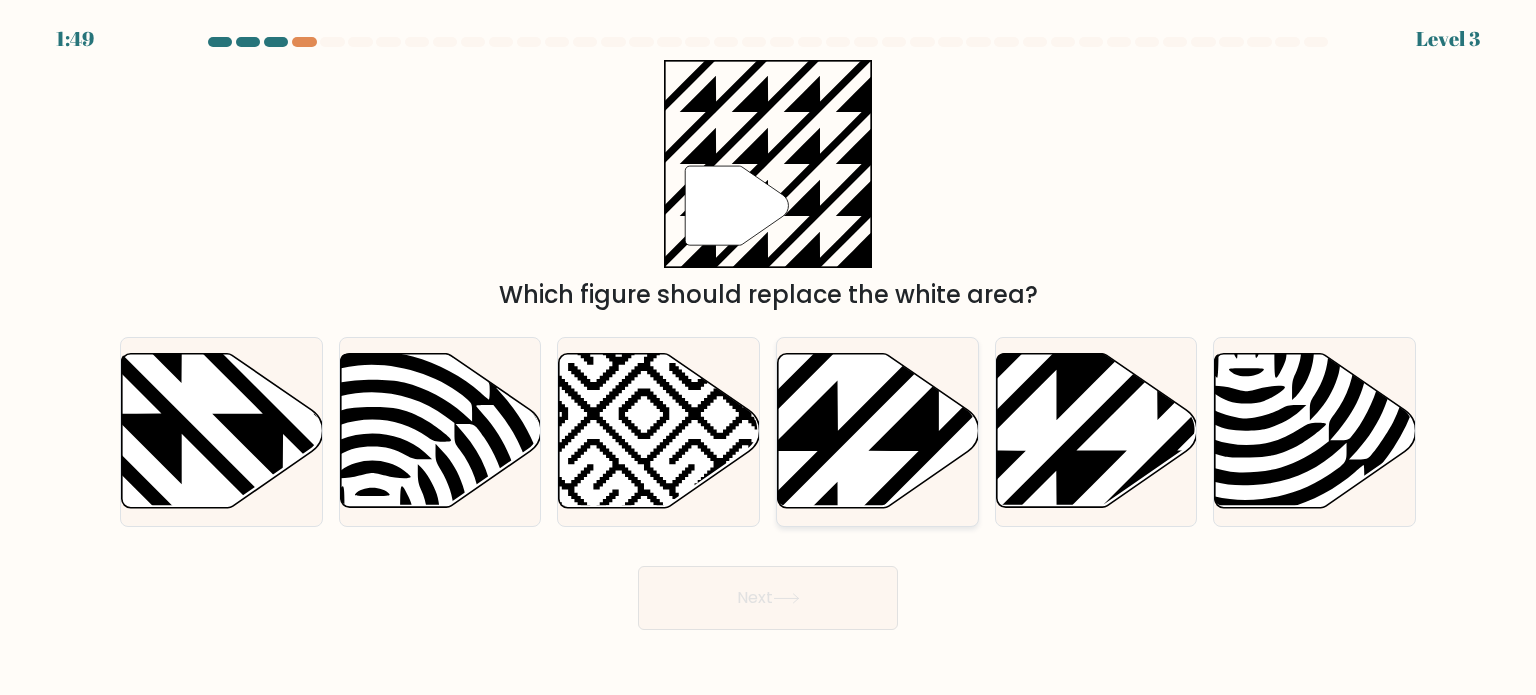 click 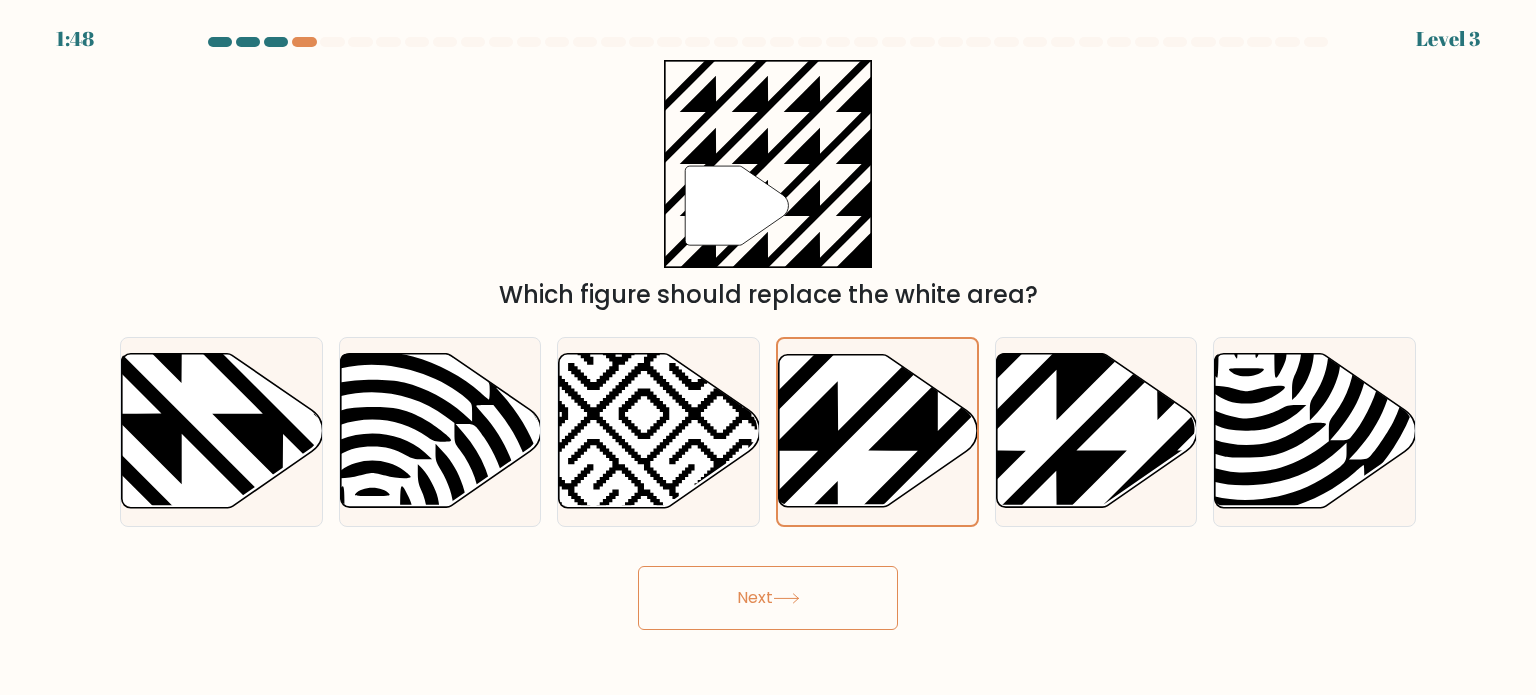 click on "Next" at bounding box center [768, 598] 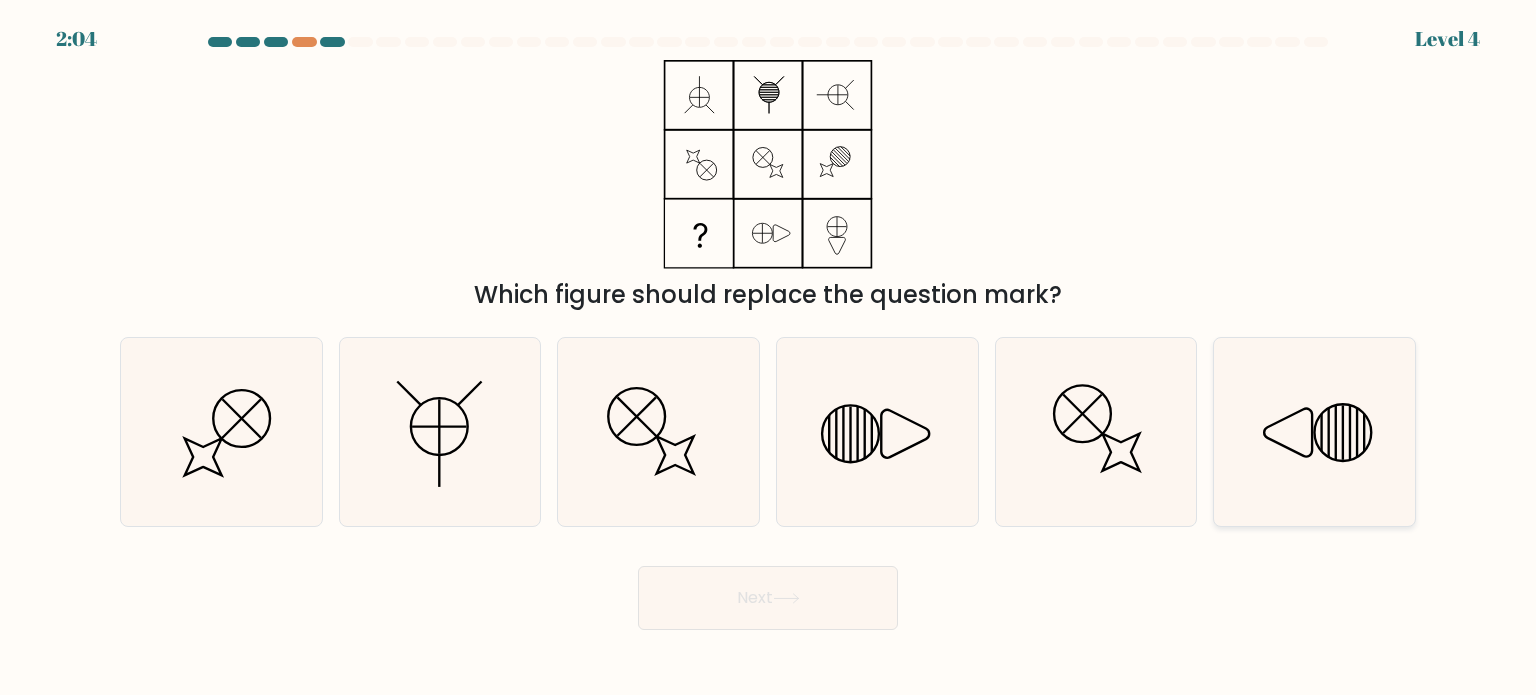 click 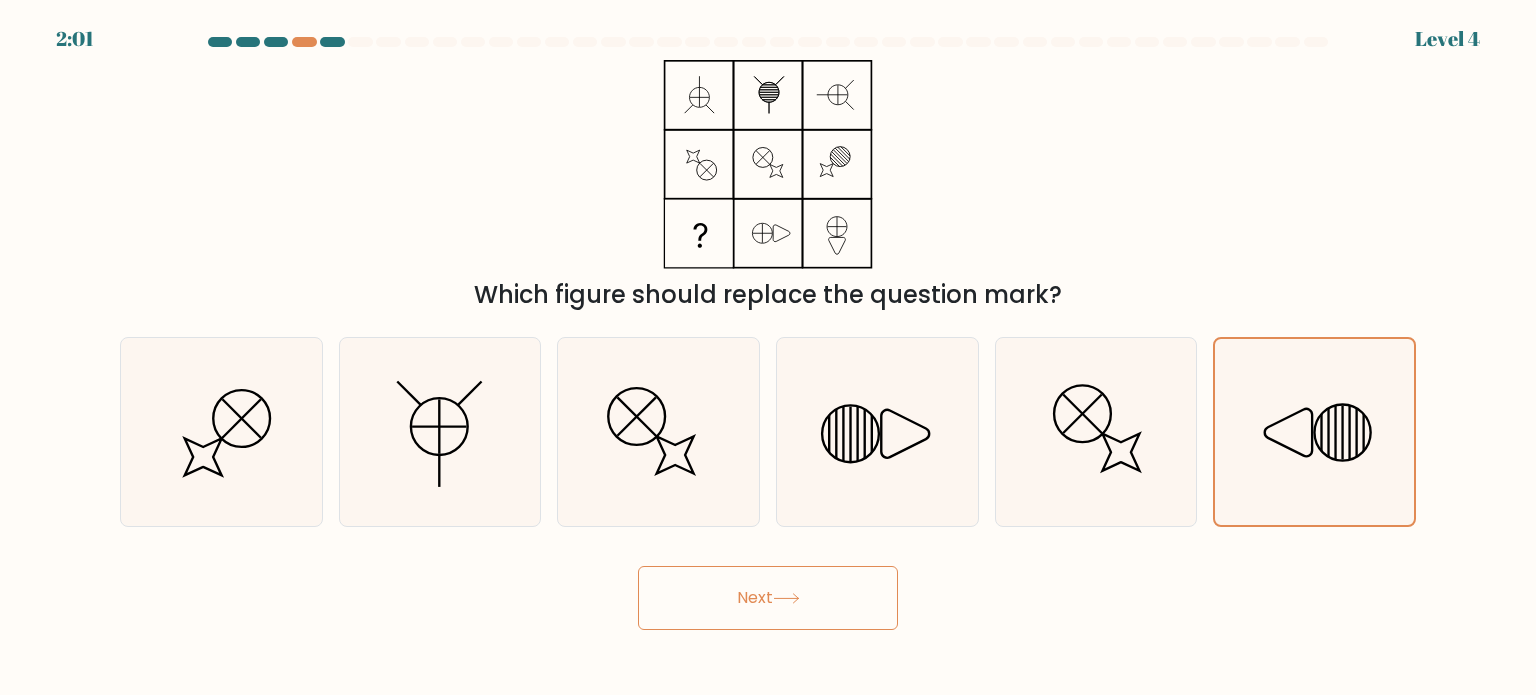 click on "Next" at bounding box center (768, 598) 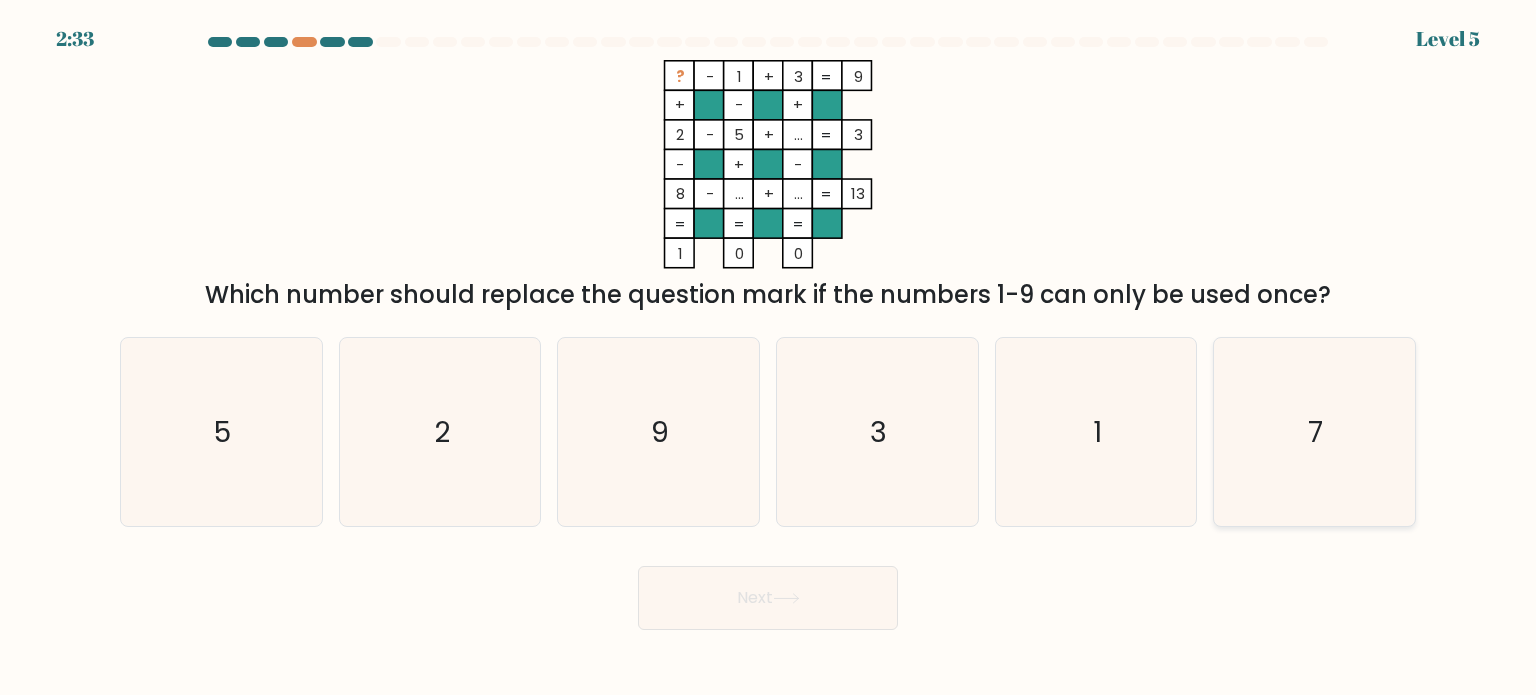 click on "7" 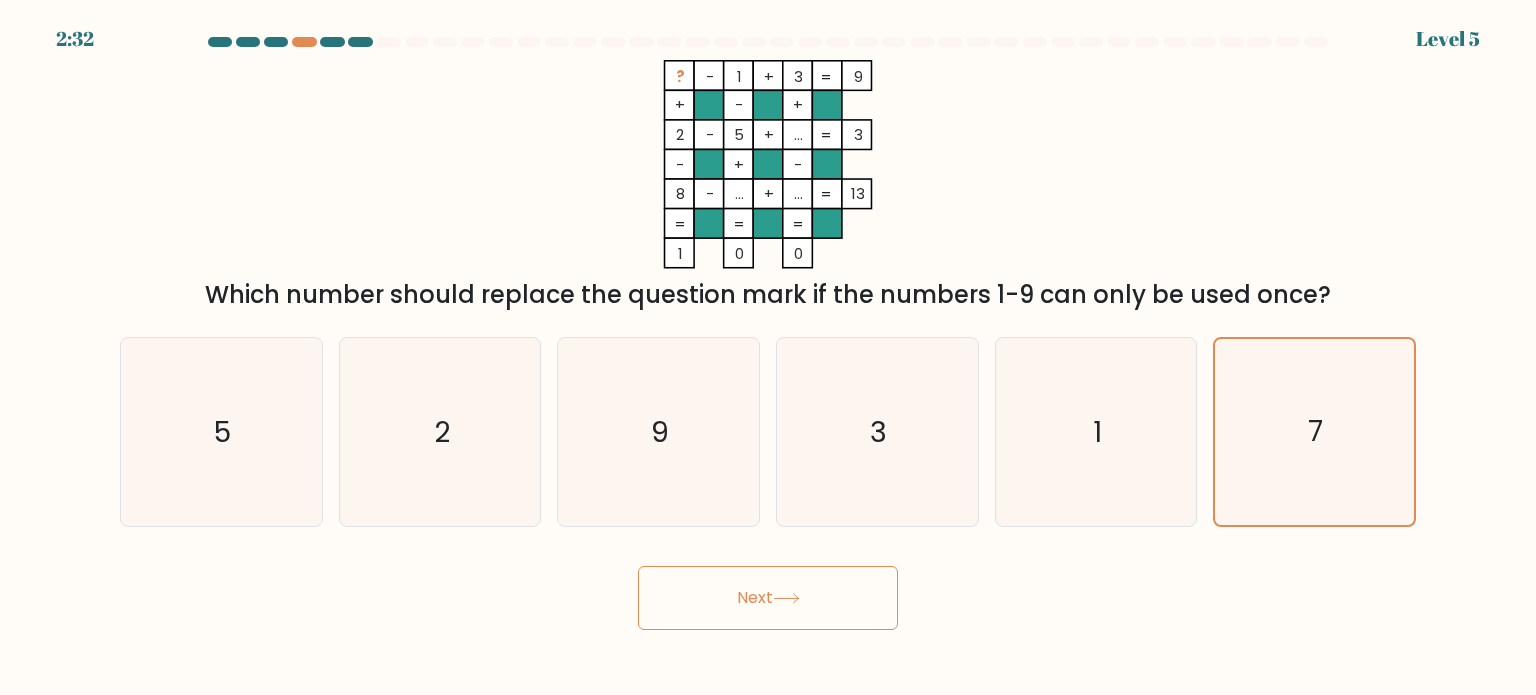 drag, startPoint x: 827, startPoint y: 599, endPoint x: 883, endPoint y: 577, distance: 60.166435 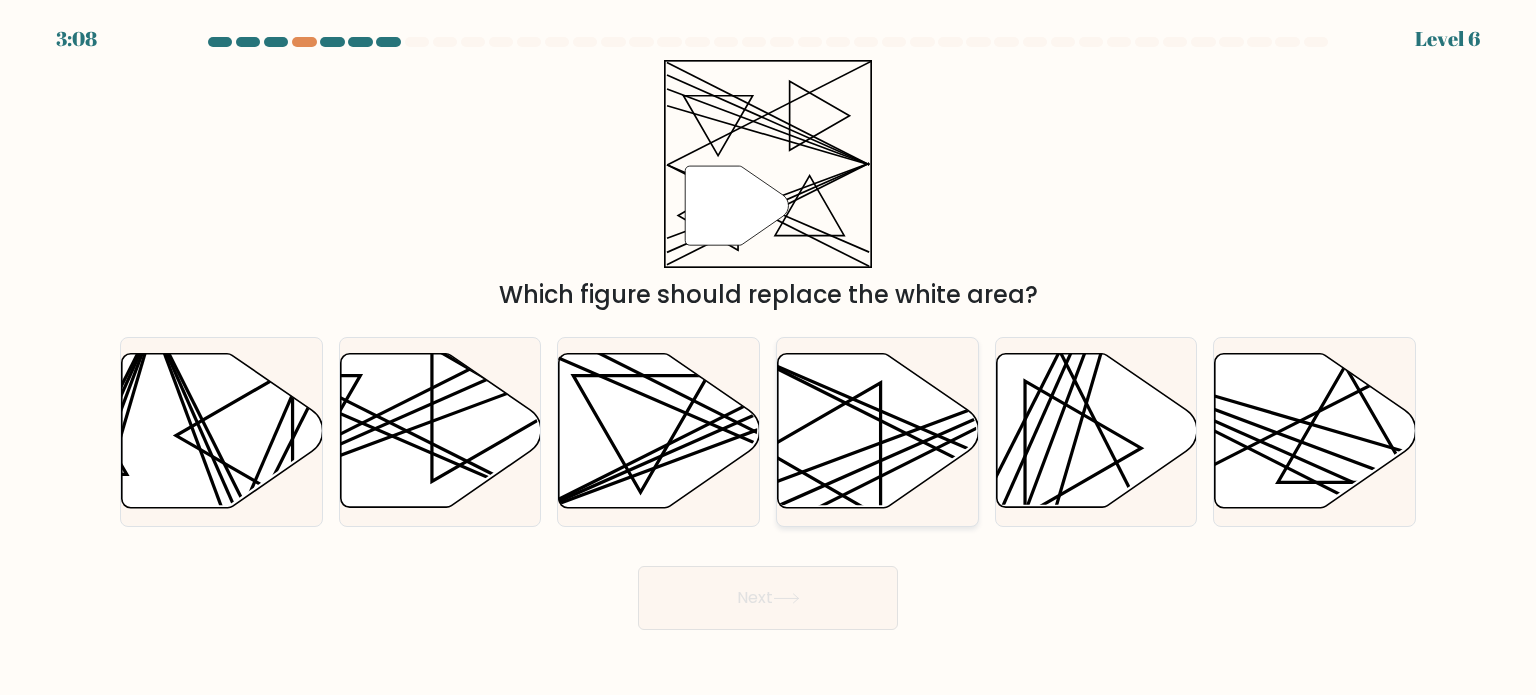 click 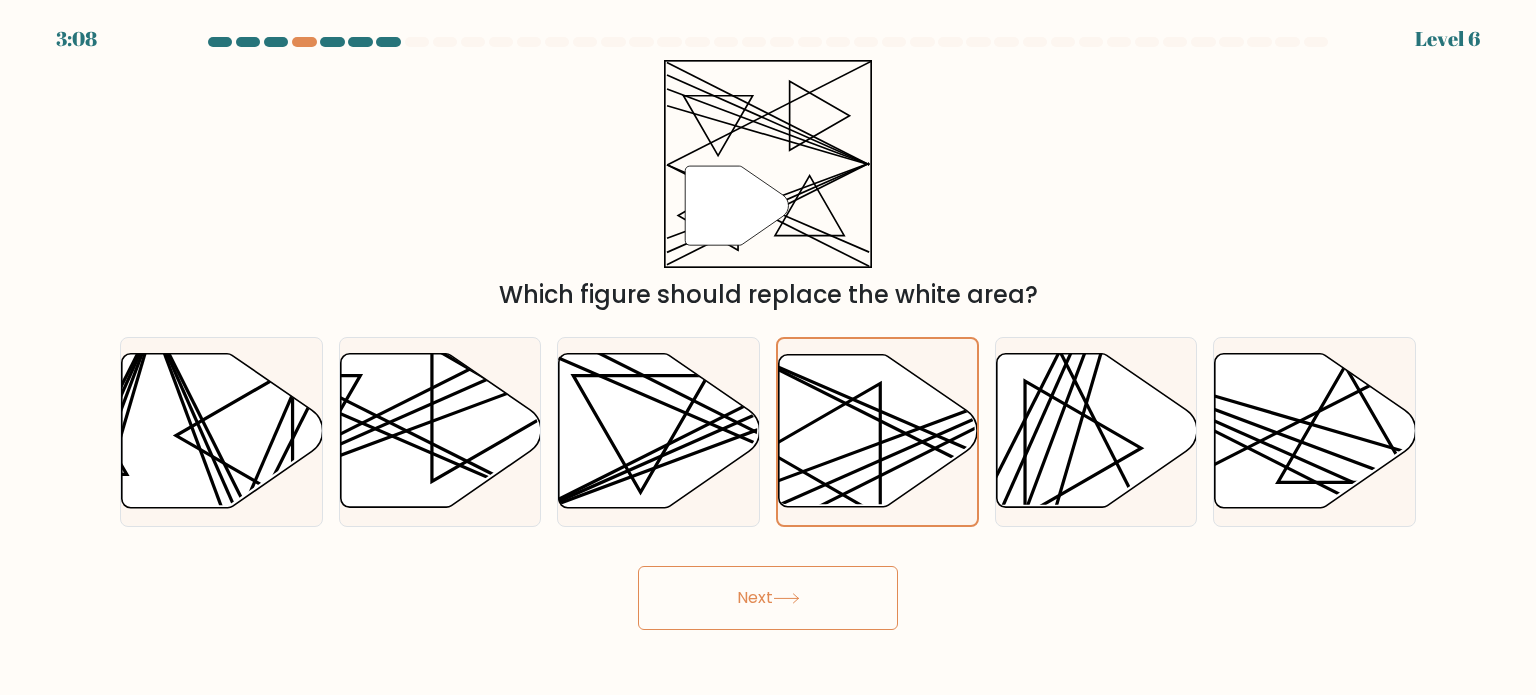 click 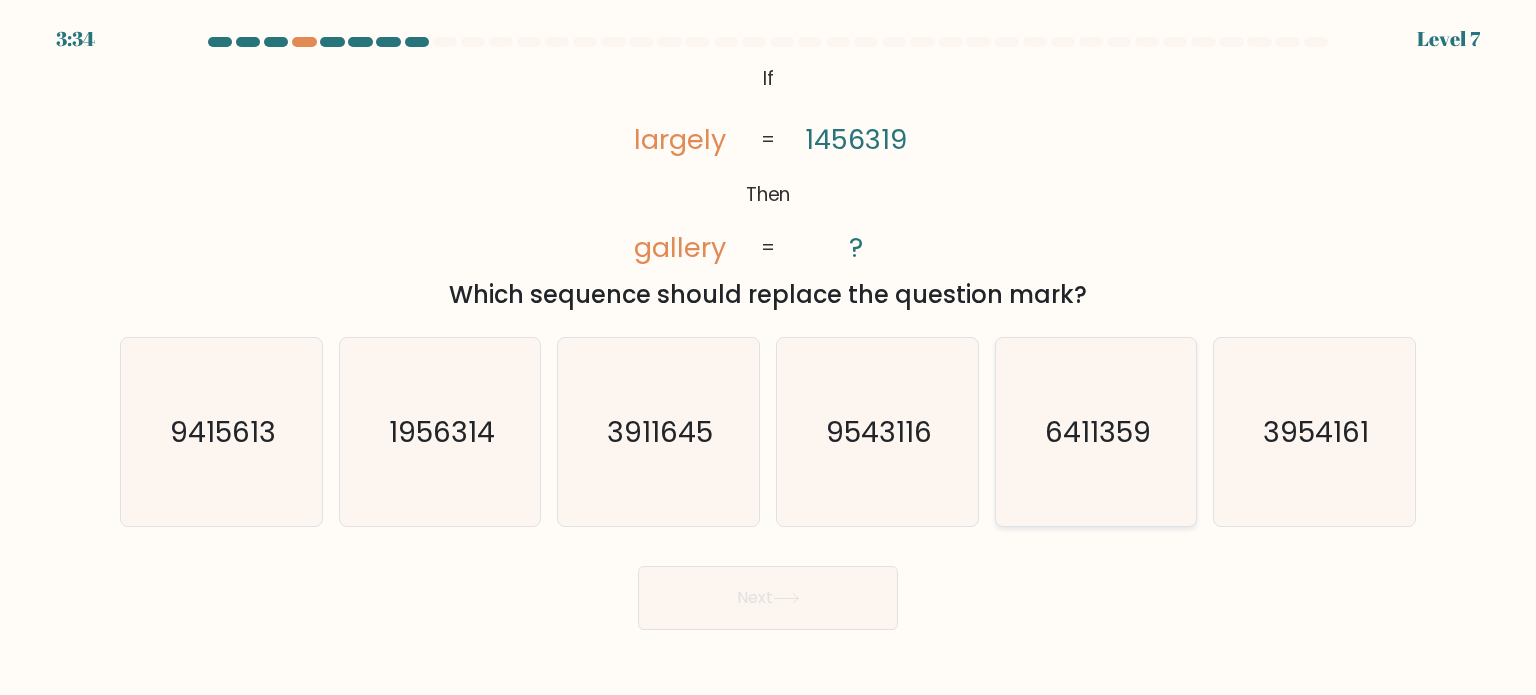 click on "6411359" 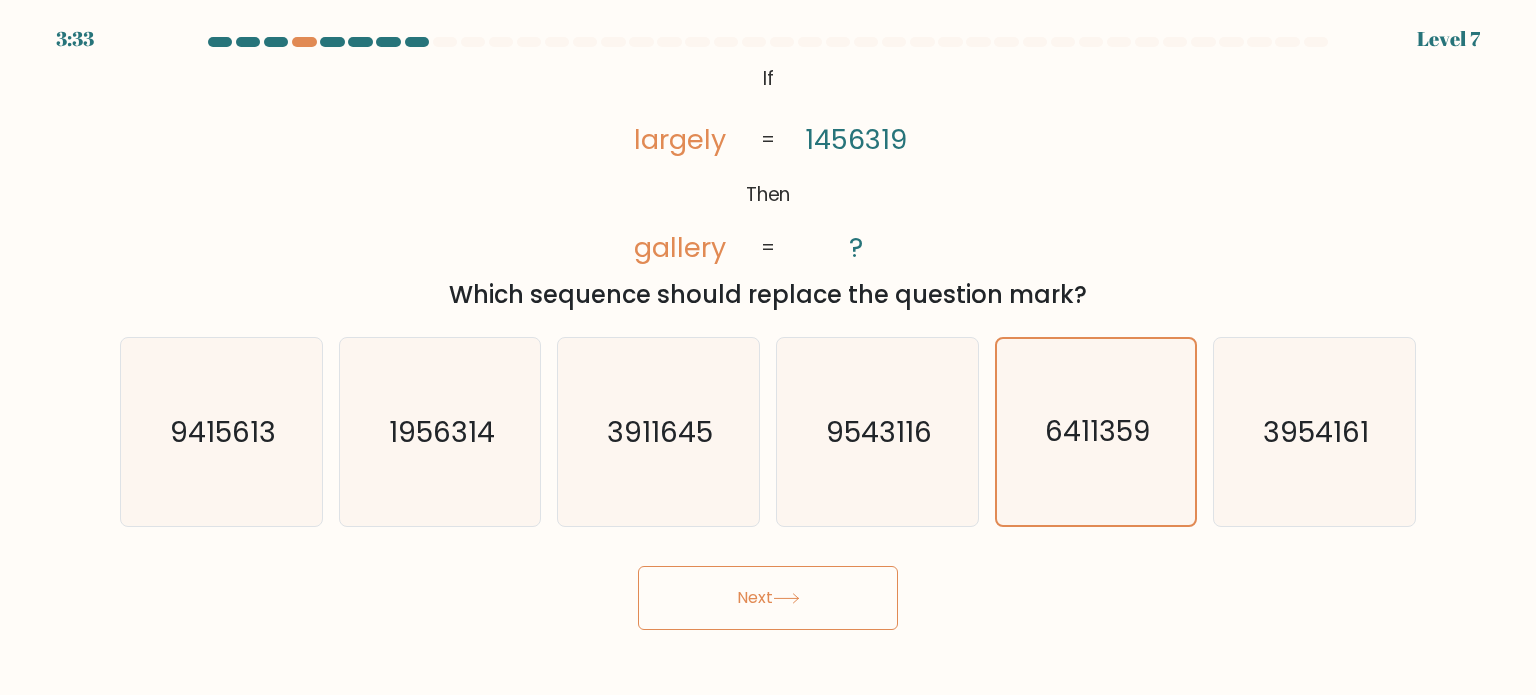 click on "Next" at bounding box center (768, 598) 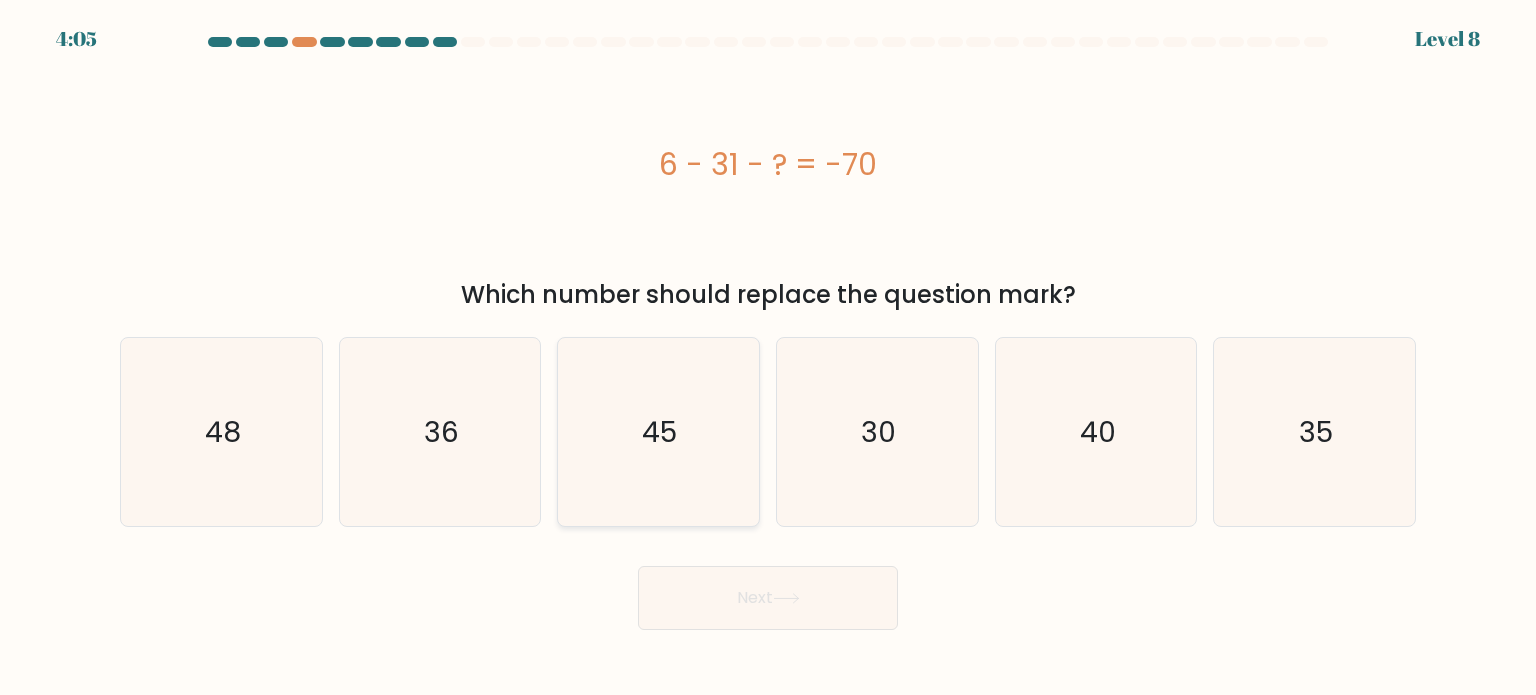 click on "45" 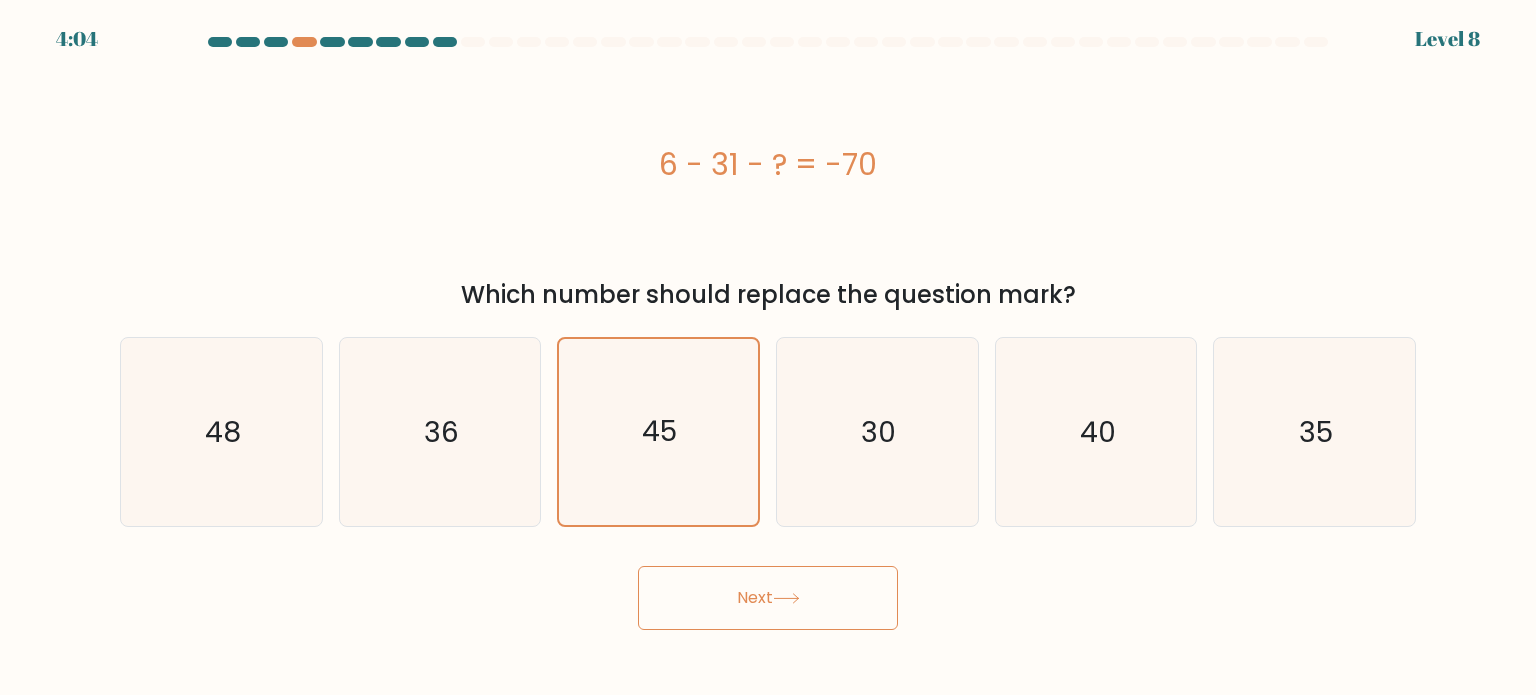 click on "Next" at bounding box center (768, 598) 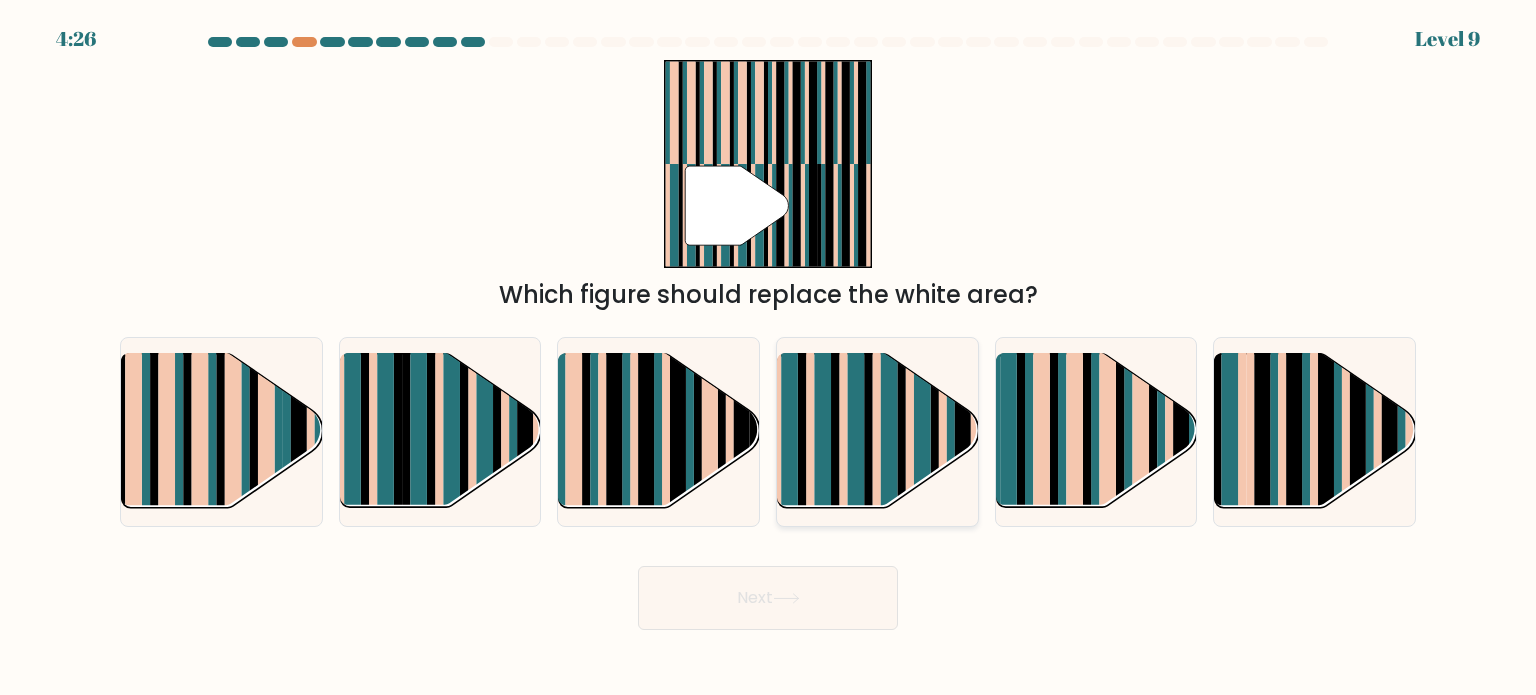 click 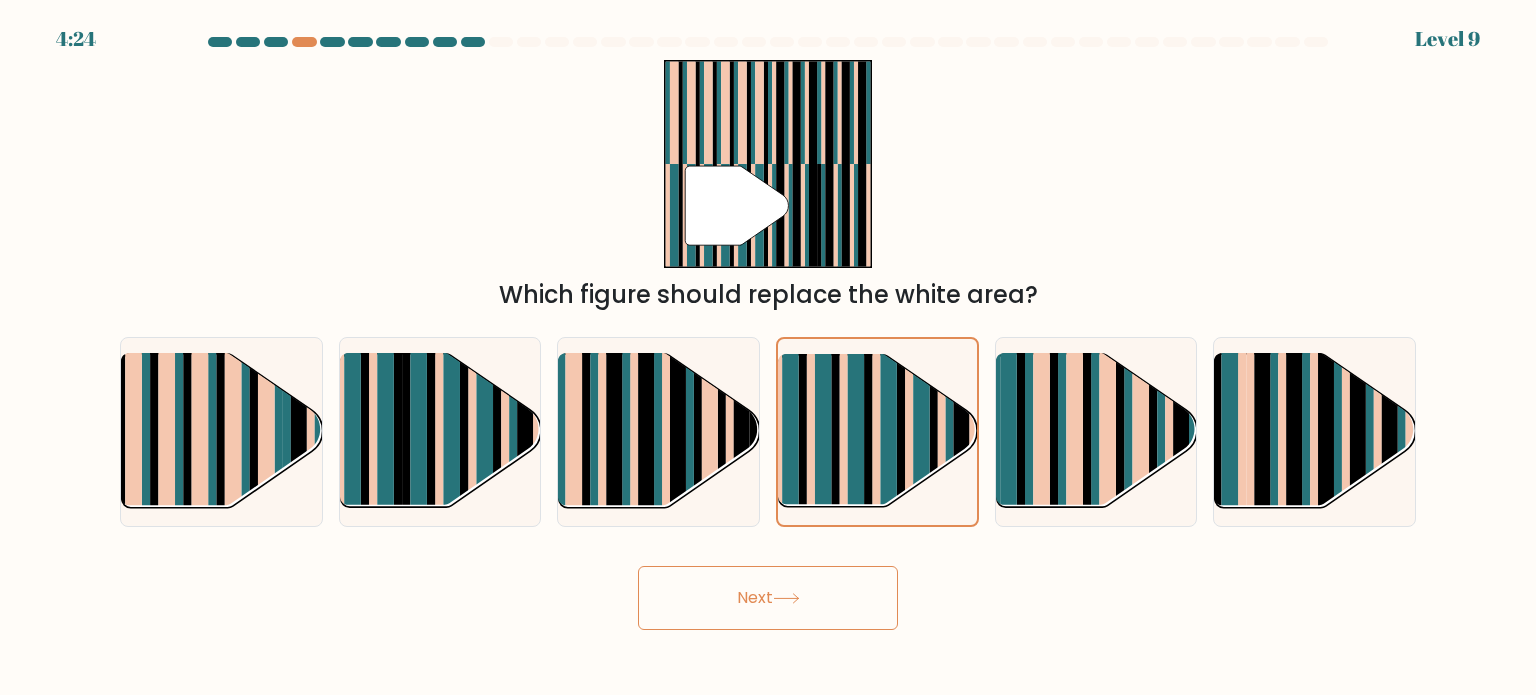 click 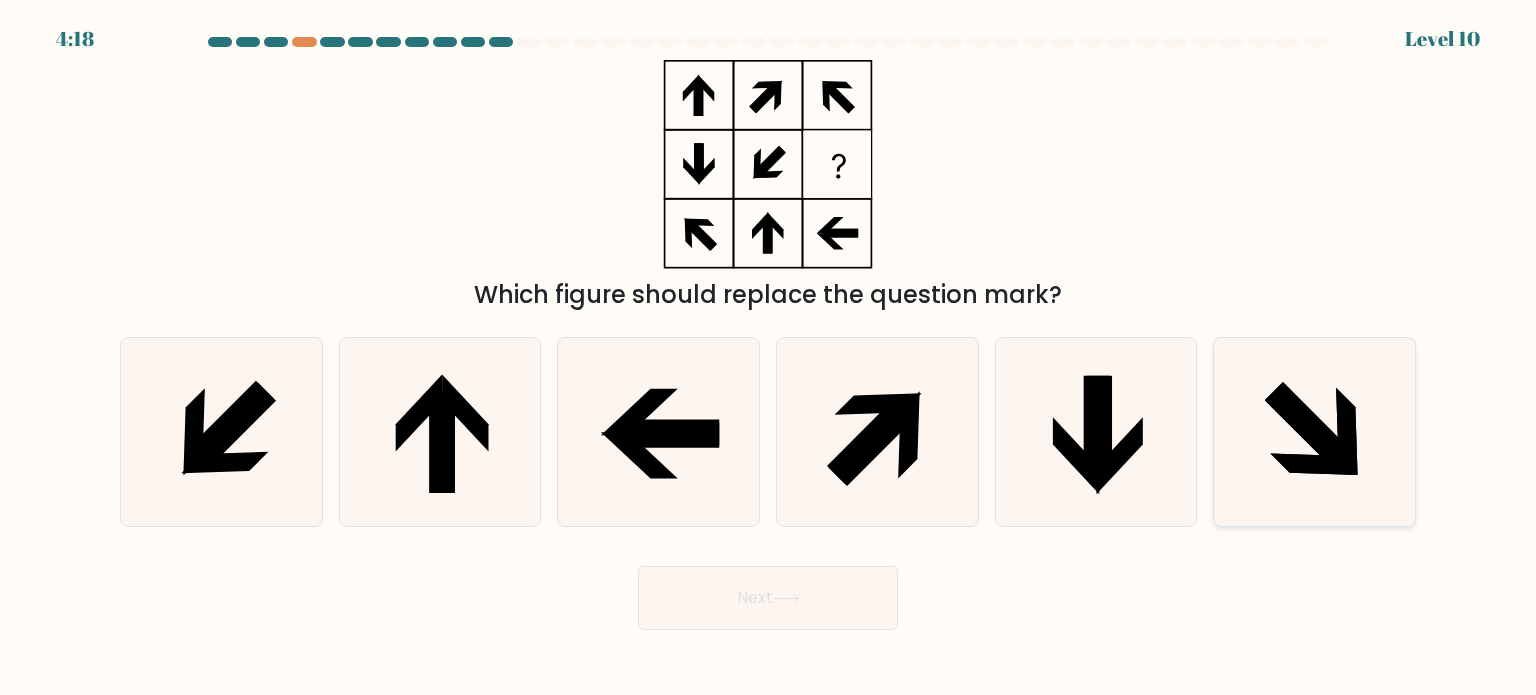 click 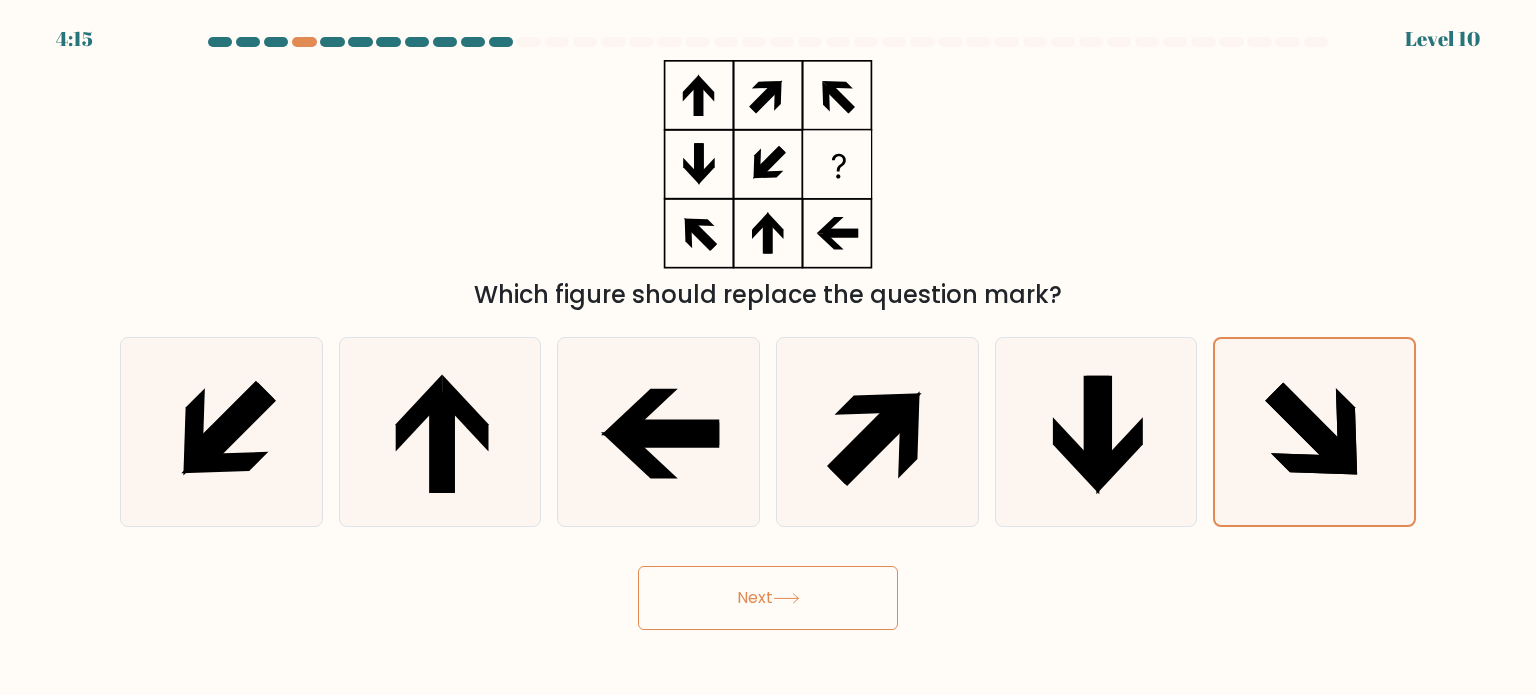 click on "Next" at bounding box center [768, 598] 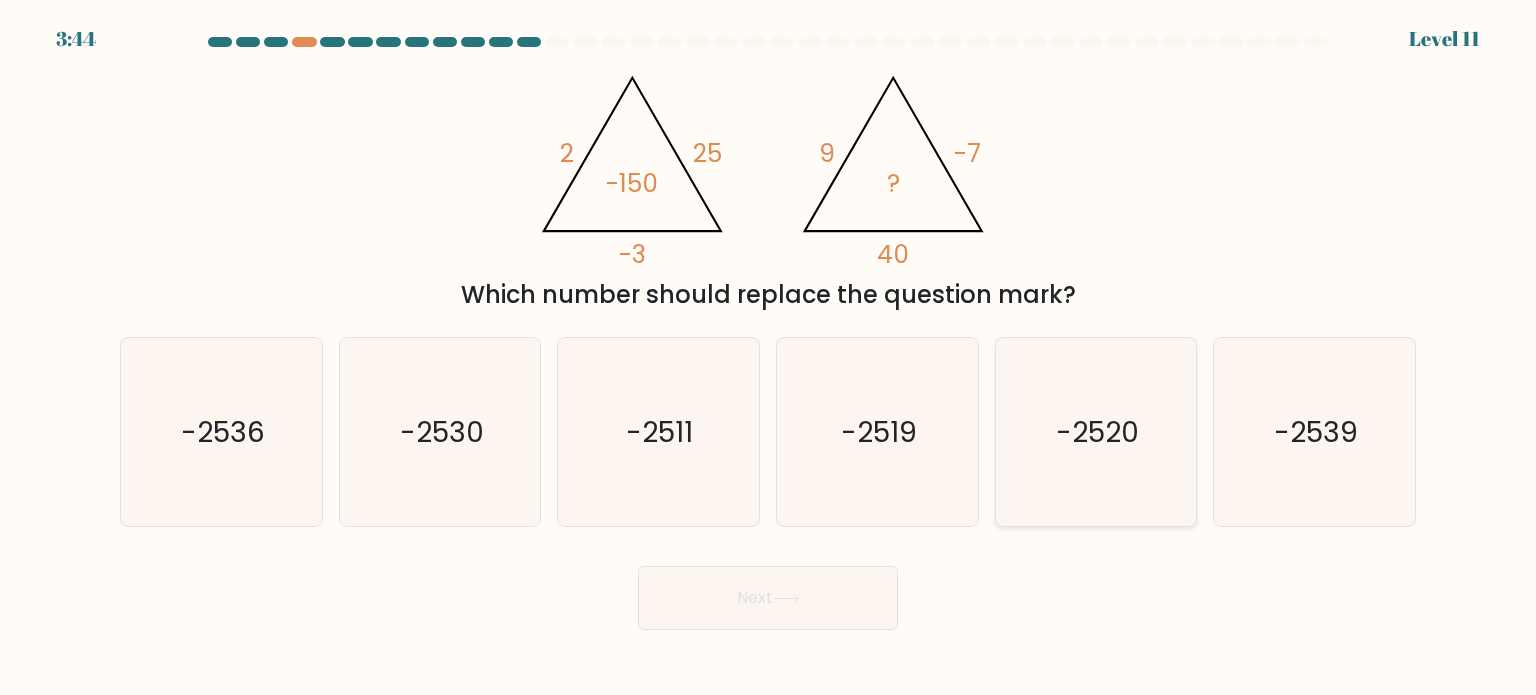 click on "-2520" 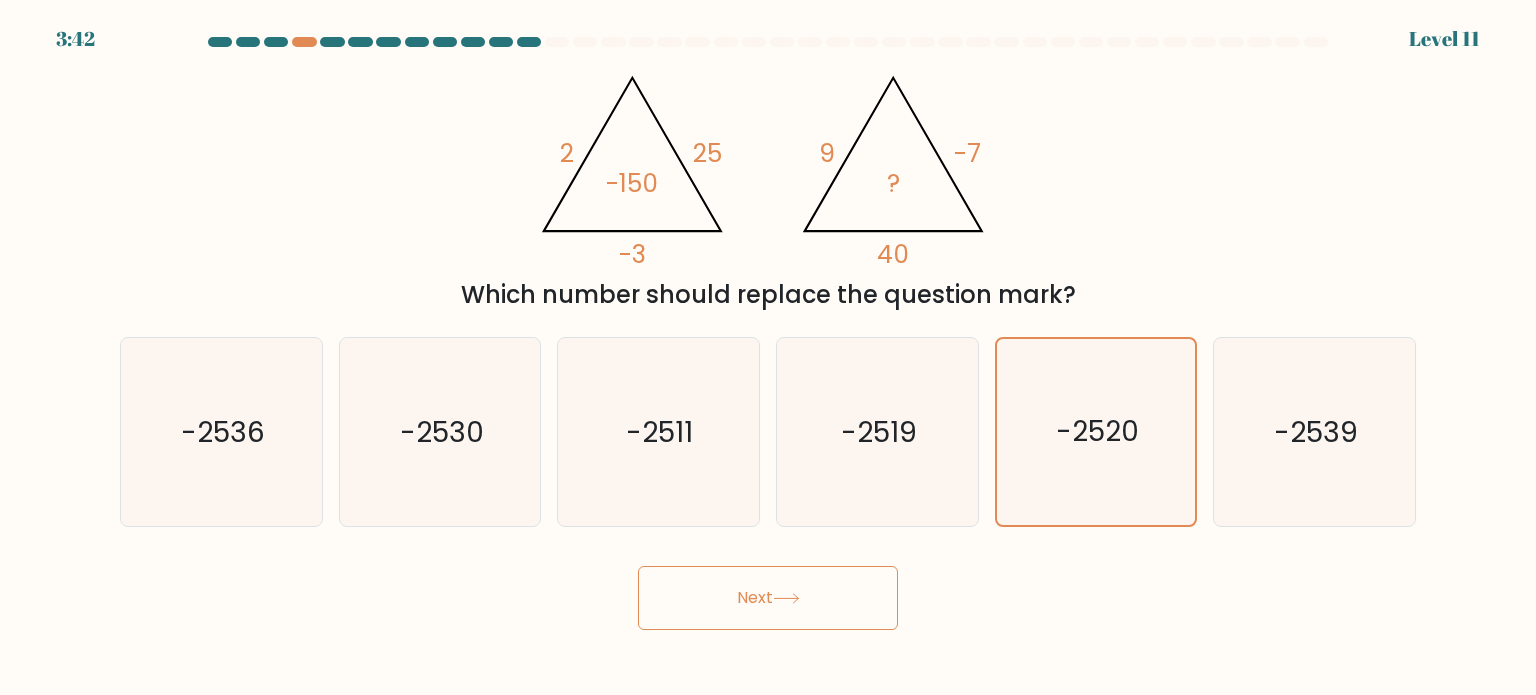 click on "Next" at bounding box center [768, 598] 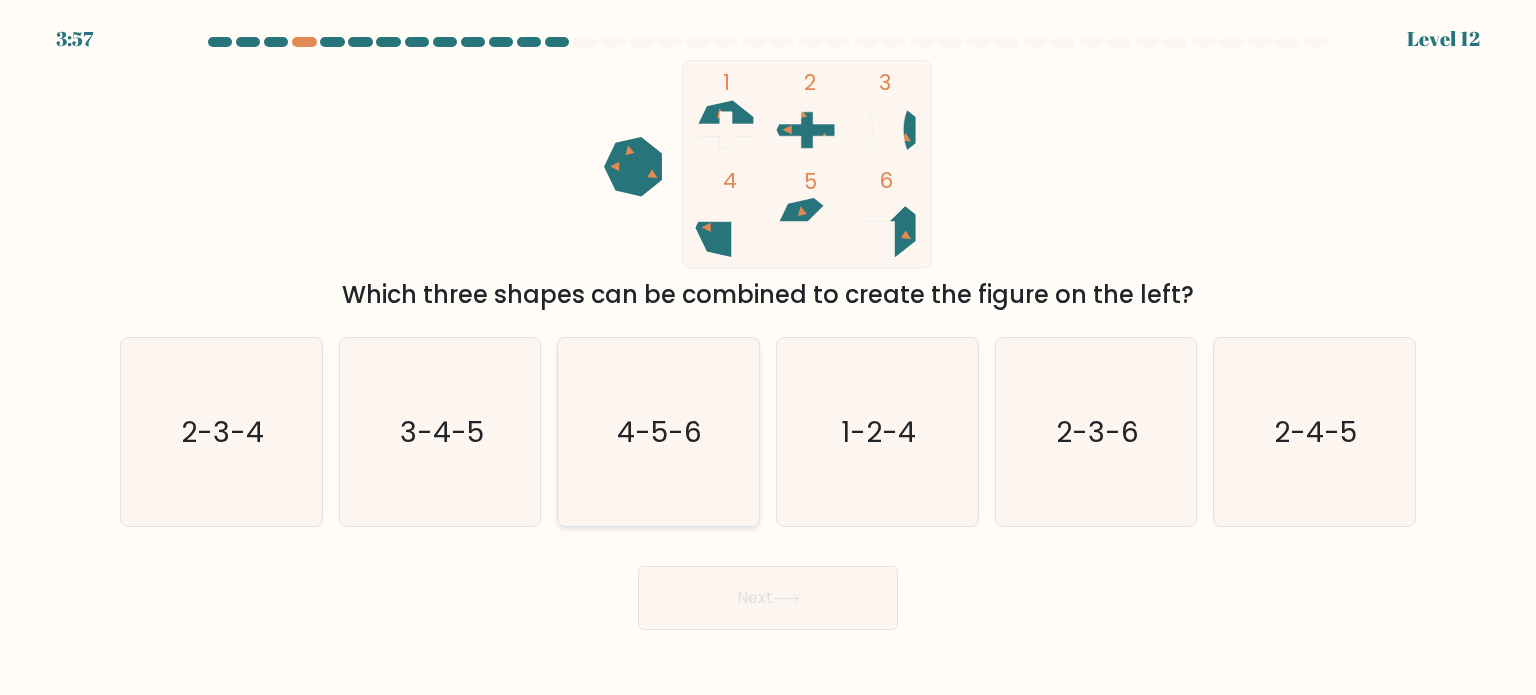 click on "4-5-6" 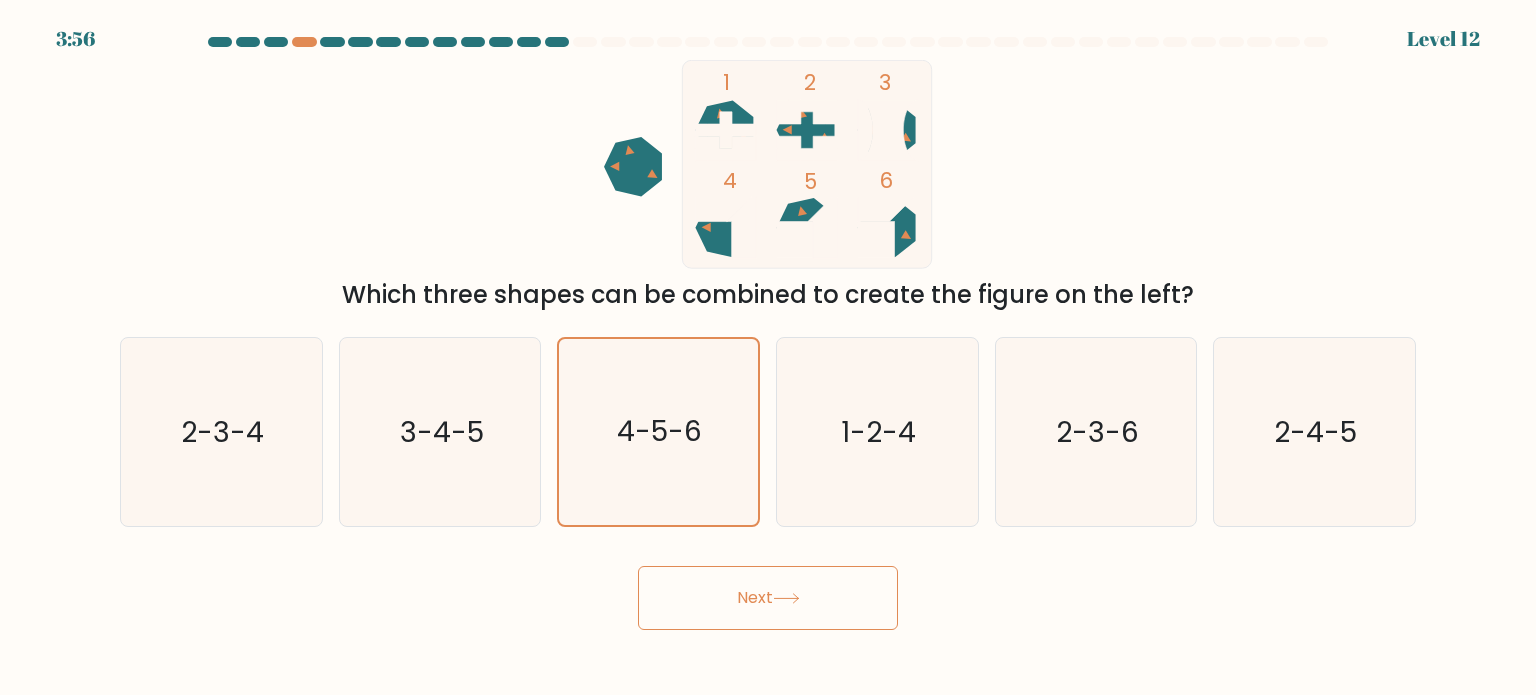 click on "Next" at bounding box center [768, 598] 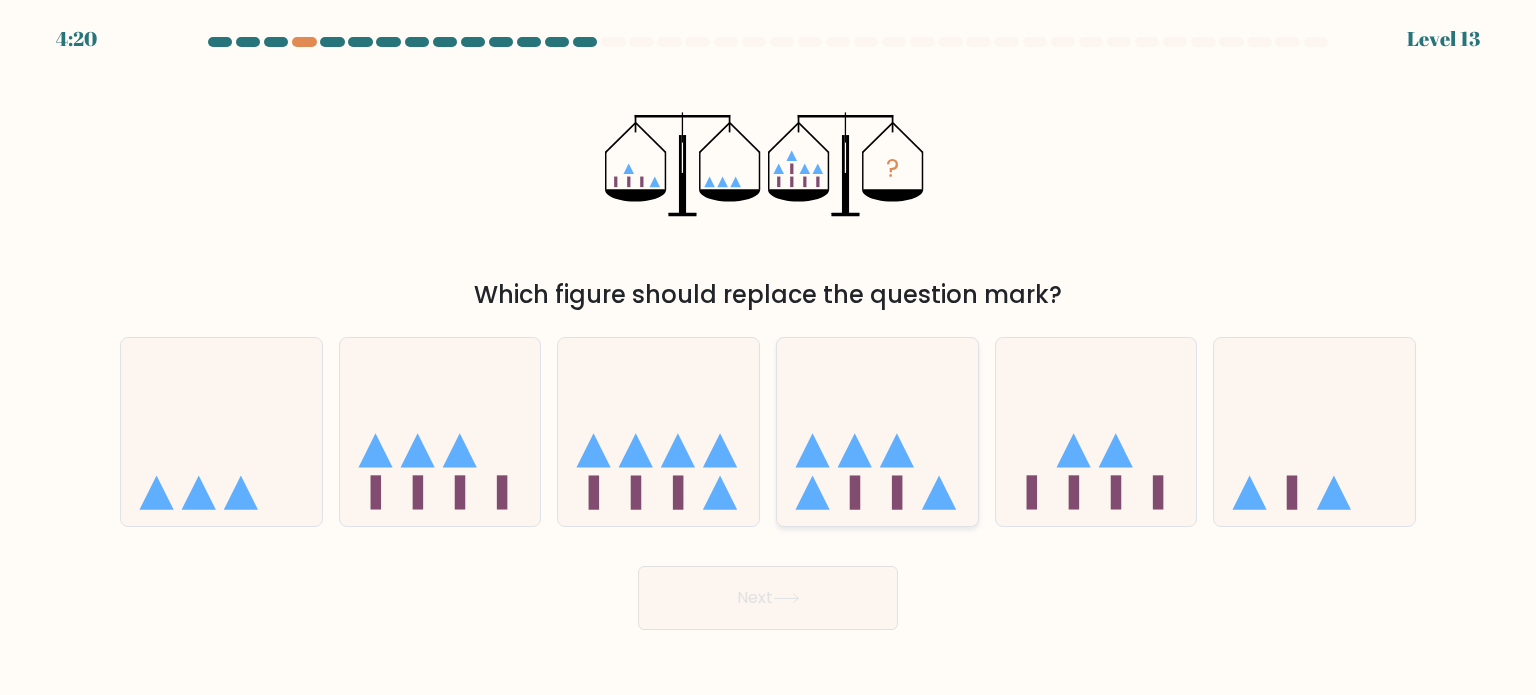 drag, startPoint x: 877, startPoint y: 462, endPoint x: 872, endPoint y: 497, distance: 35.35534 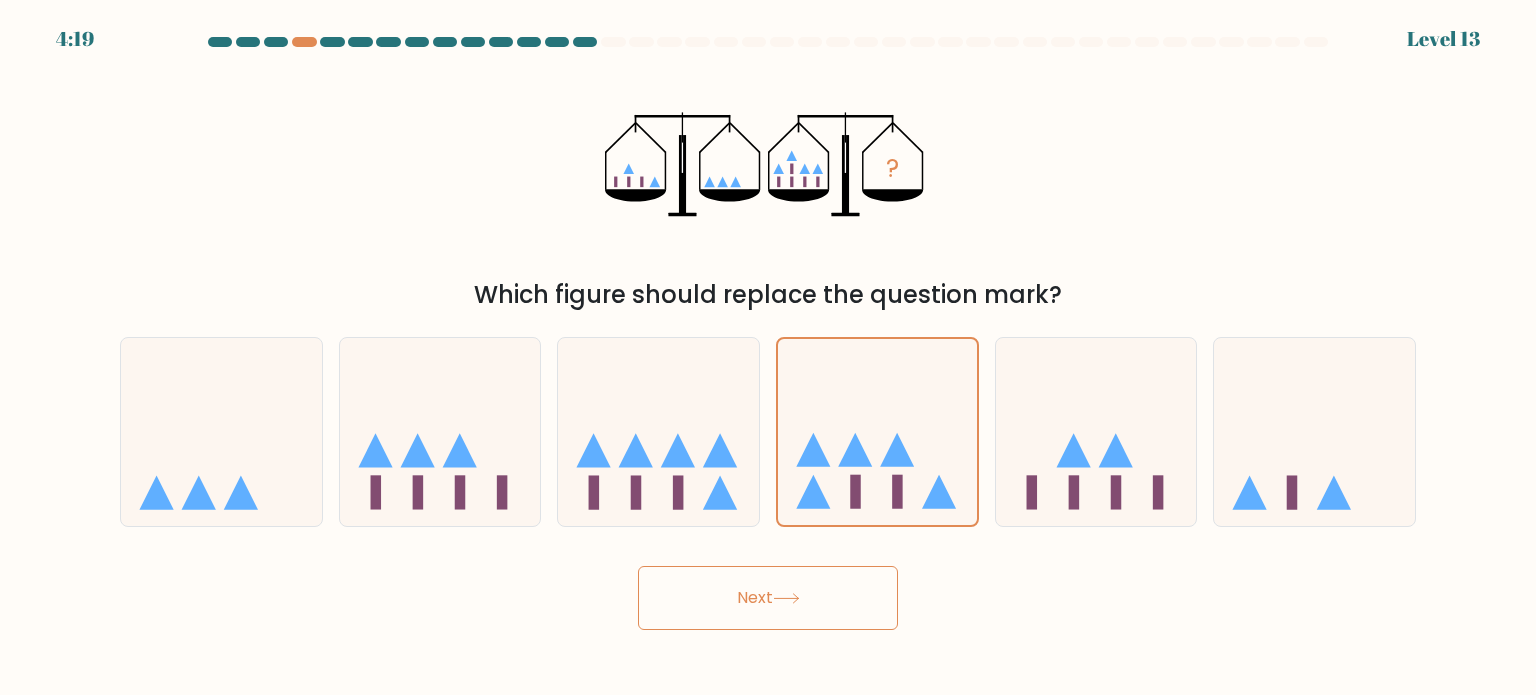 click on "Next" at bounding box center (768, 598) 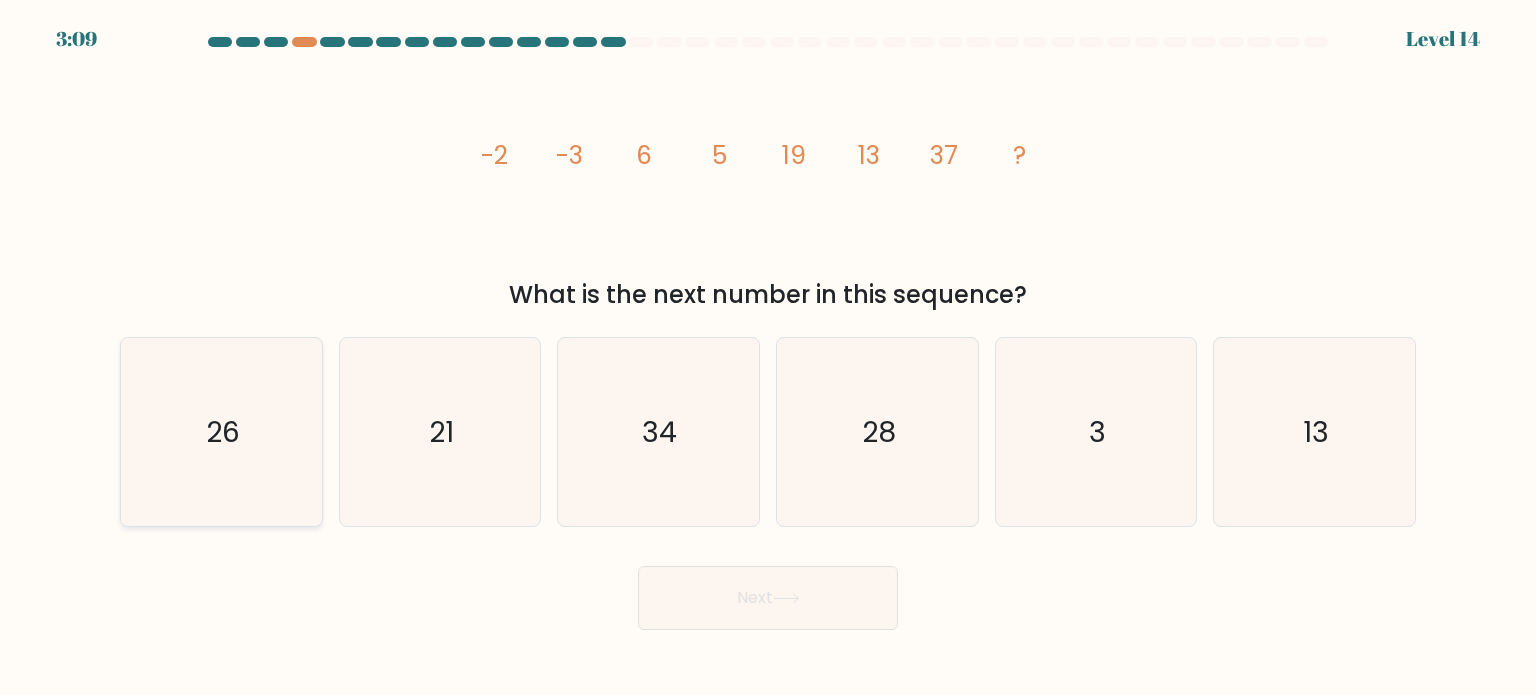 click on "26" 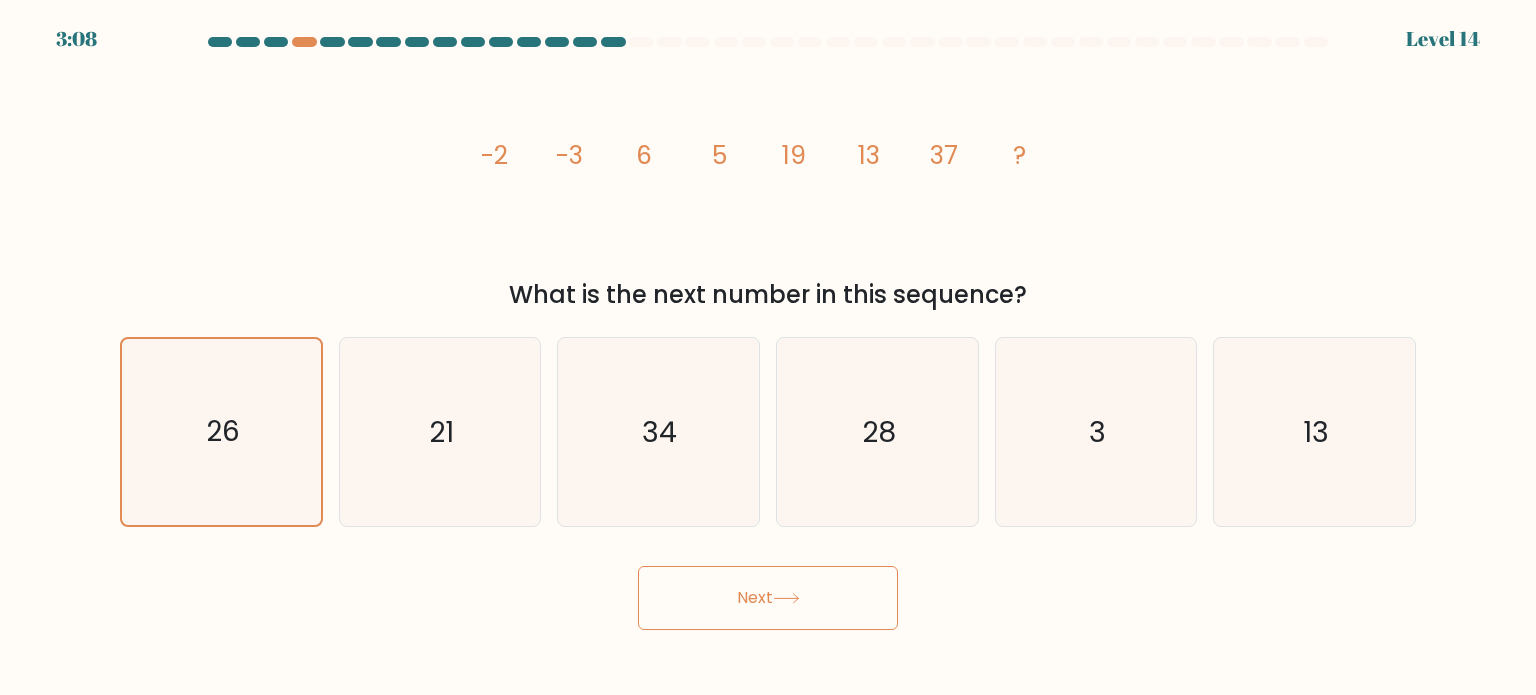 click on "Next" at bounding box center (768, 598) 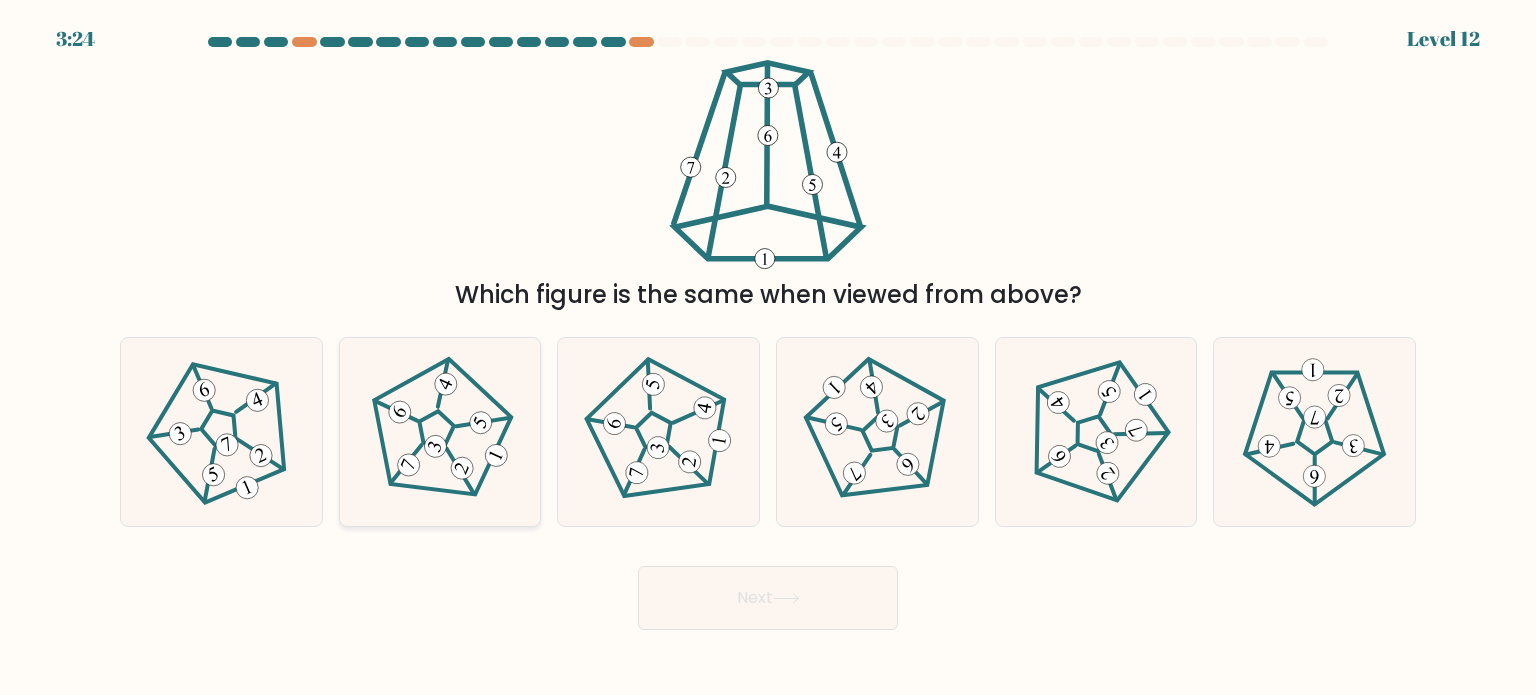 click 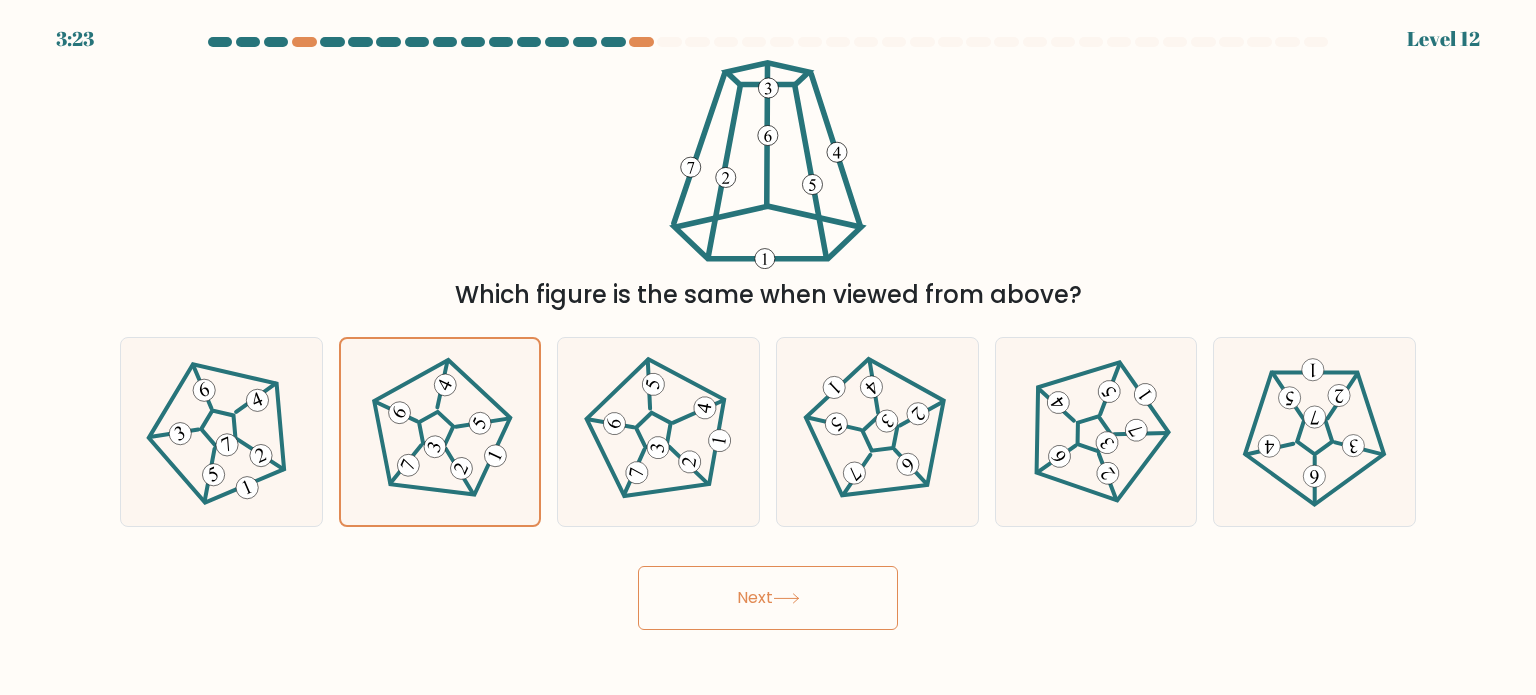 drag, startPoint x: 737, startPoint y: 595, endPoint x: 667, endPoint y: 534, distance: 92.84934 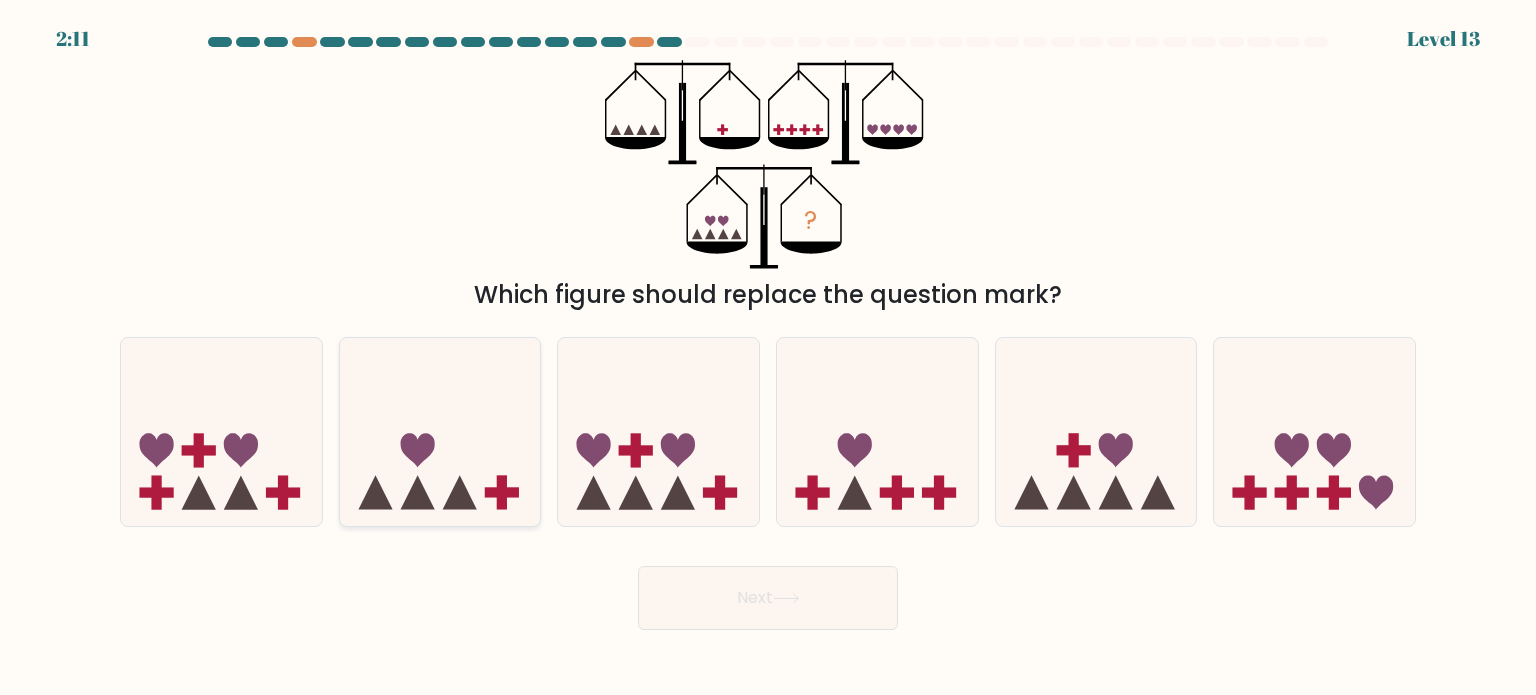 click 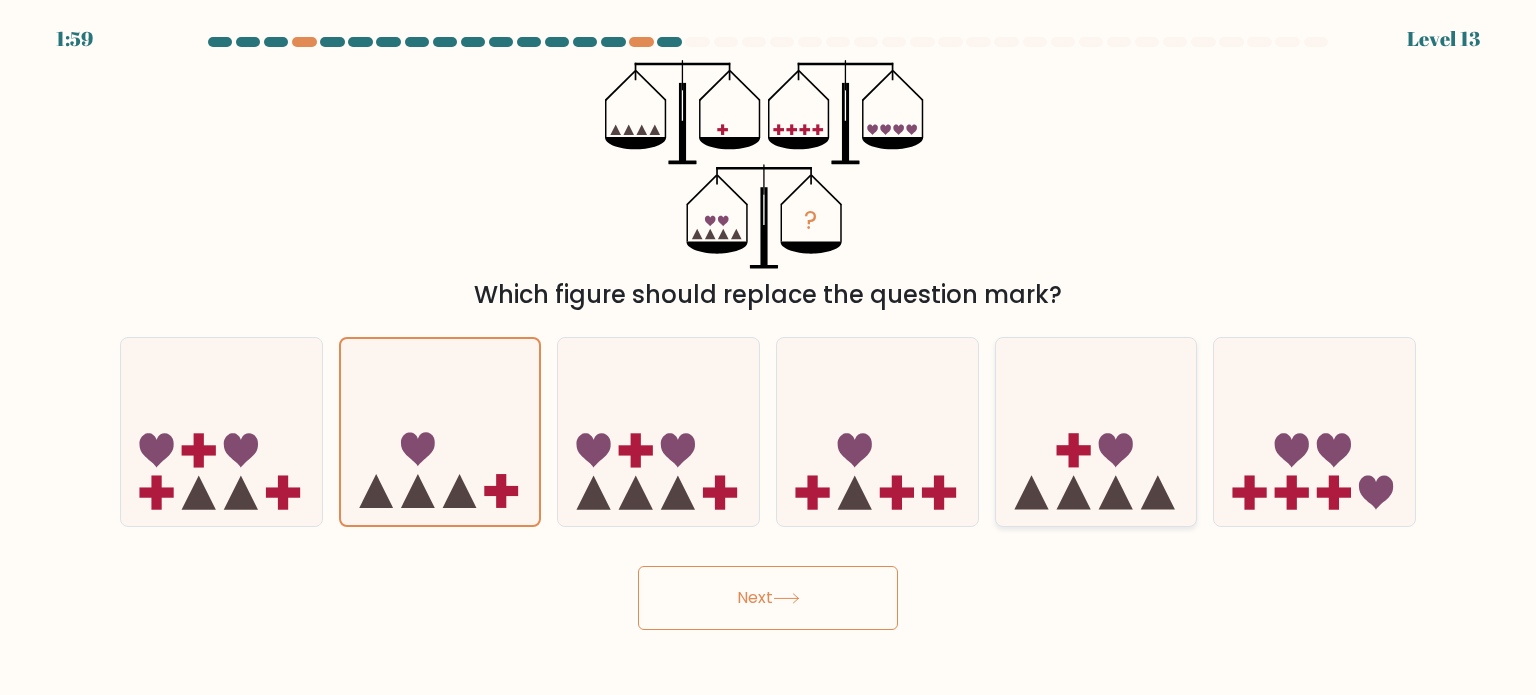 click 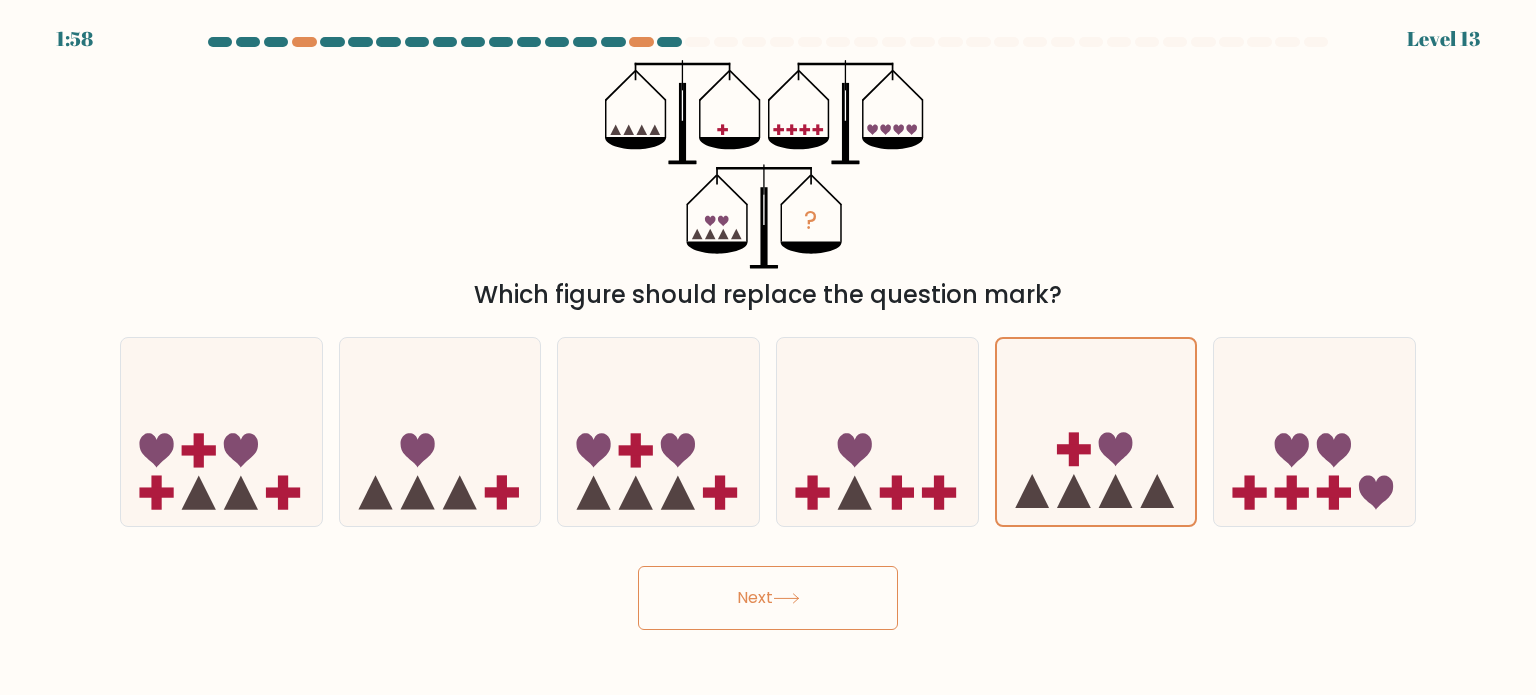 click on "Next" at bounding box center (768, 598) 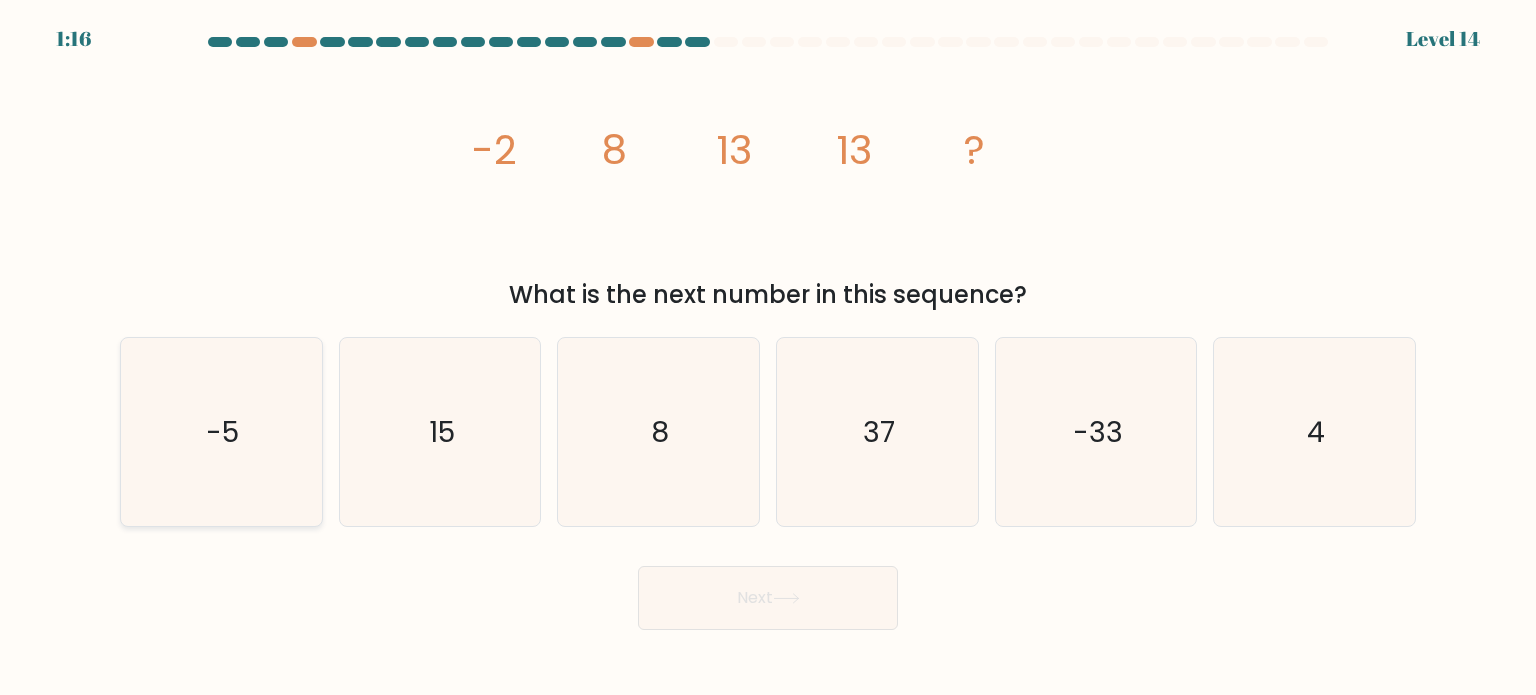 click on "-5" 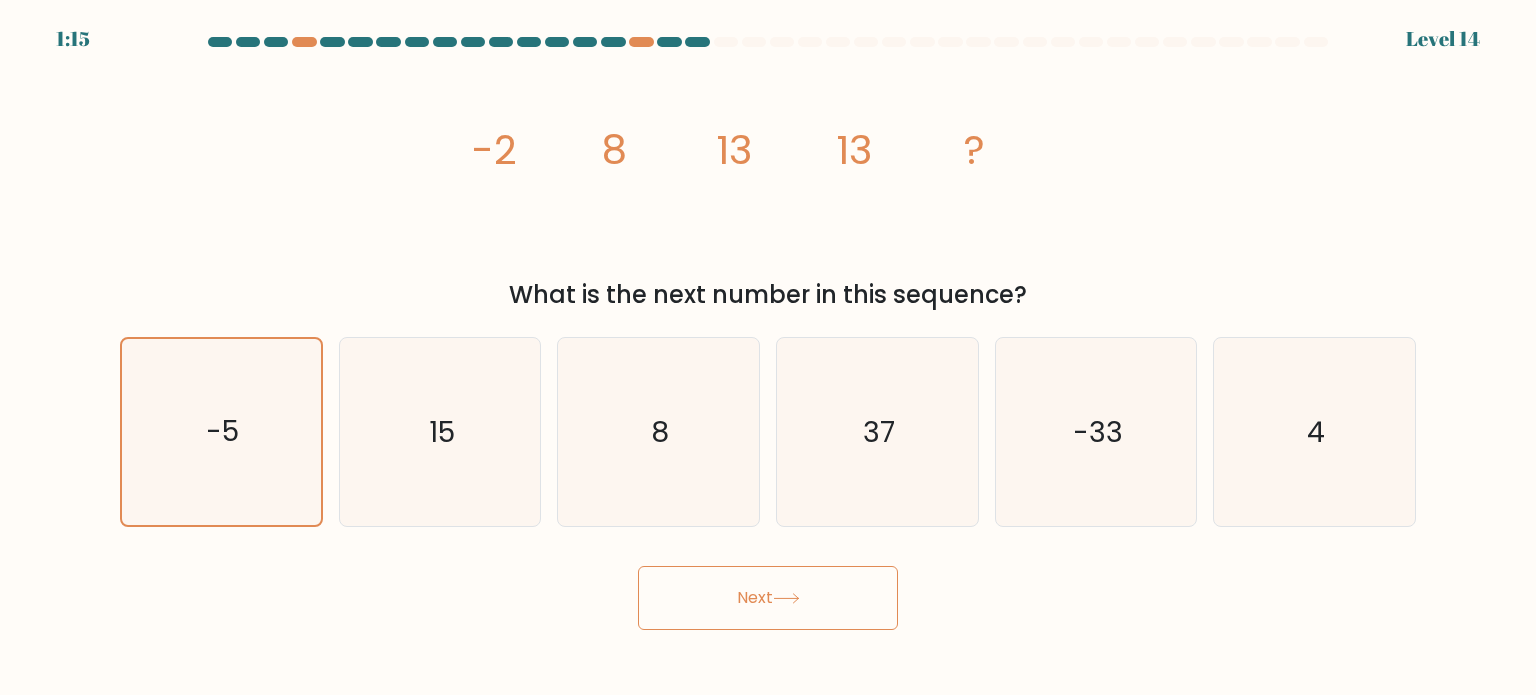 click on "Next" at bounding box center [768, 598] 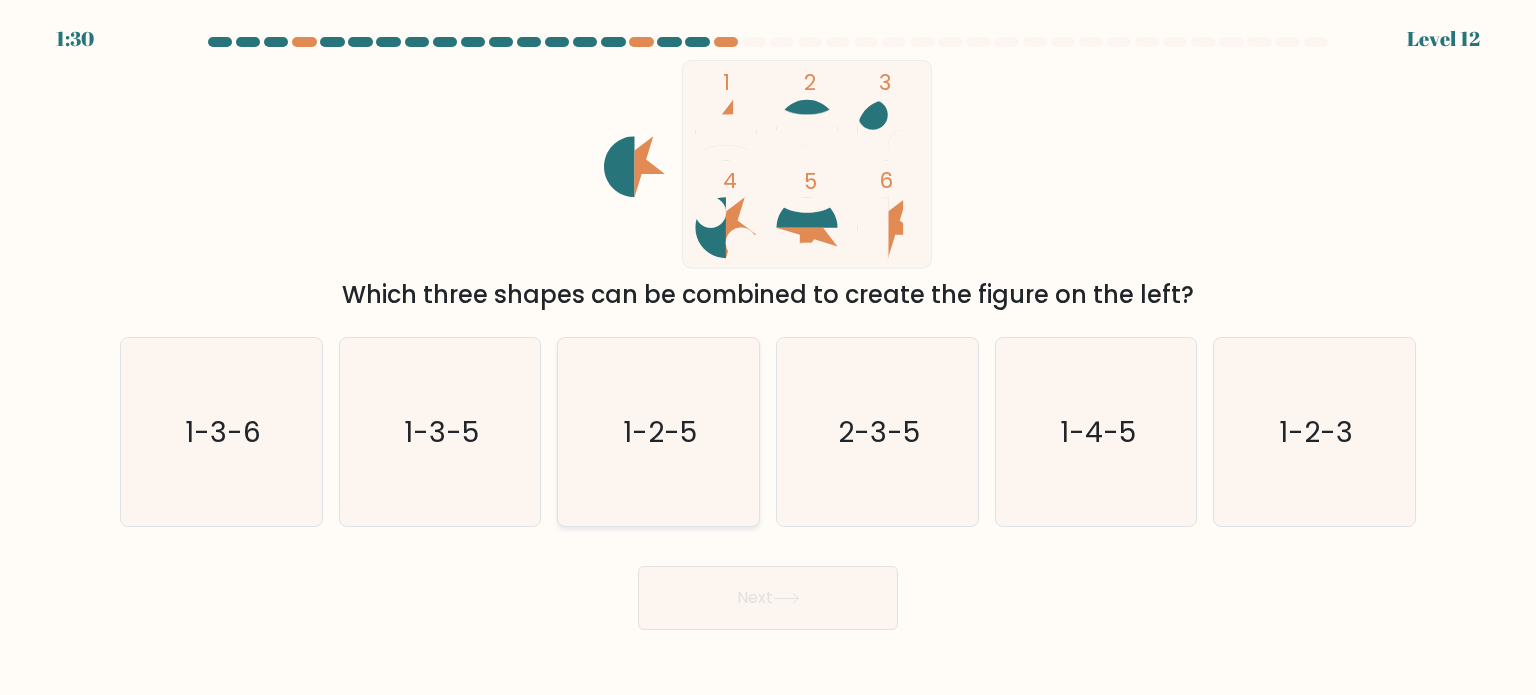 click on "1-2-5" 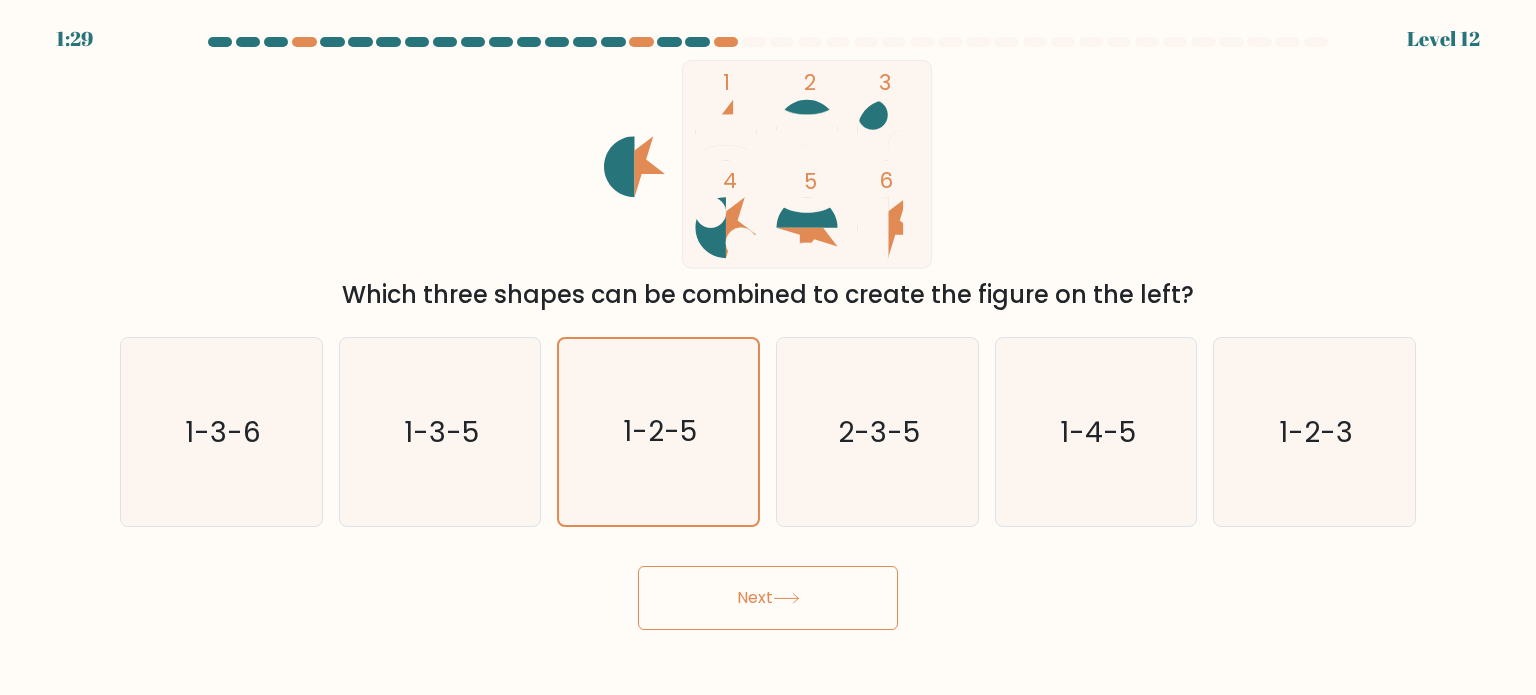 click on "Next" at bounding box center (768, 598) 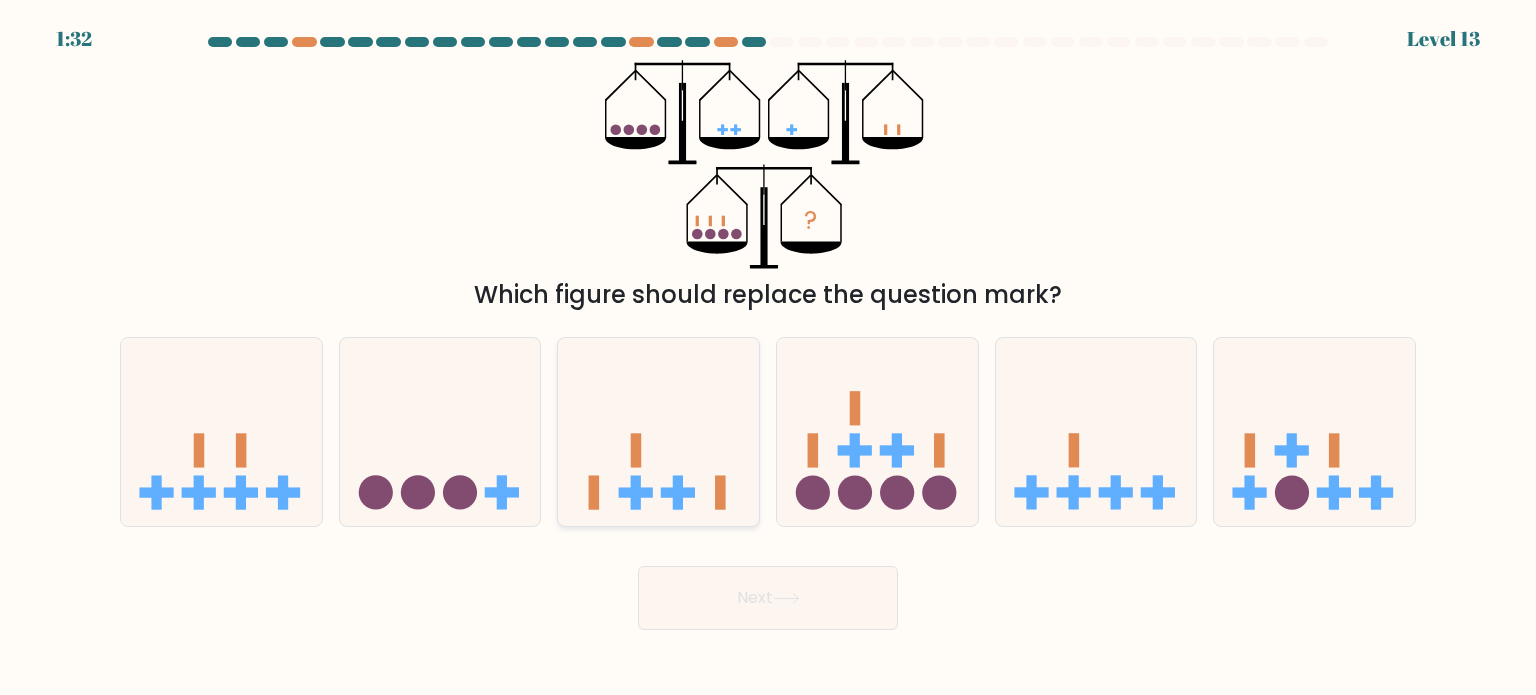 click 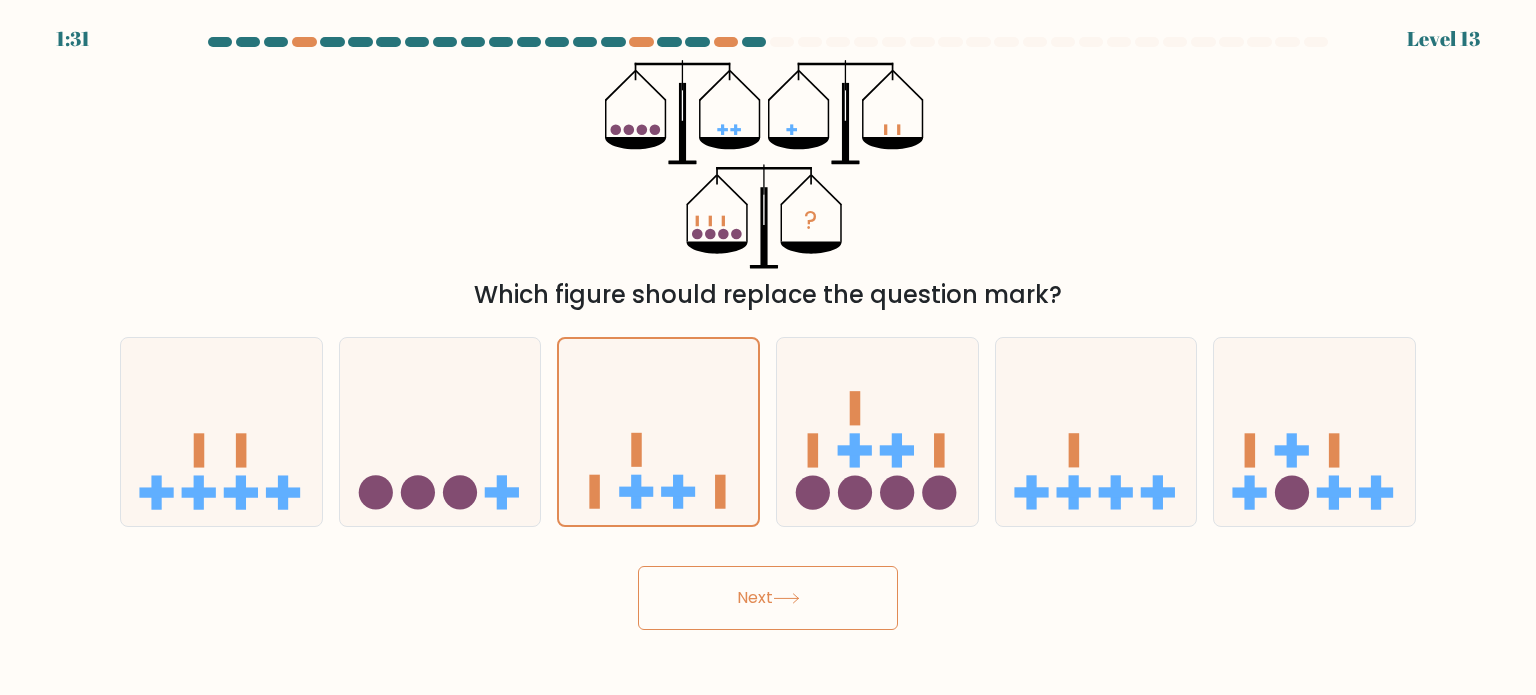 drag, startPoint x: 793, startPoint y: 599, endPoint x: 783, endPoint y: 550, distance: 50.01 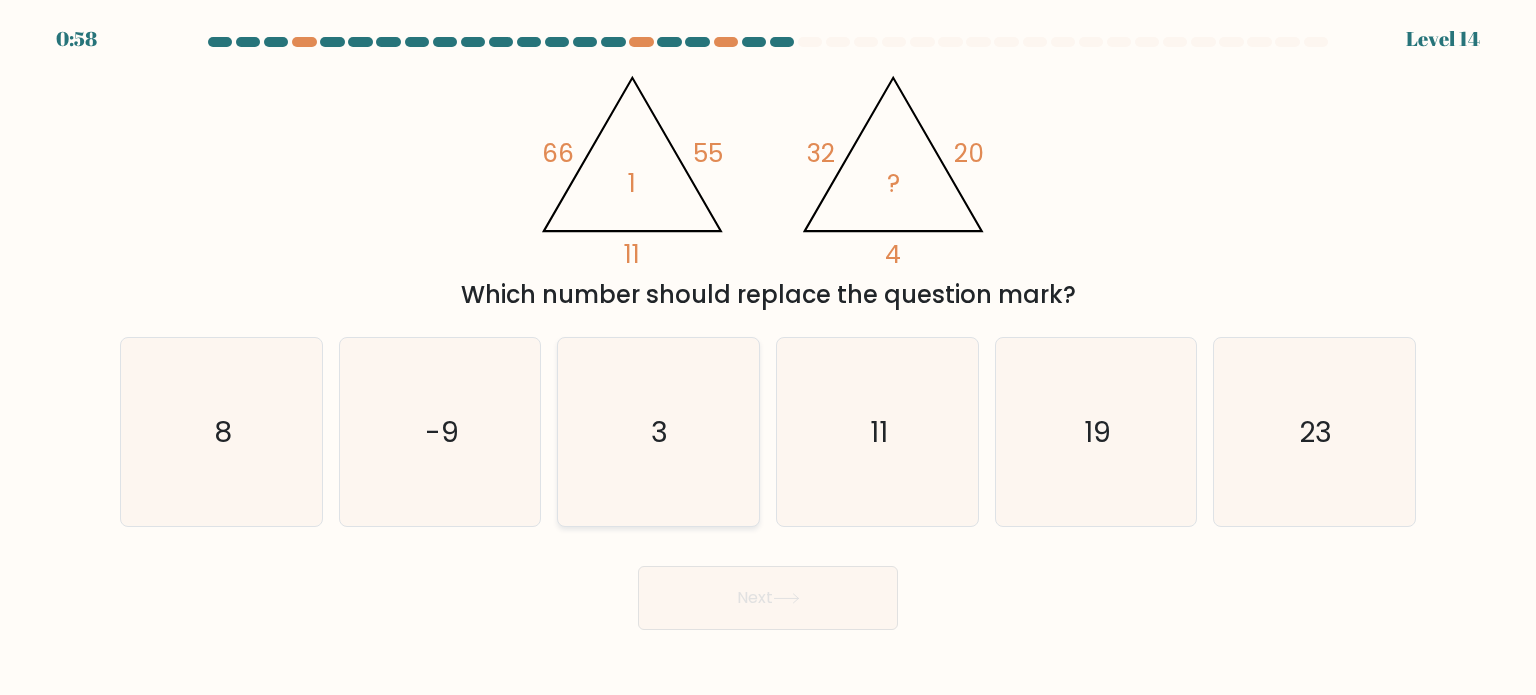 click on "3" 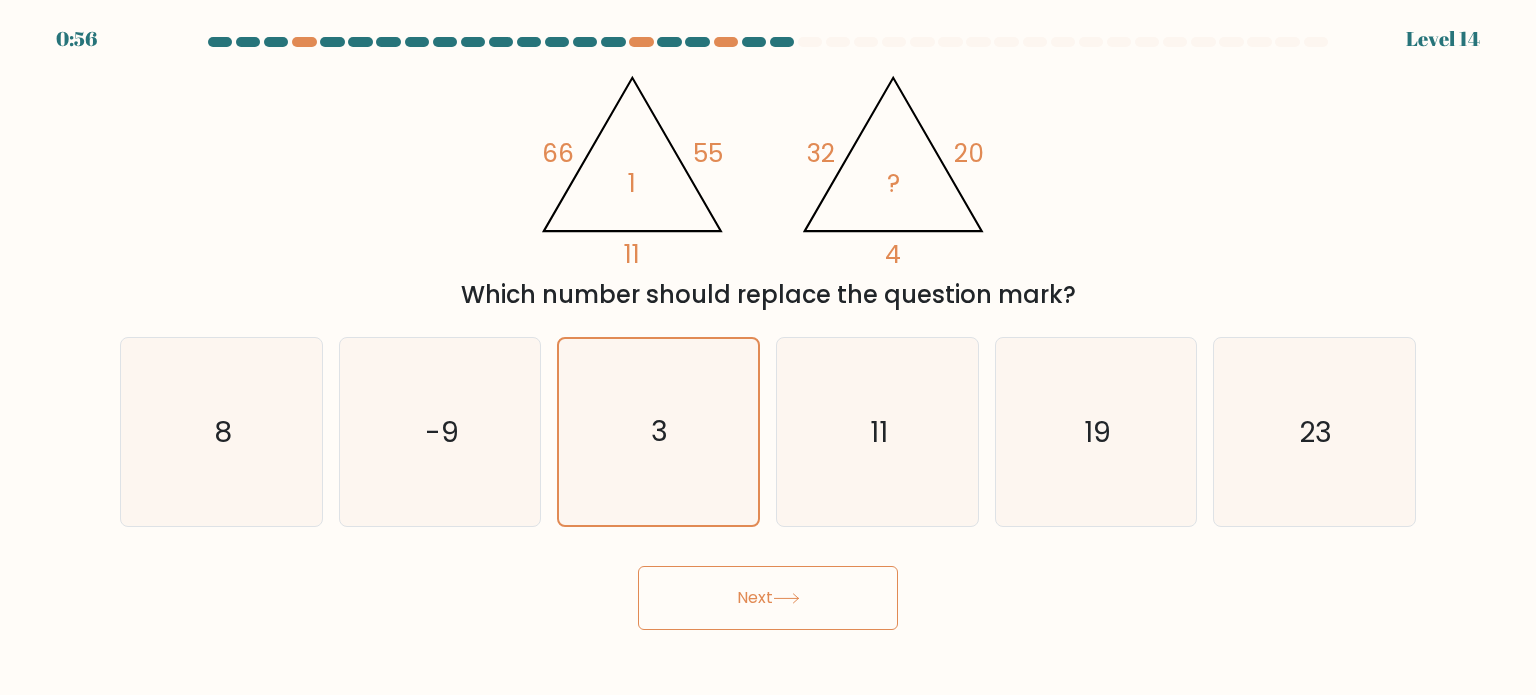 click on "Next" at bounding box center (768, 598) 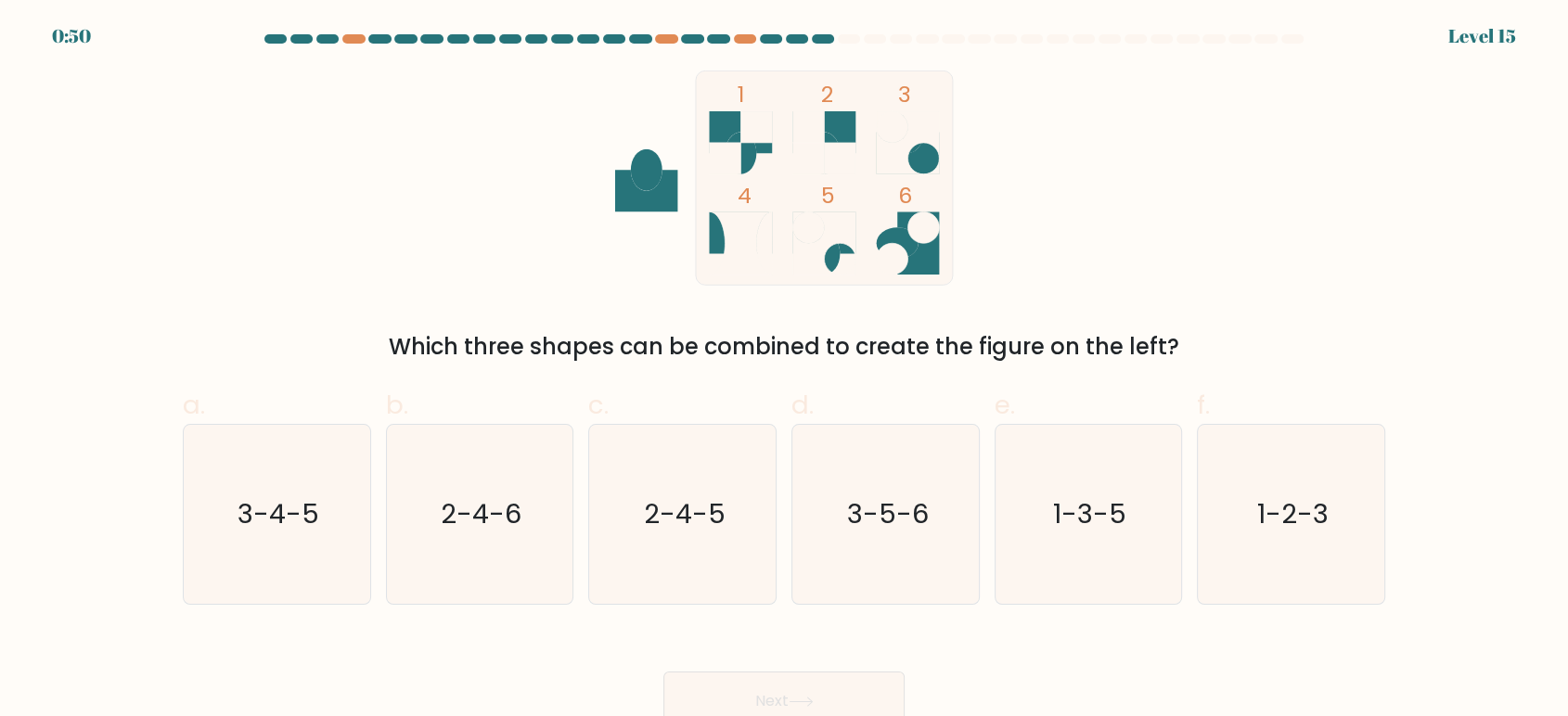 drag, startPoint x: 1065, startPoint y: 2, endPoint x: 1130, endPoint y: 170, distance: 180.13606 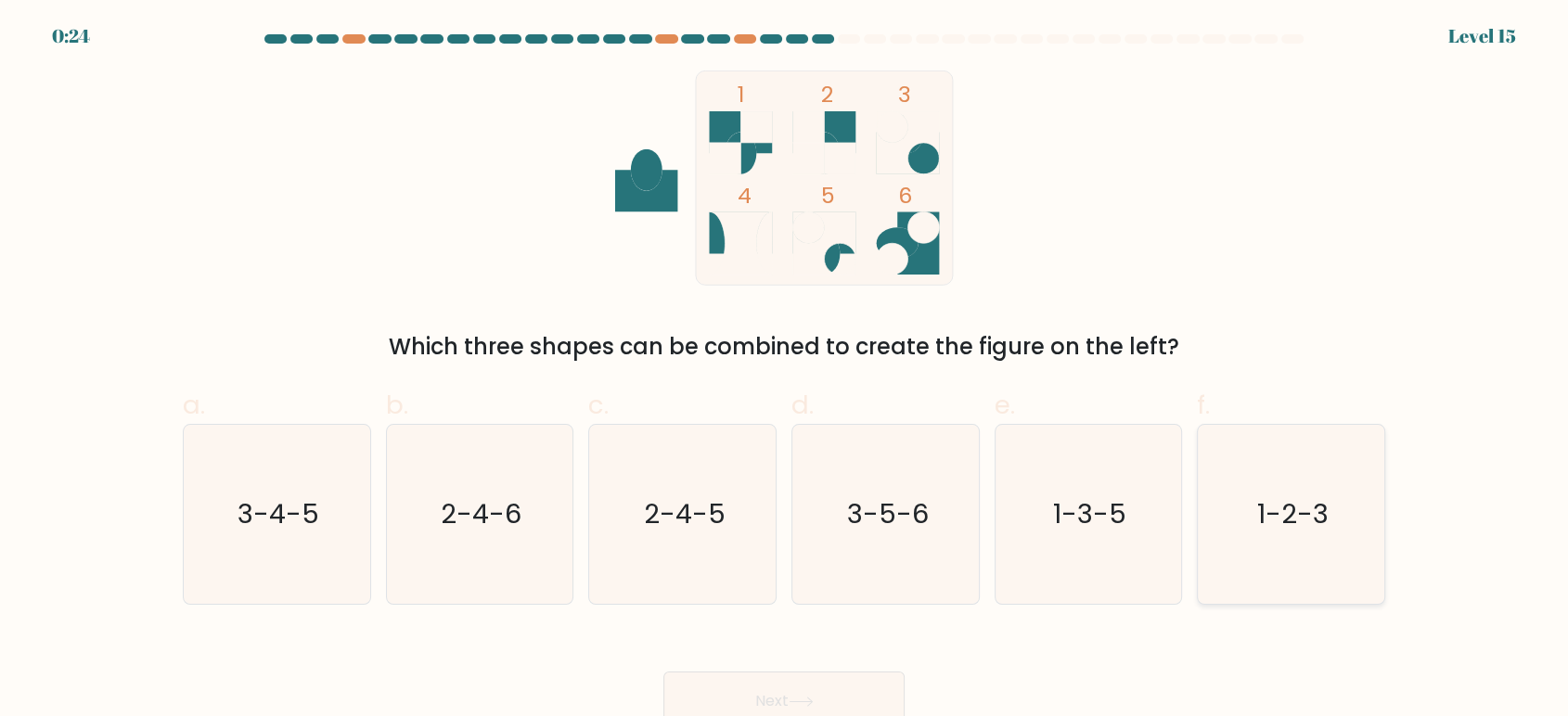 click on "1-2-3" 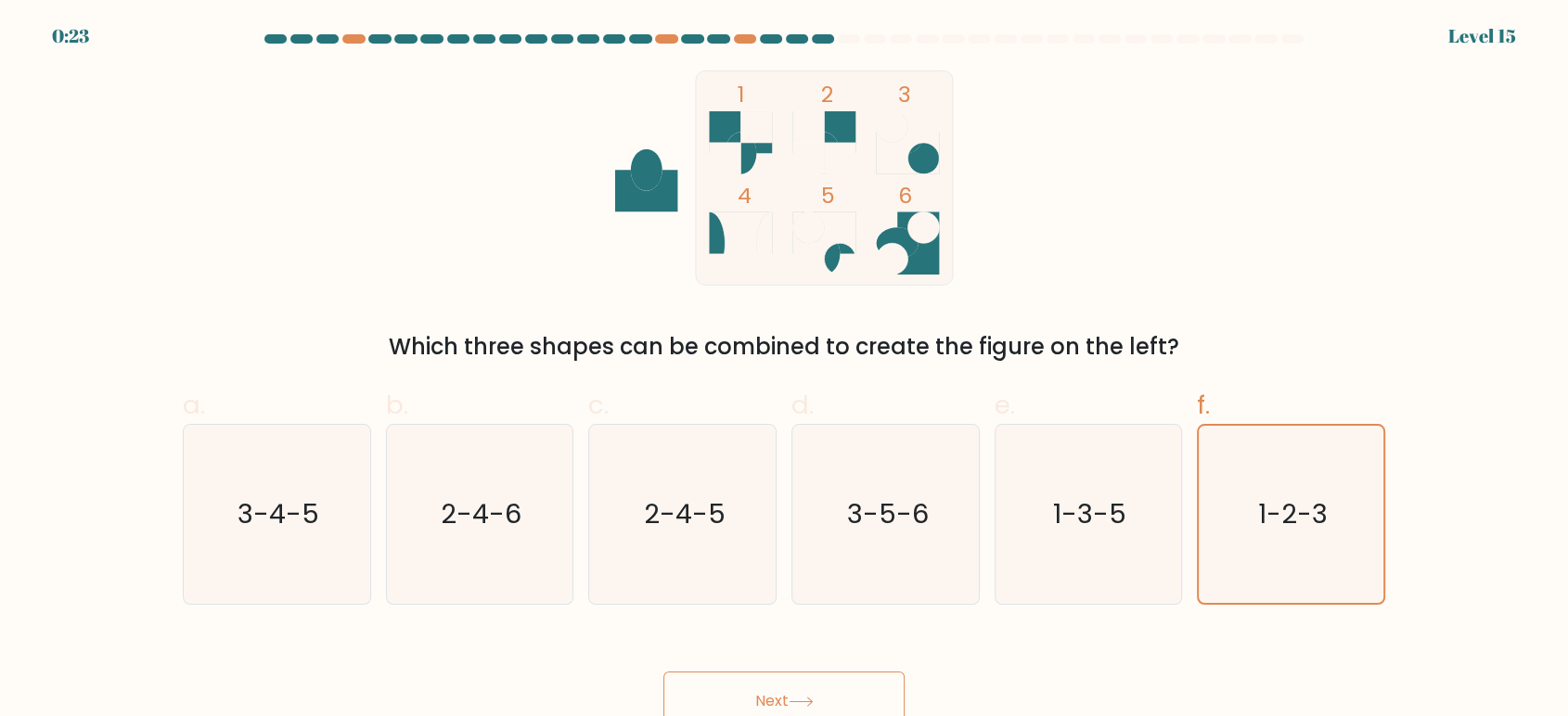 click on "Next" at bounding box center (784, 701) 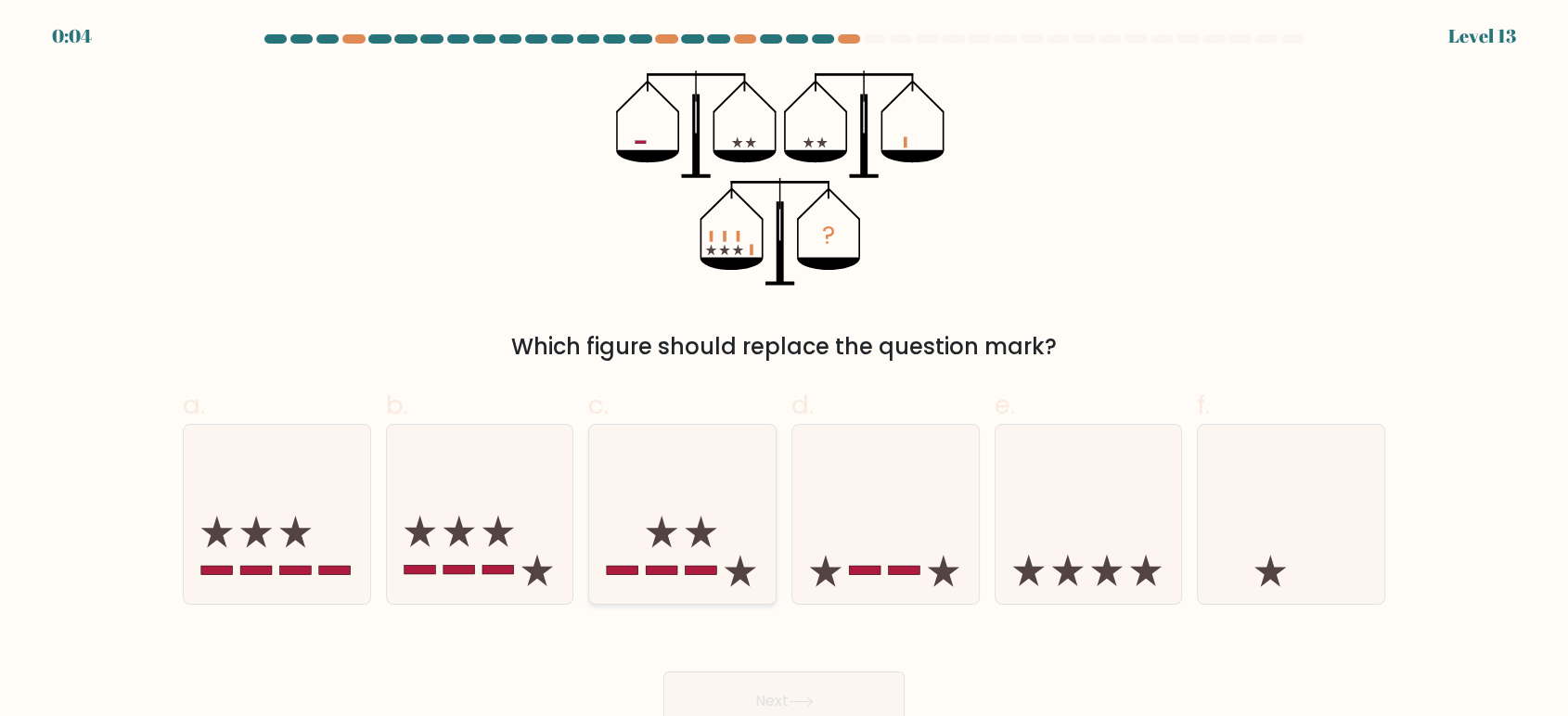 click 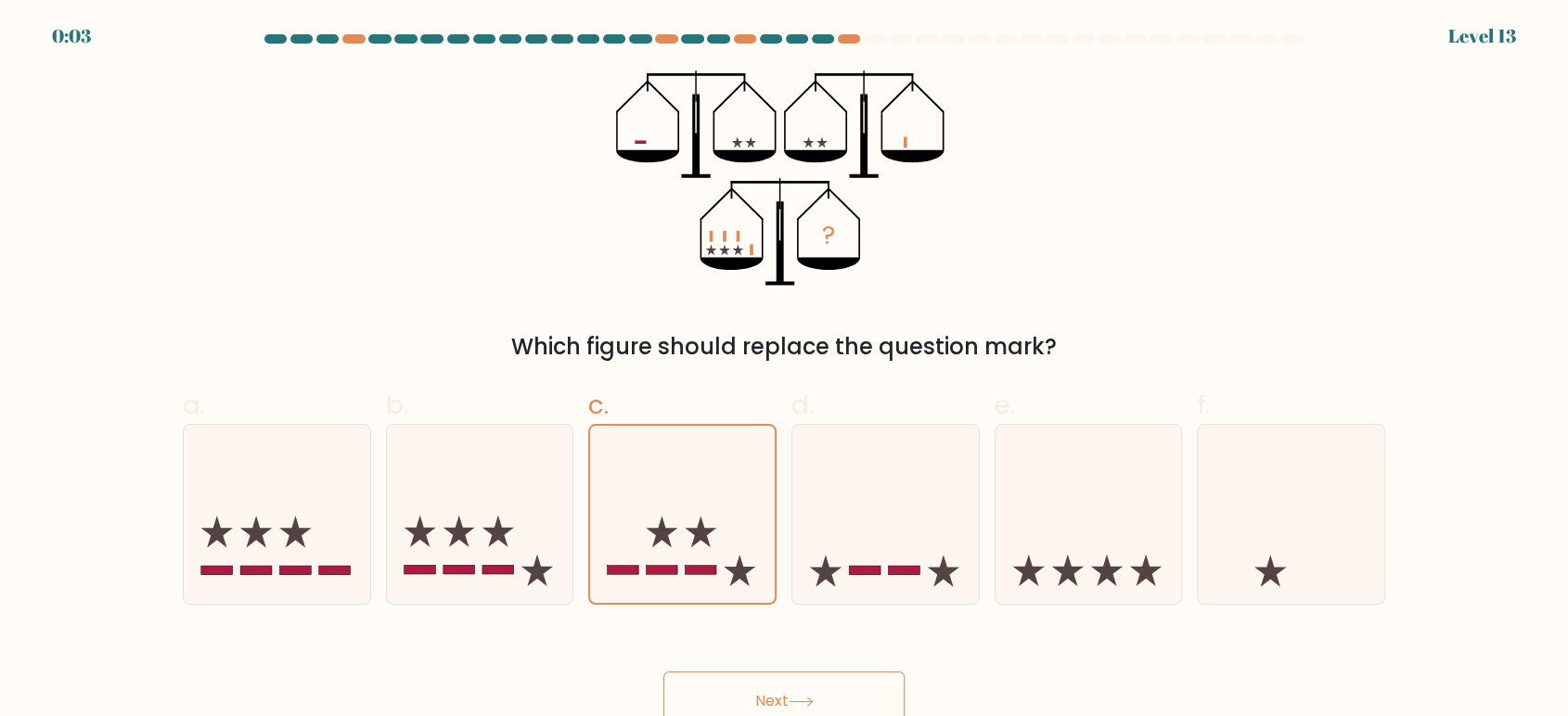 click on "Next" at bounding box center [784, 701] 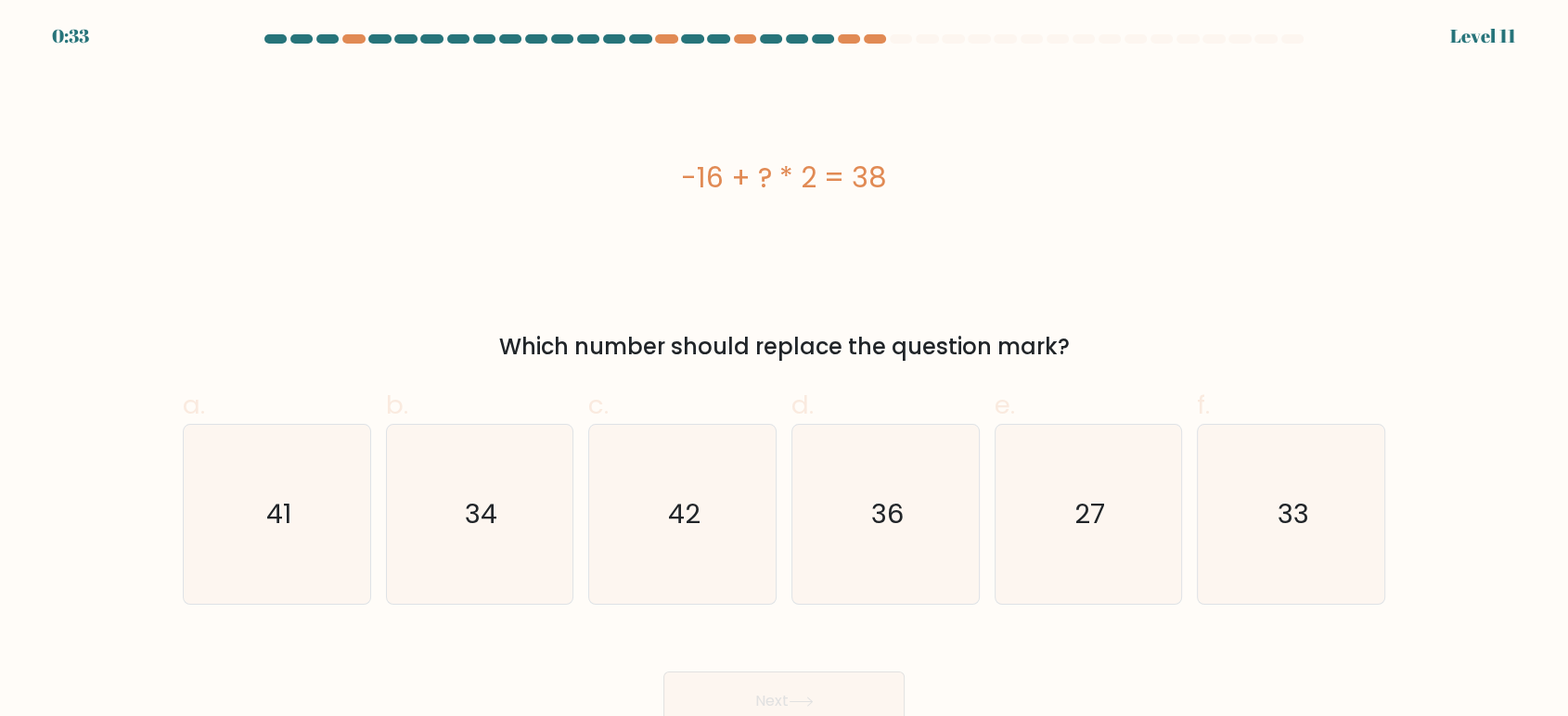 drag, startPoint x: 757, startPoint y: 154, endPoint x: 764, endPoint y: 196, distance: 42.57934 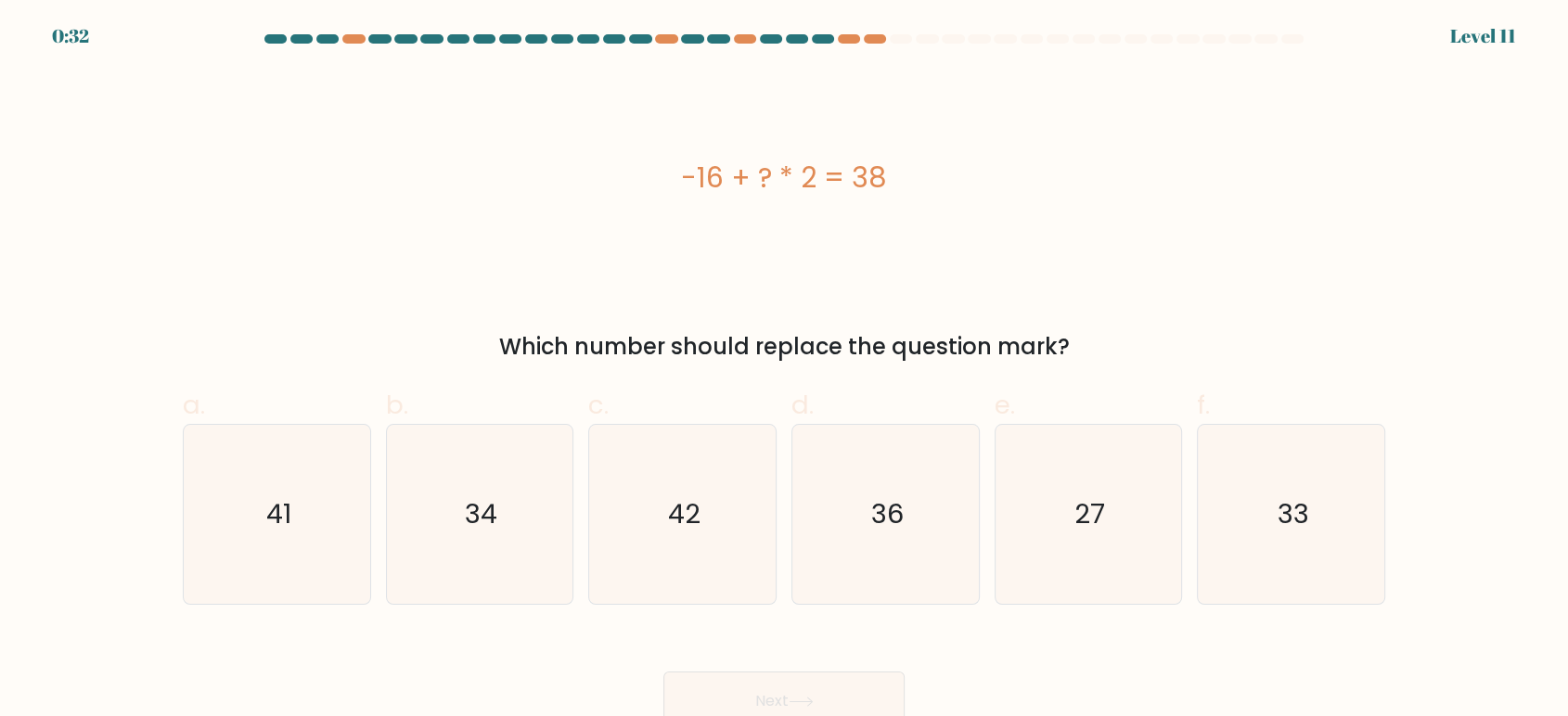 click on "-16 + ? * 2 = 38" at bounding box center [784, 177] 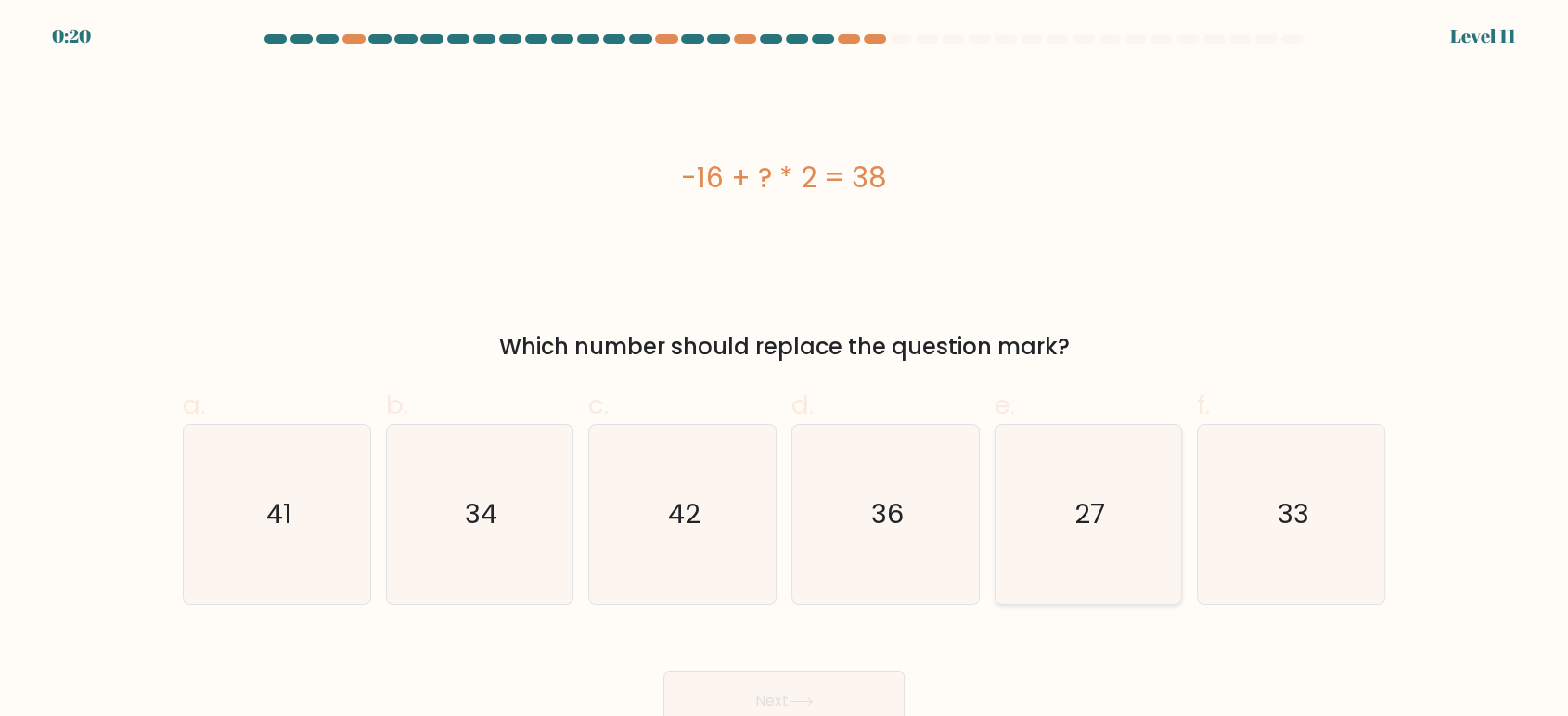 click on "27" 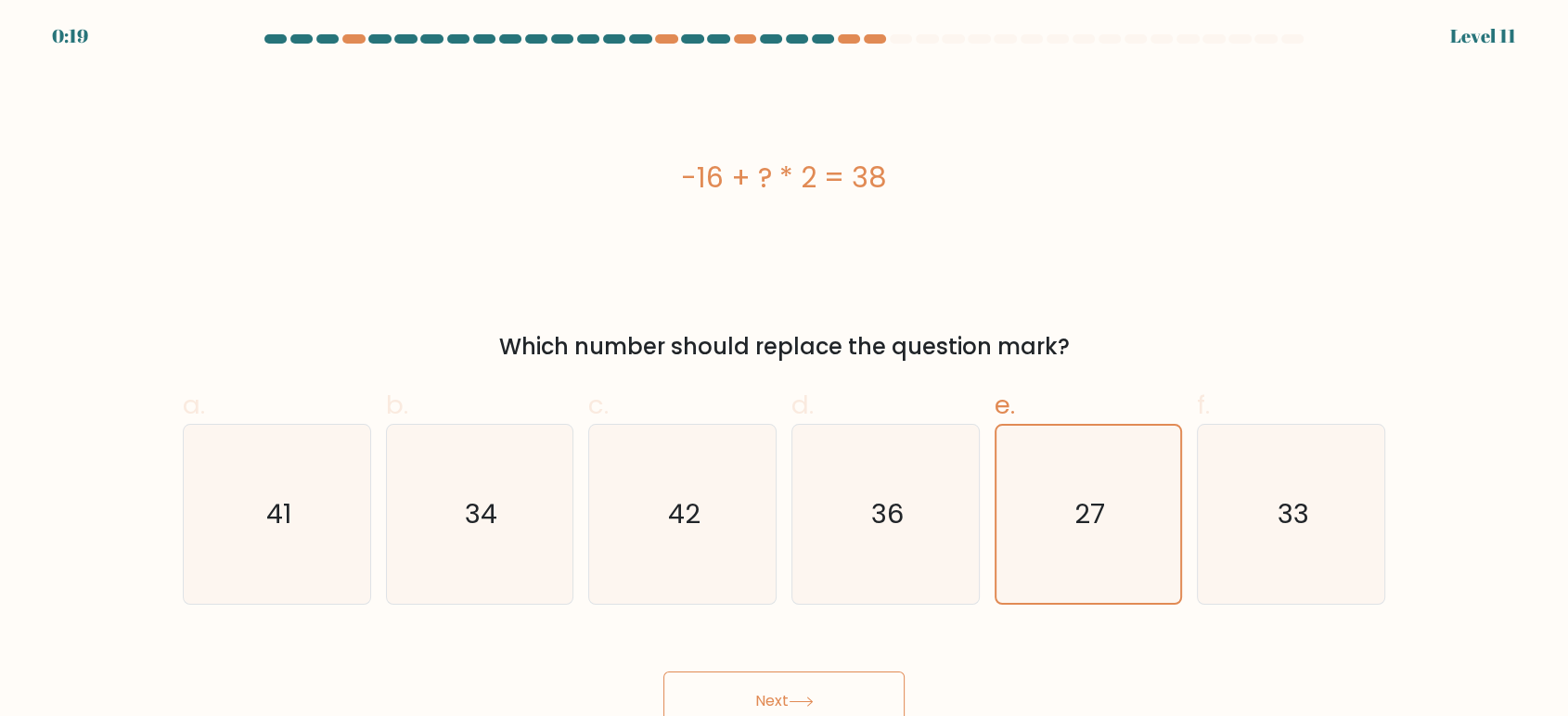 click on "Next" at bounding box center [784, 701] 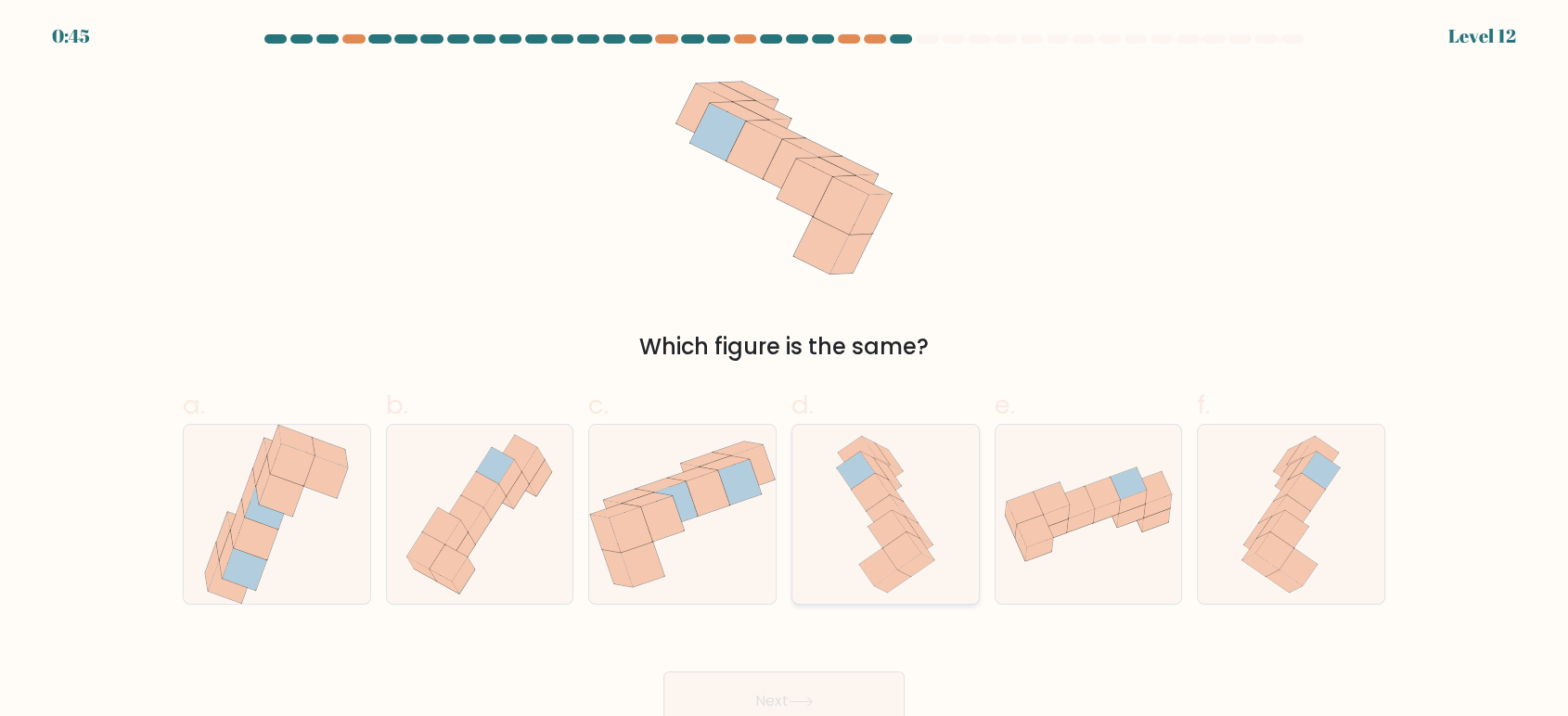 click 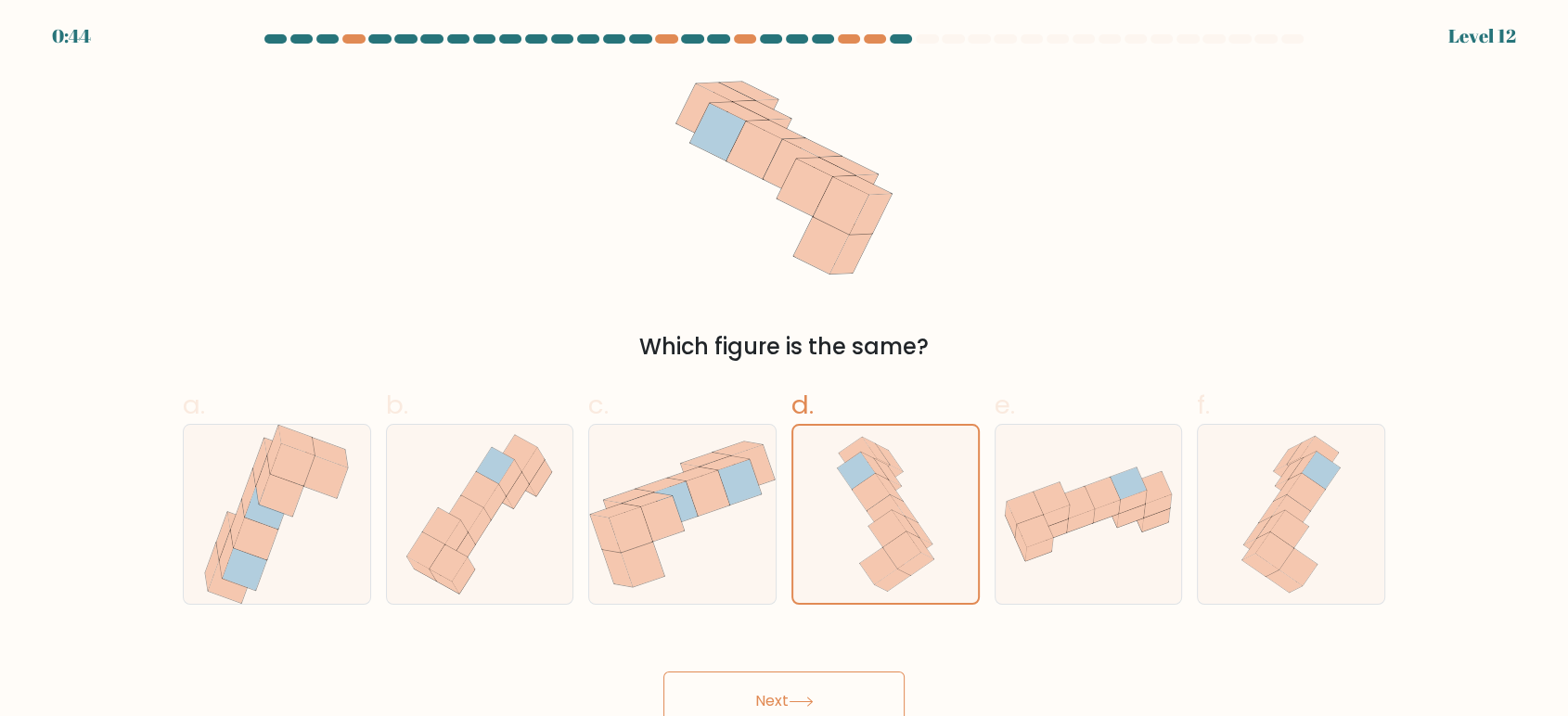 click on "Next" at bounding box center [784, 701] 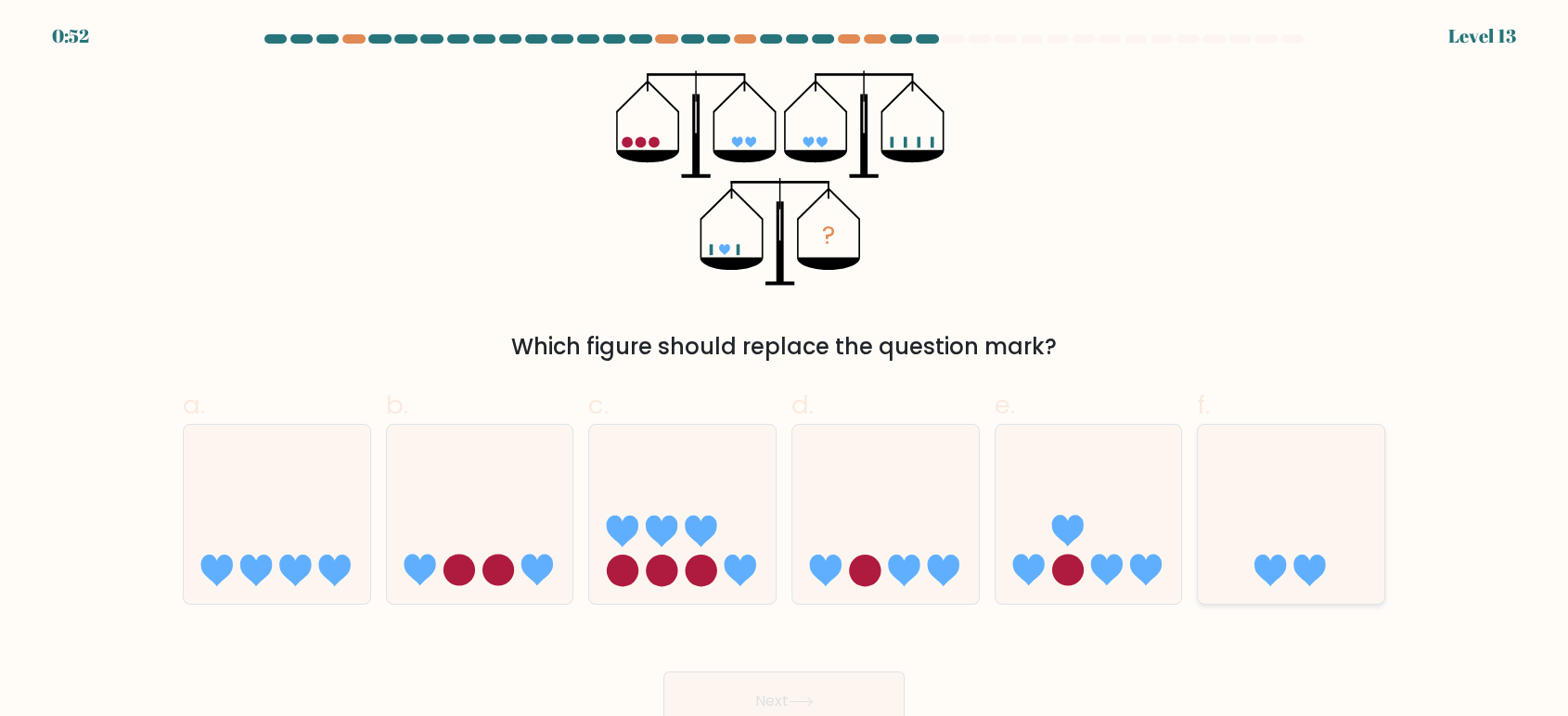 click 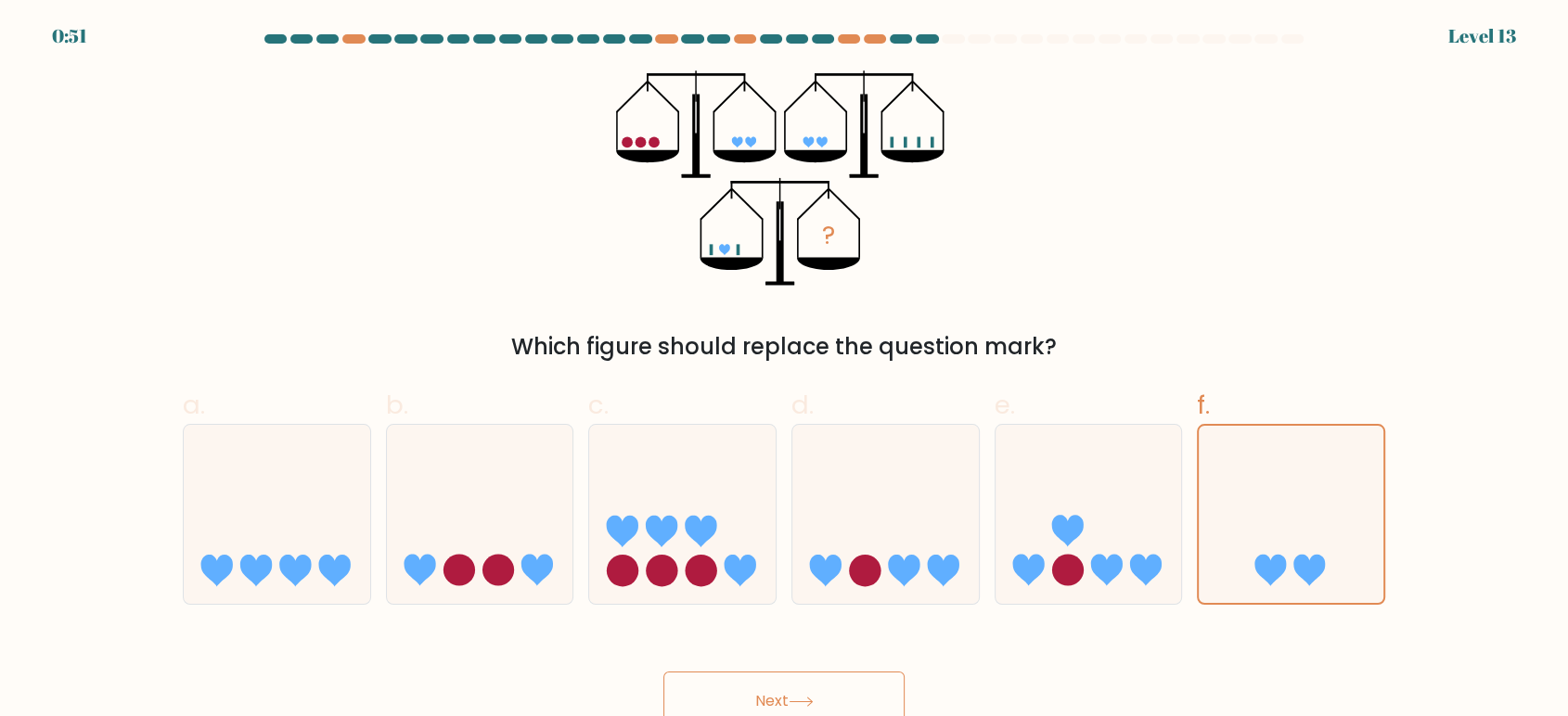 click on "Next" at bounding box center [784, 701] 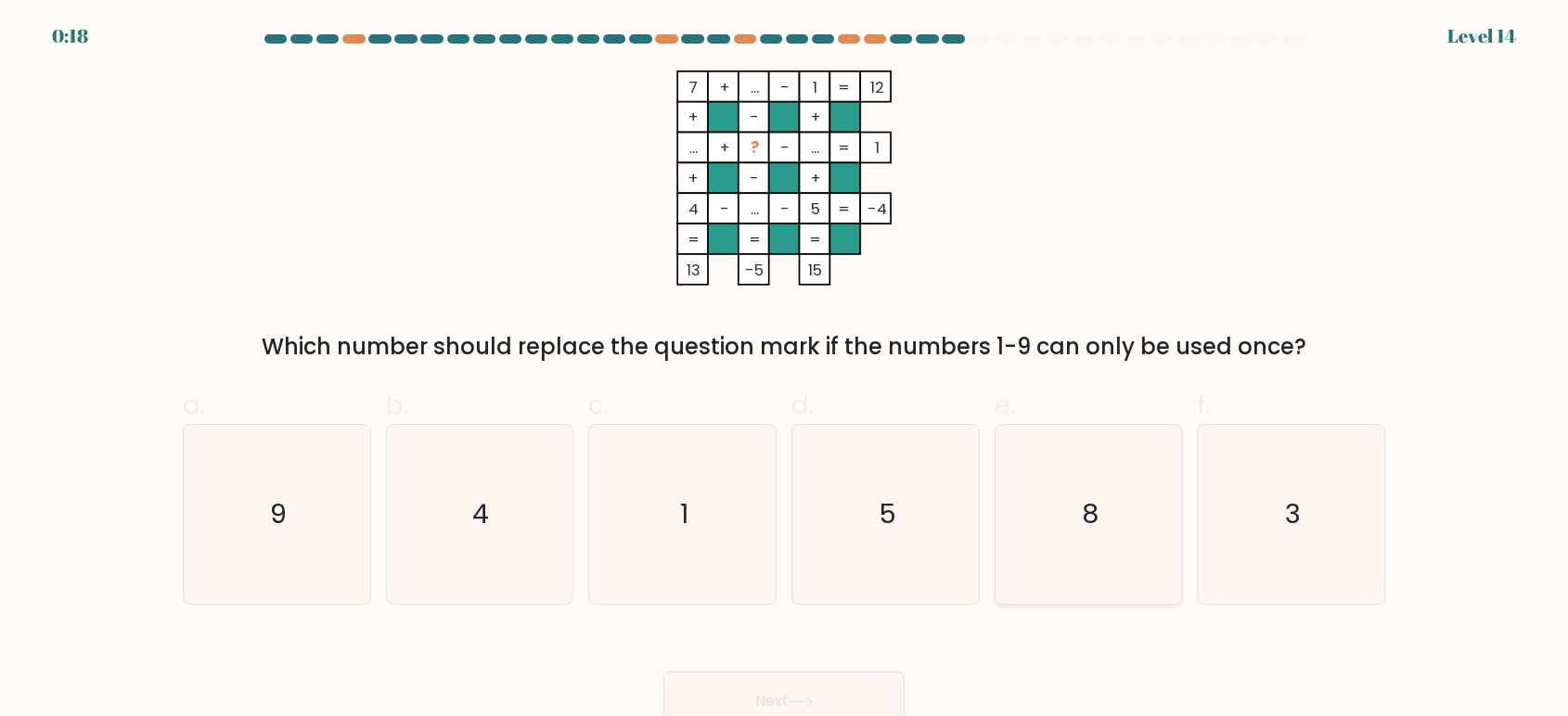 click on "8" 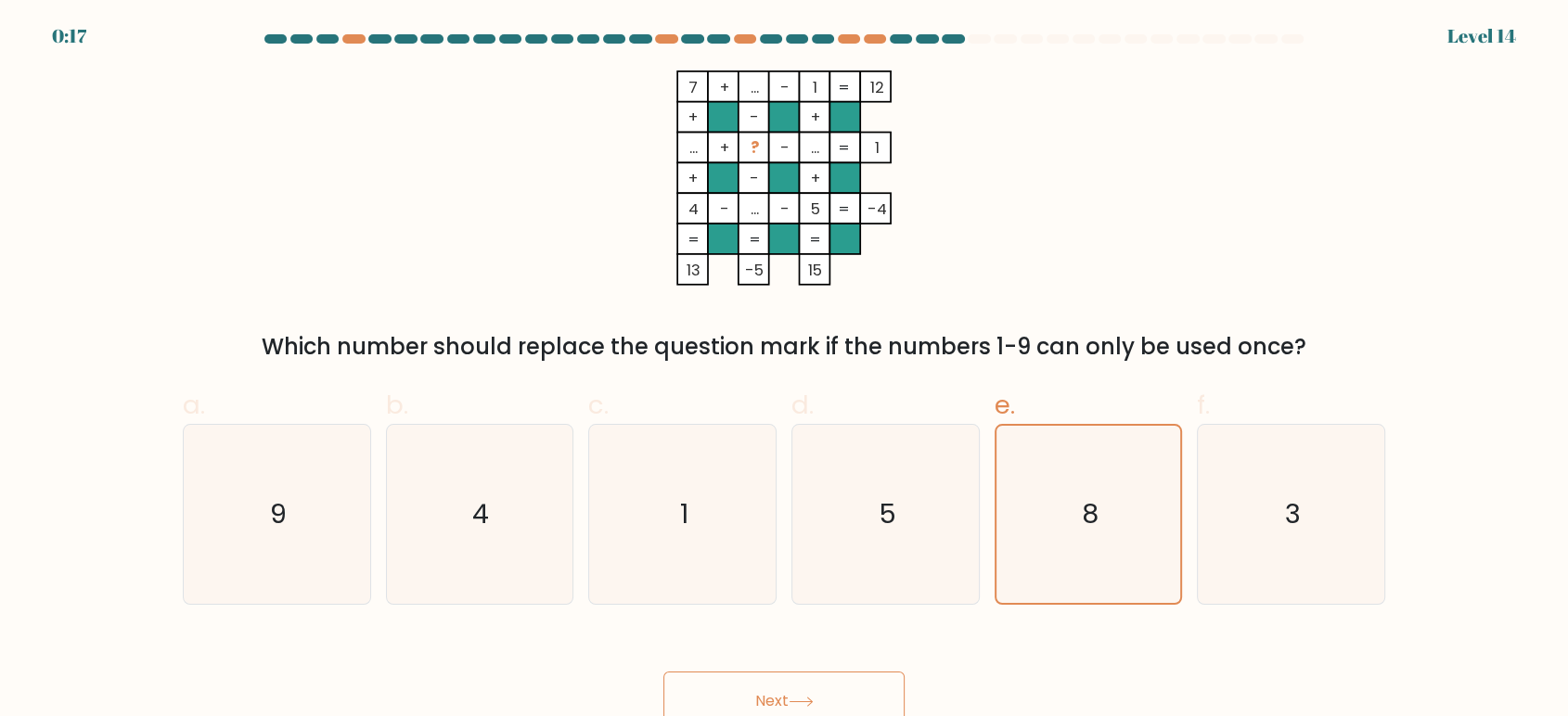 click on "Next" at bounding box center (784, 701) 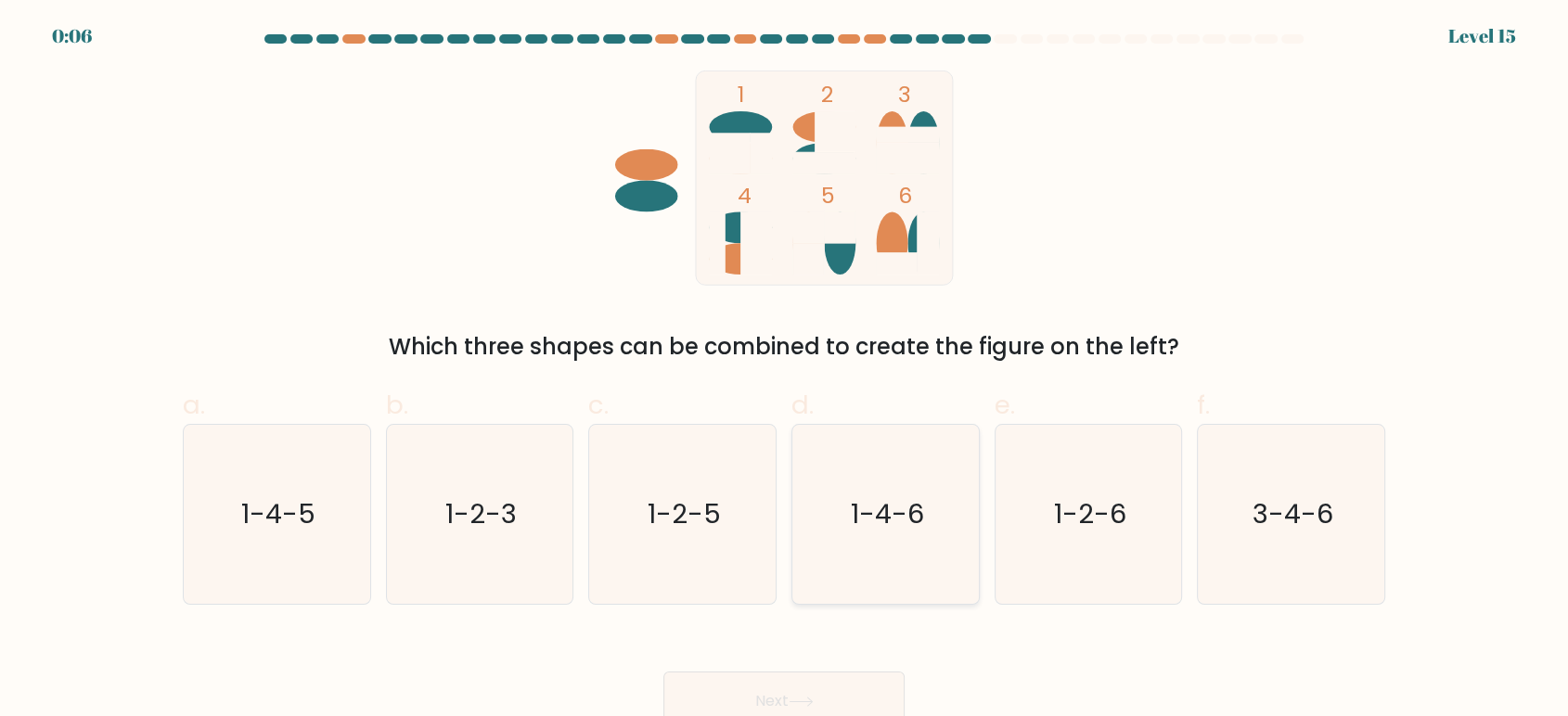click on "1-4-6" 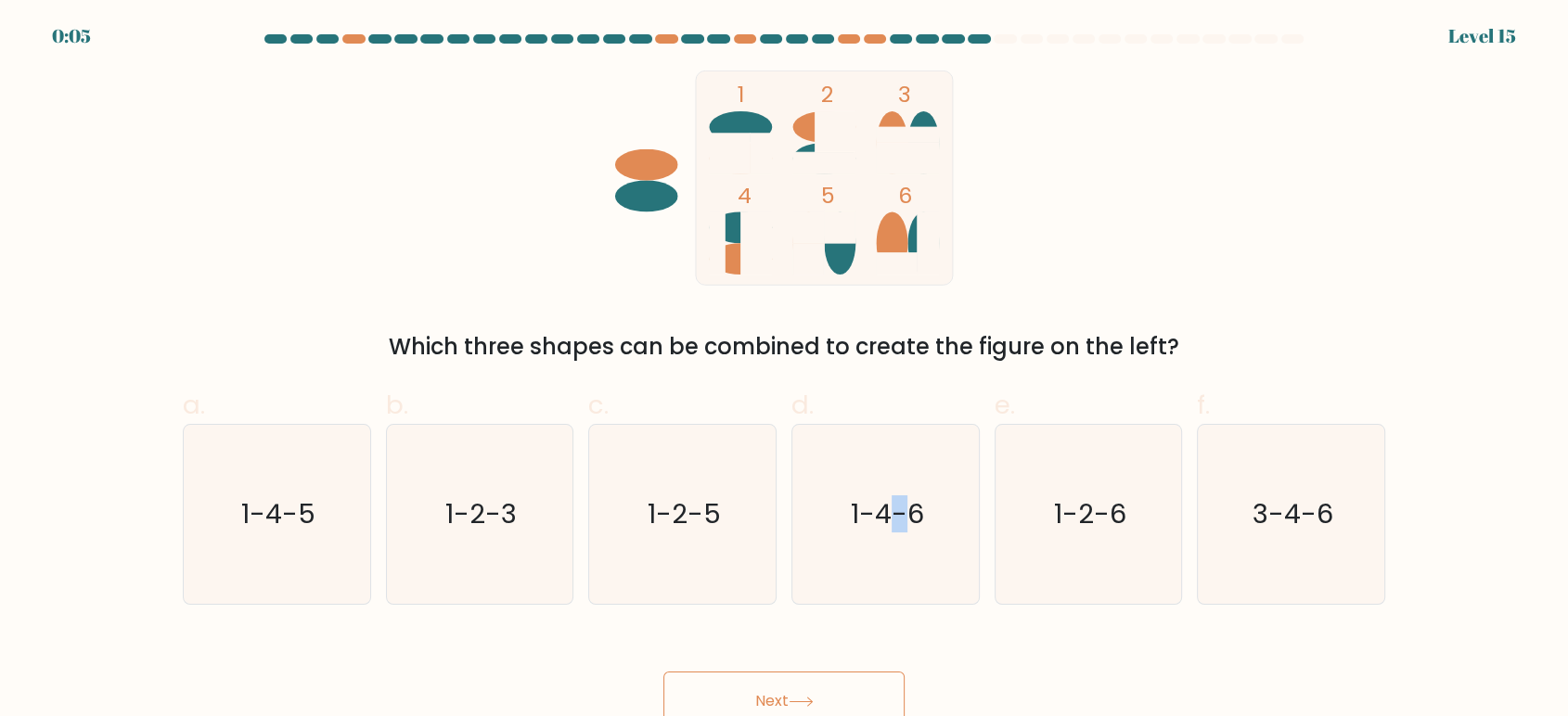 click on "Next" at bounding box center (784, 701) 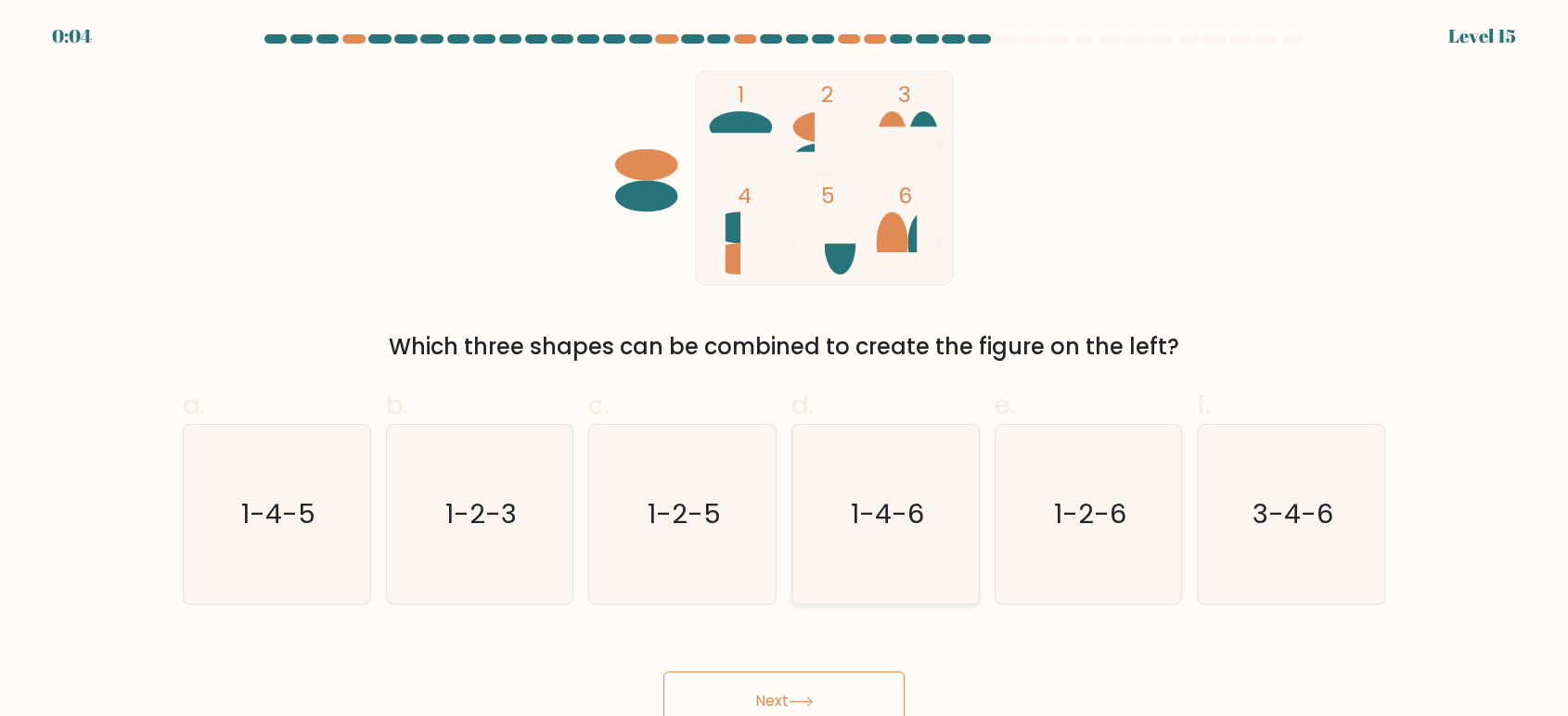 click on "1-4-6" 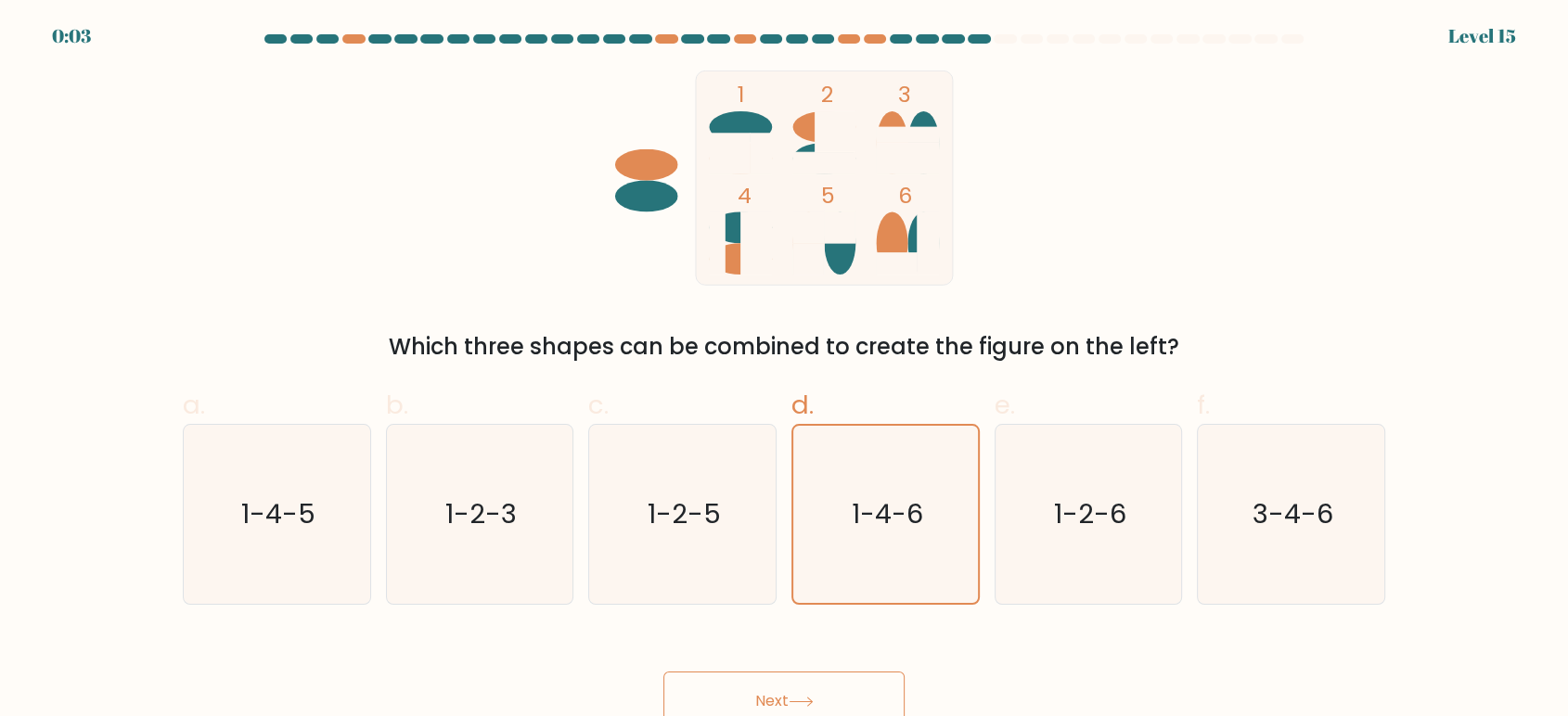 drag, startPoint x: 815, startPoint y: 696, endPoint x: 826, endPoint y: 626, distance: 70.85901 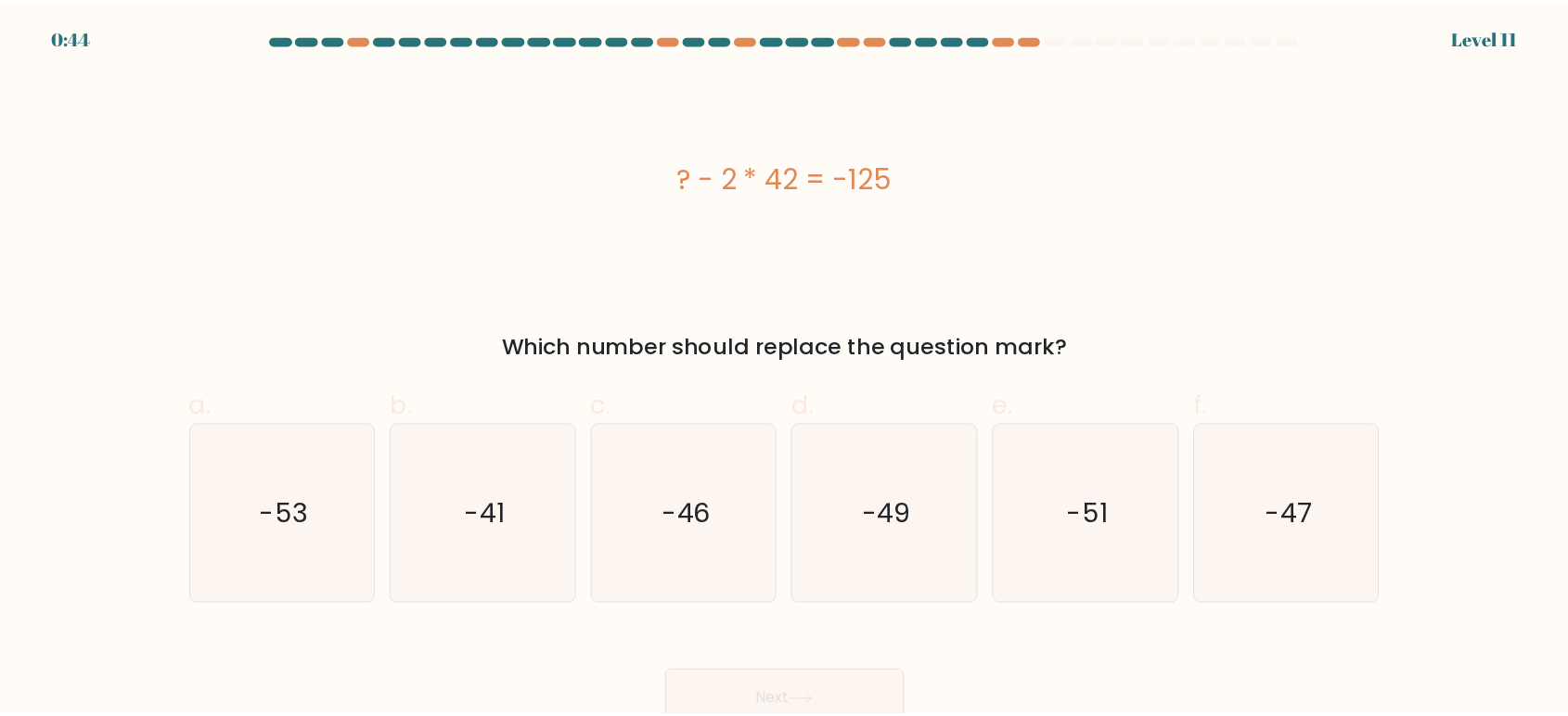 scroll, scrollTop: 0, scrollLeft: 0, axis: both 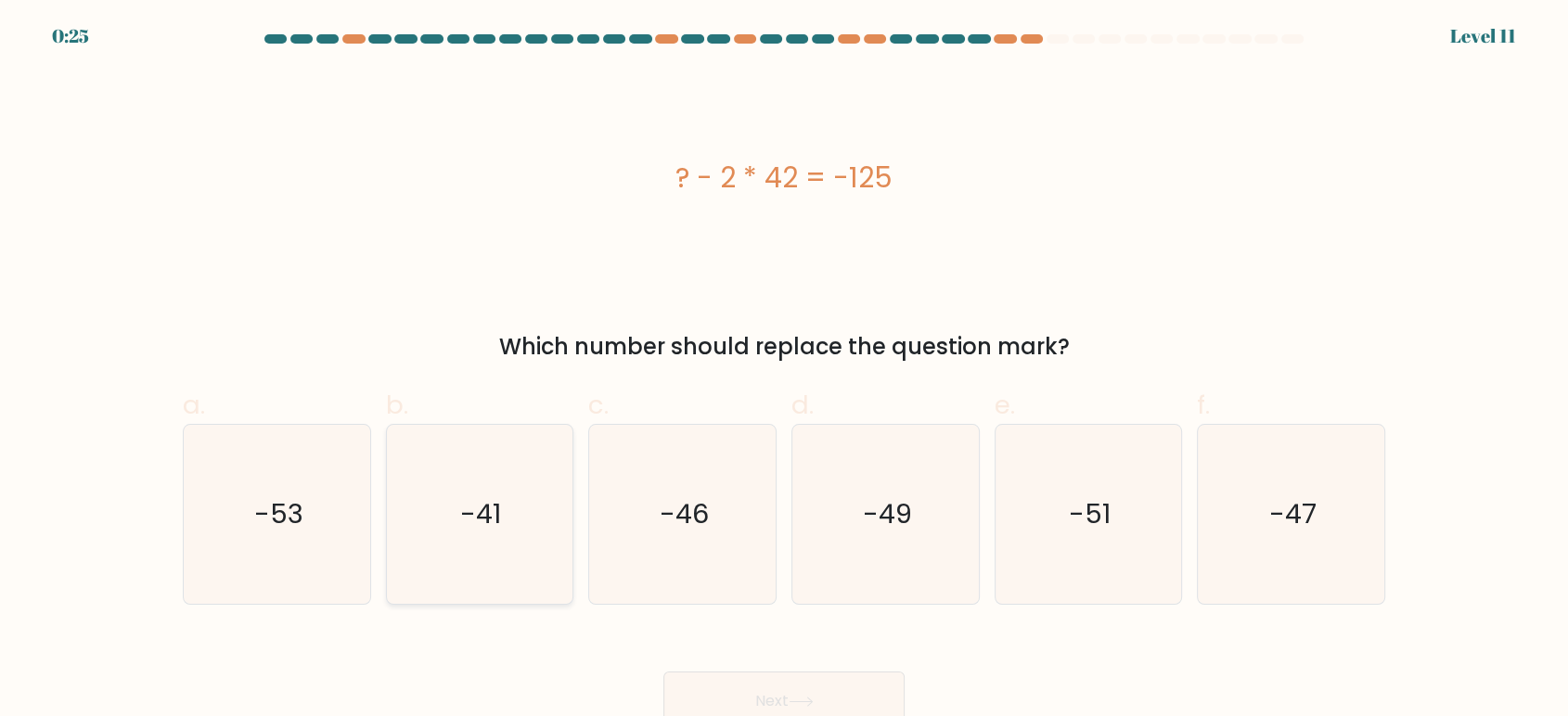 click on "-41" 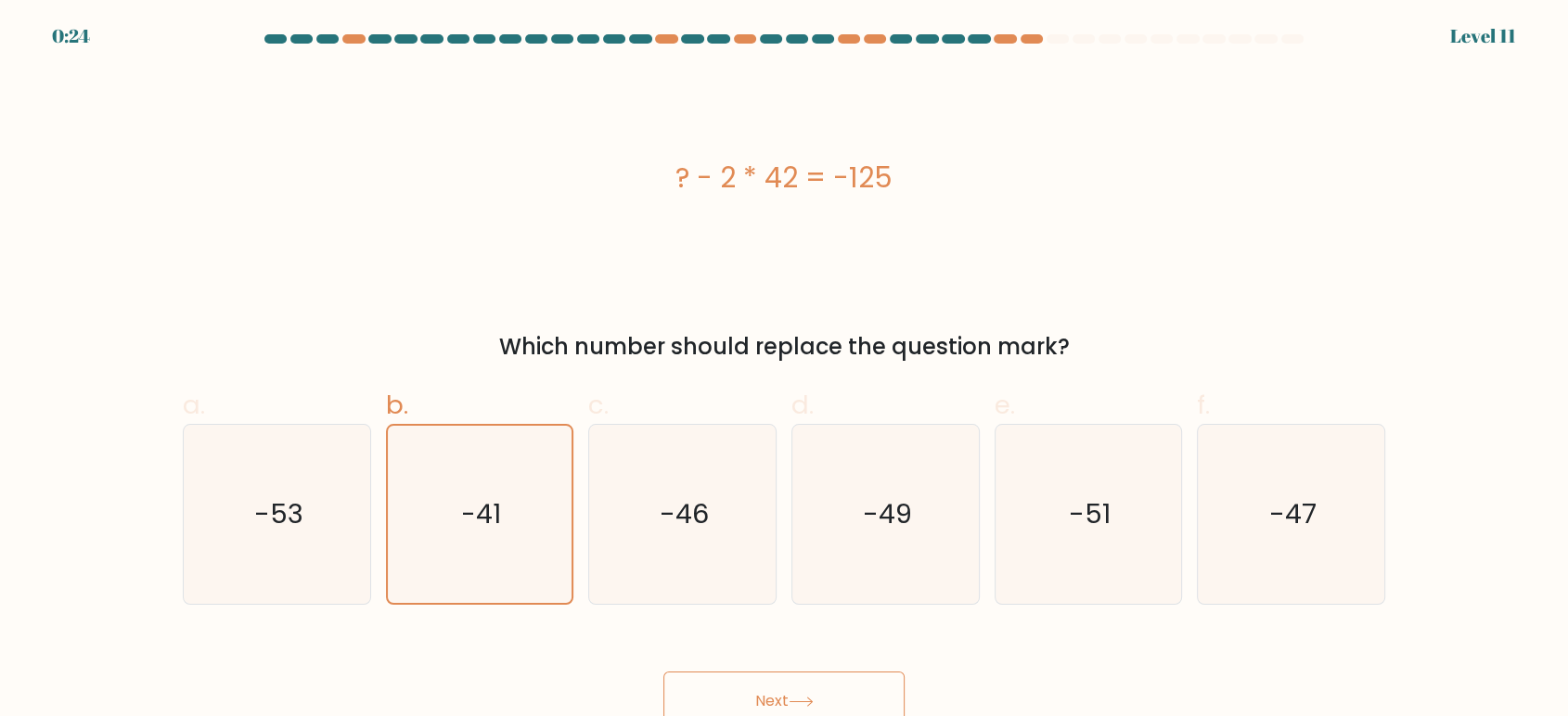 click on "Next" at bounding box center [784, 701] 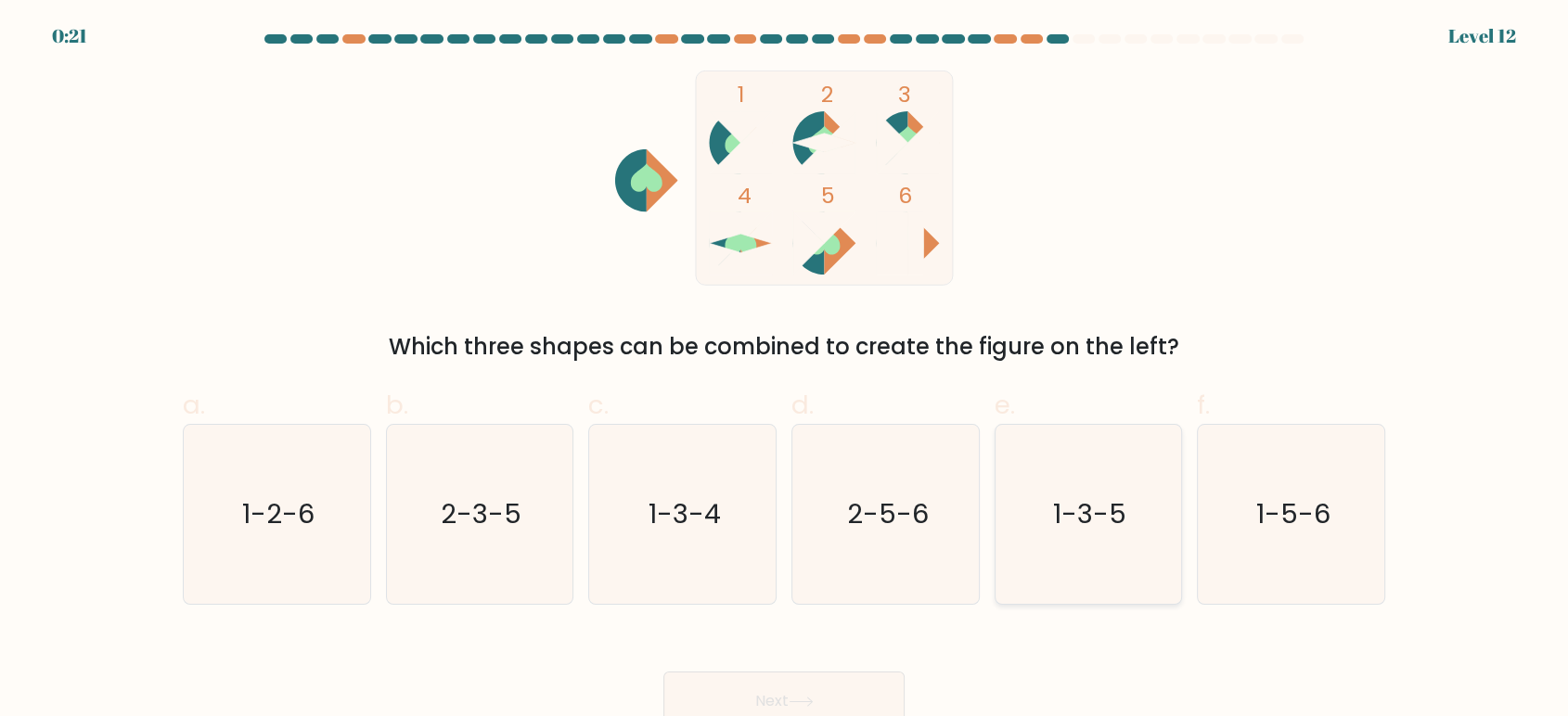 click on "1-3-5" 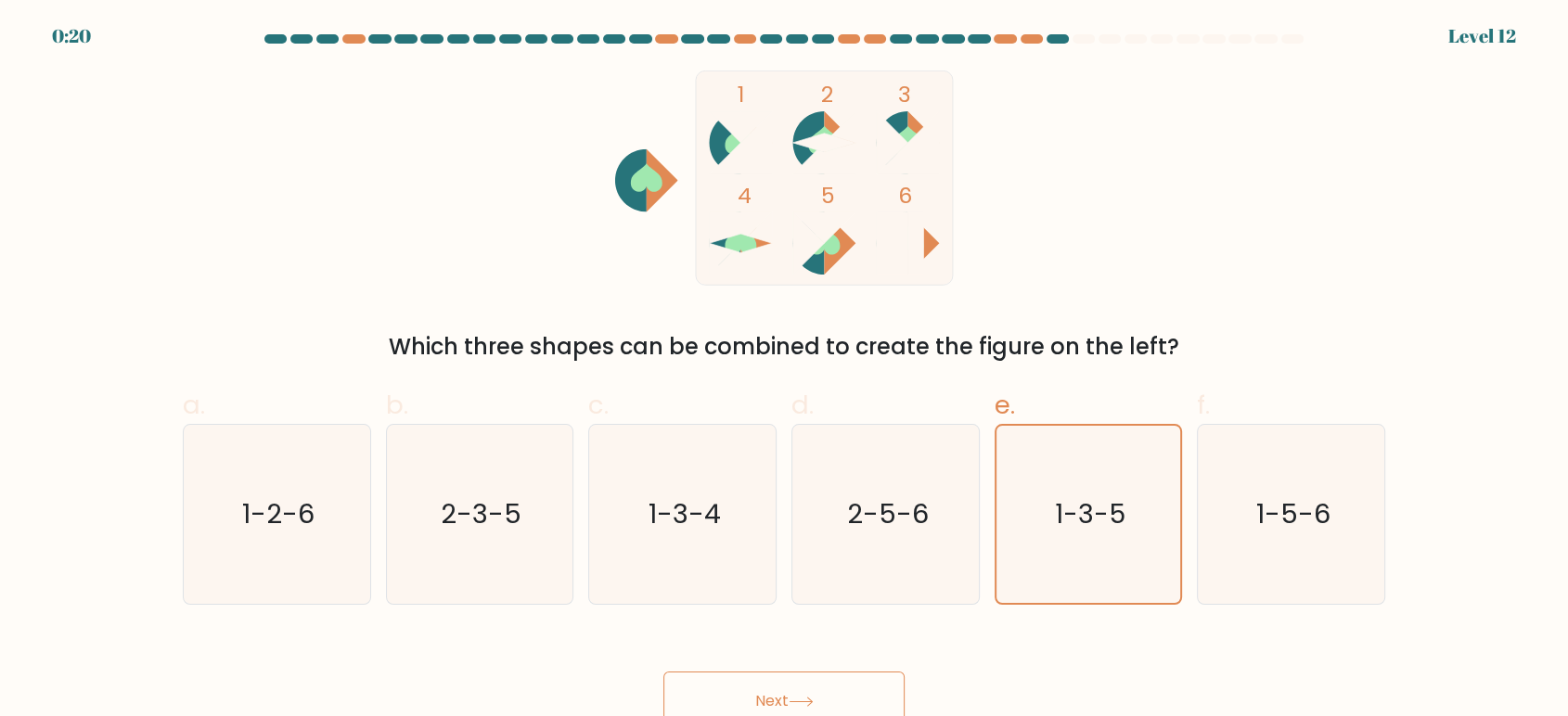 click on "Next" at bounding box center [784, 701] 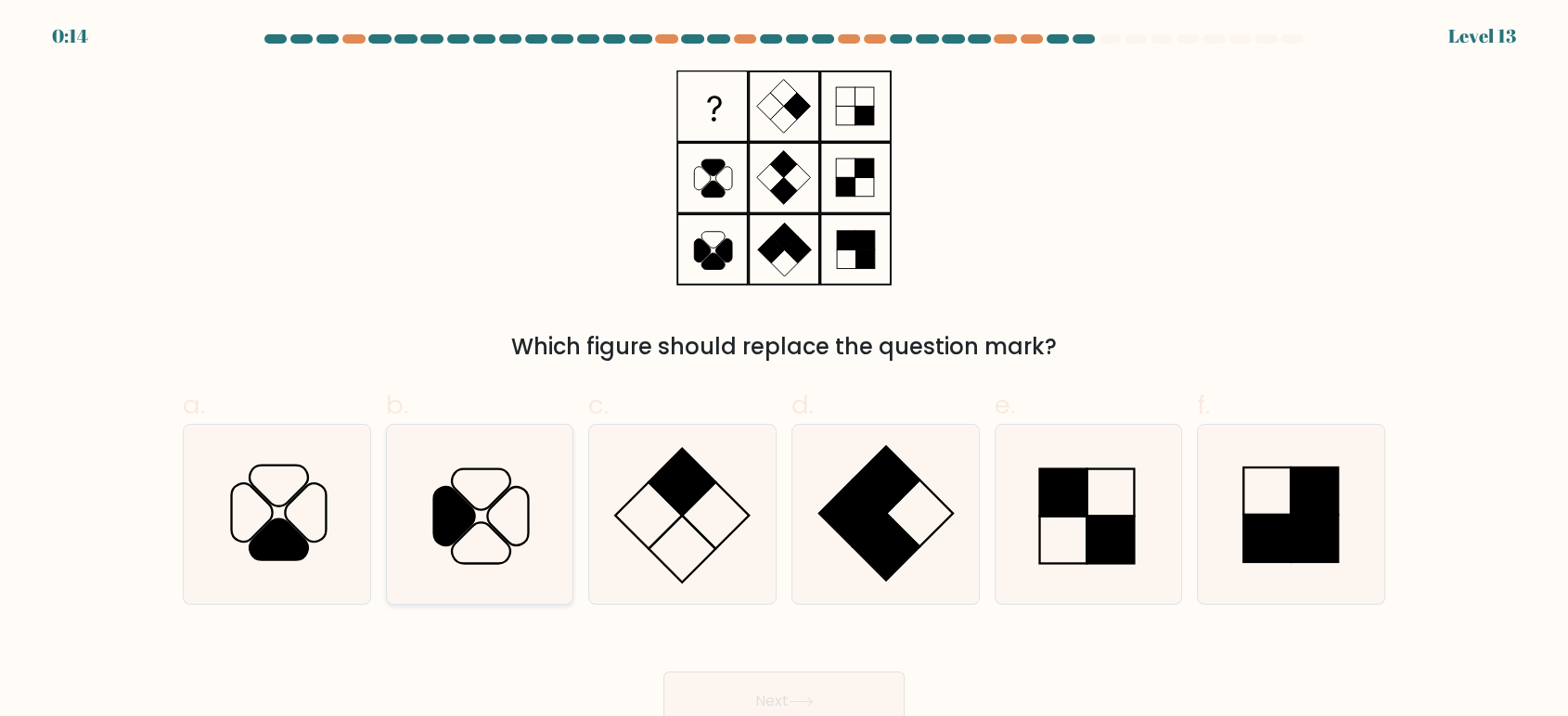click 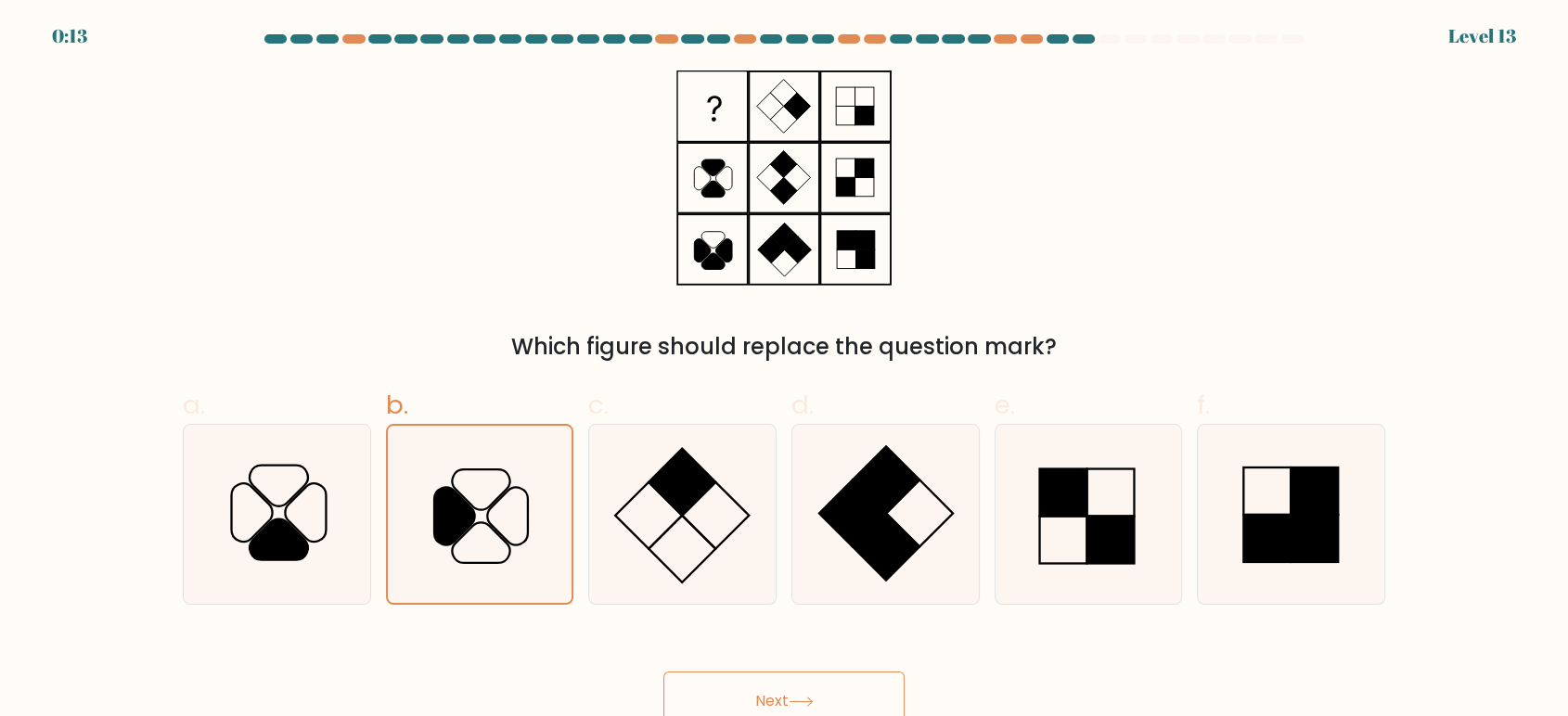 click on "Next" at bounding box center [784, 701] 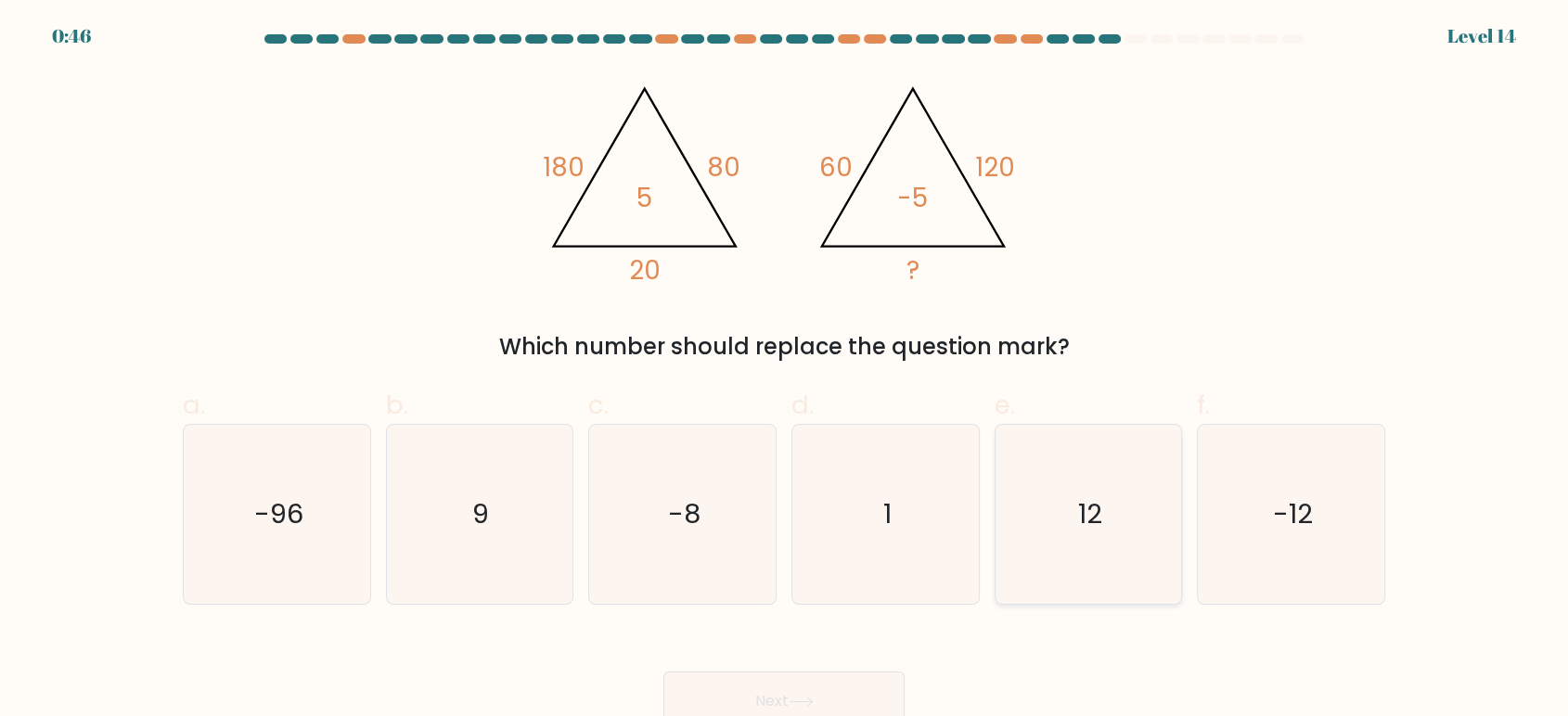 click on "12" 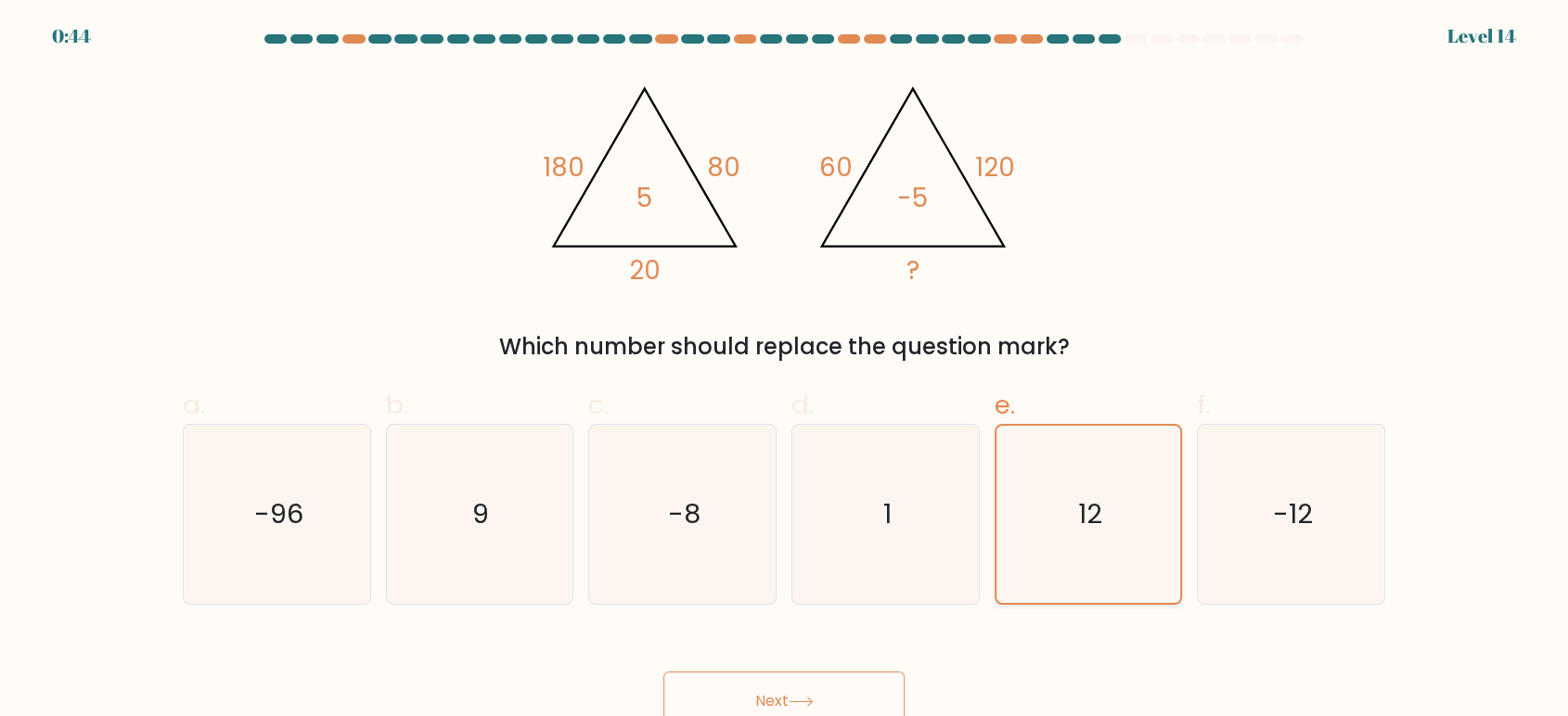 scroll, scrollTop: 14, scrollLeft: 0, axis: vertical 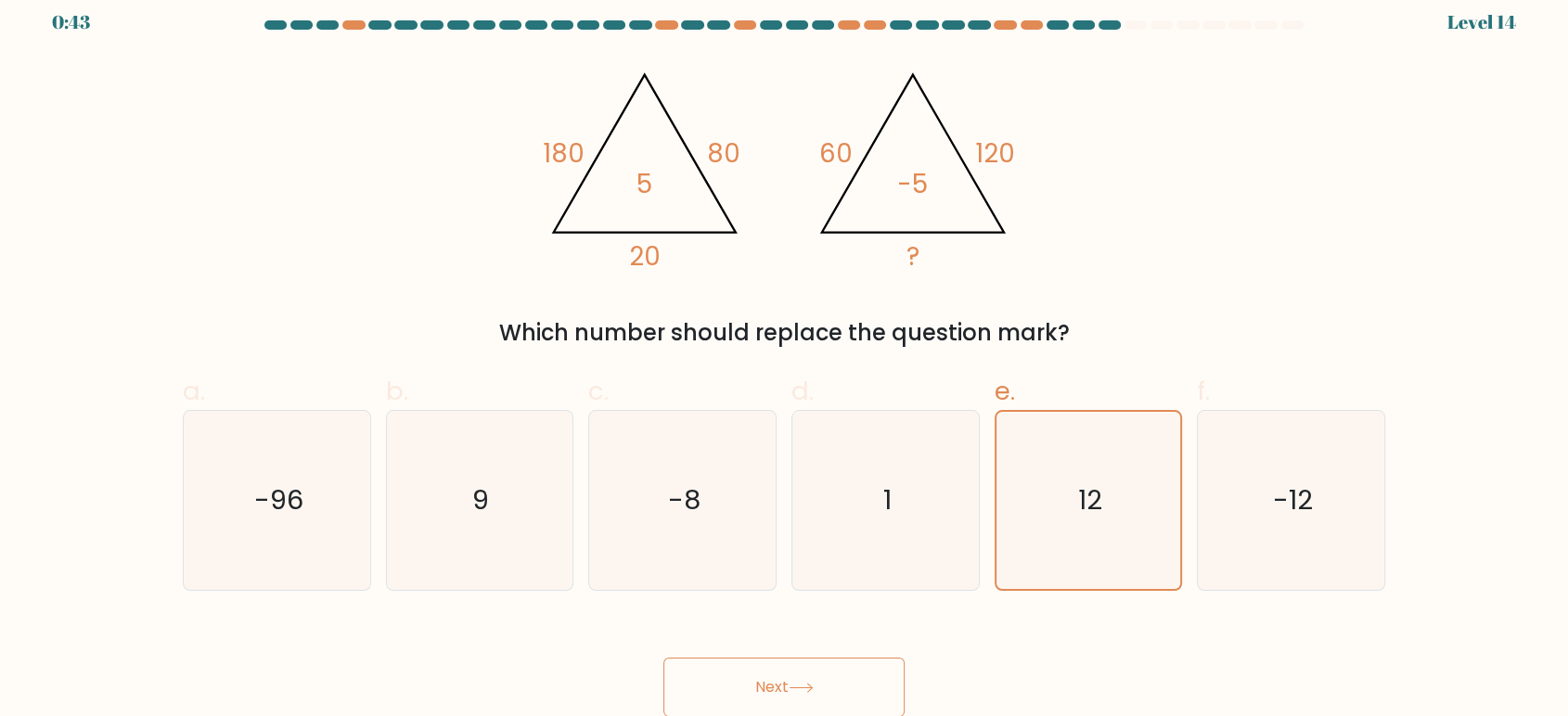 click 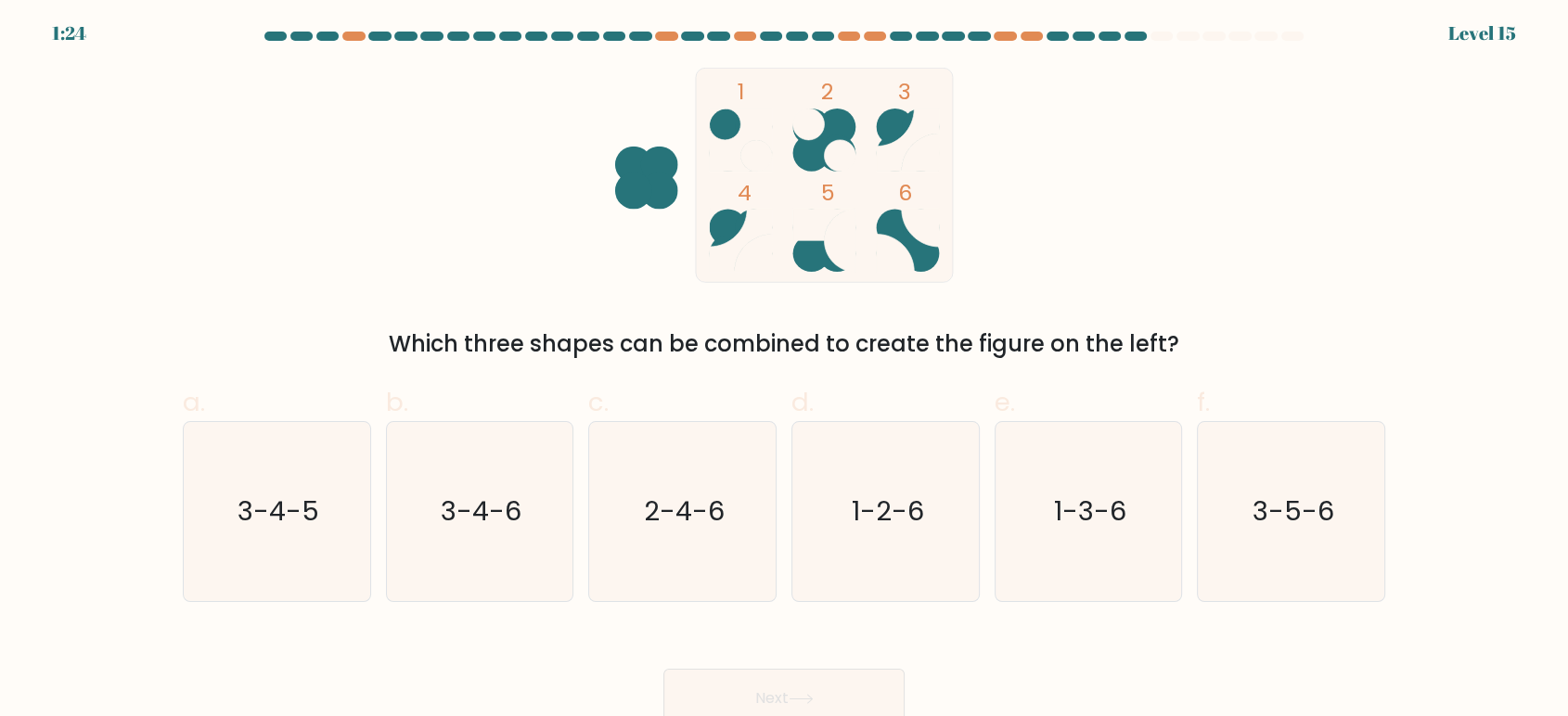 scroll, scrollTop: 0, scrollLeft: 0, axis: both 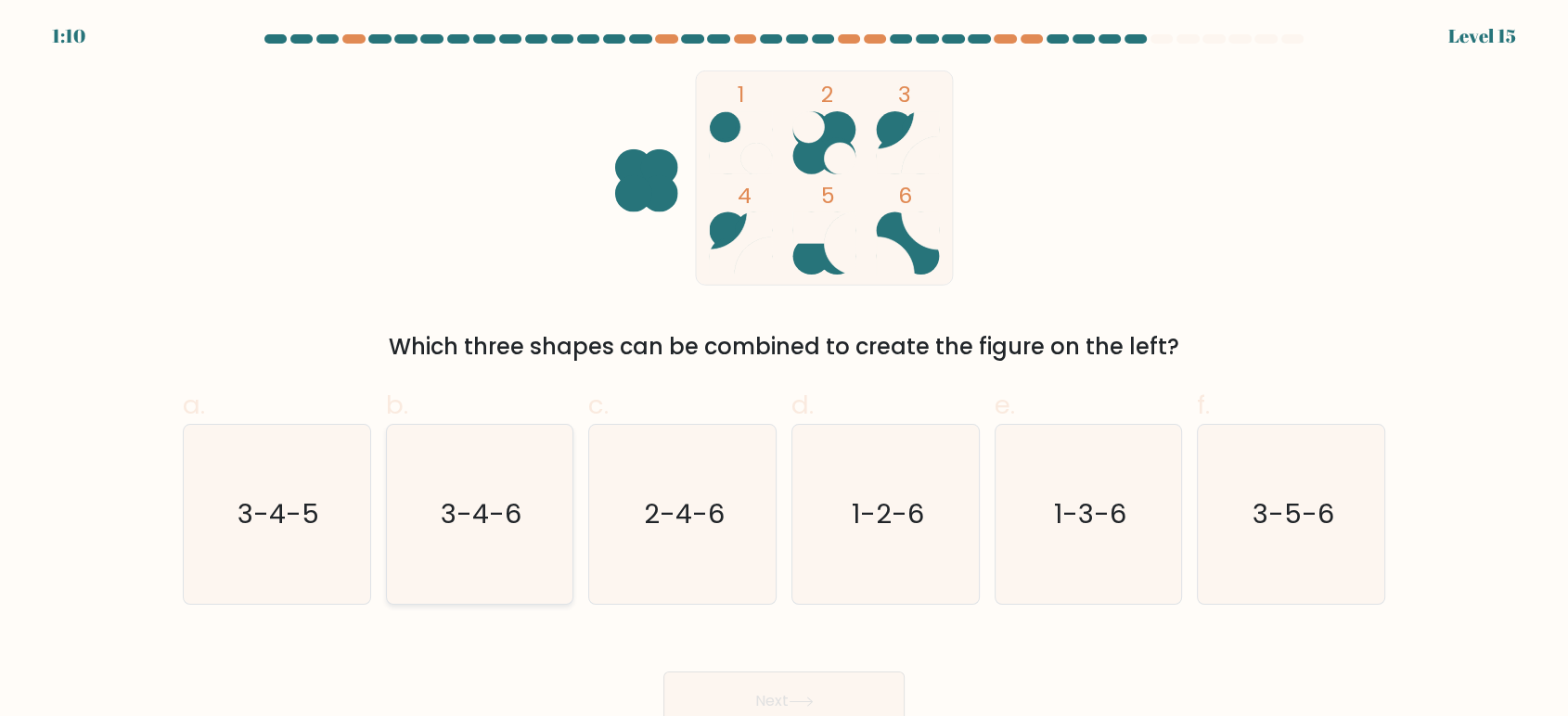 drag, startPoint x: 519, startPoint y: 529, endPoint x: 538, endPoint y: 534, distance: 19.64688 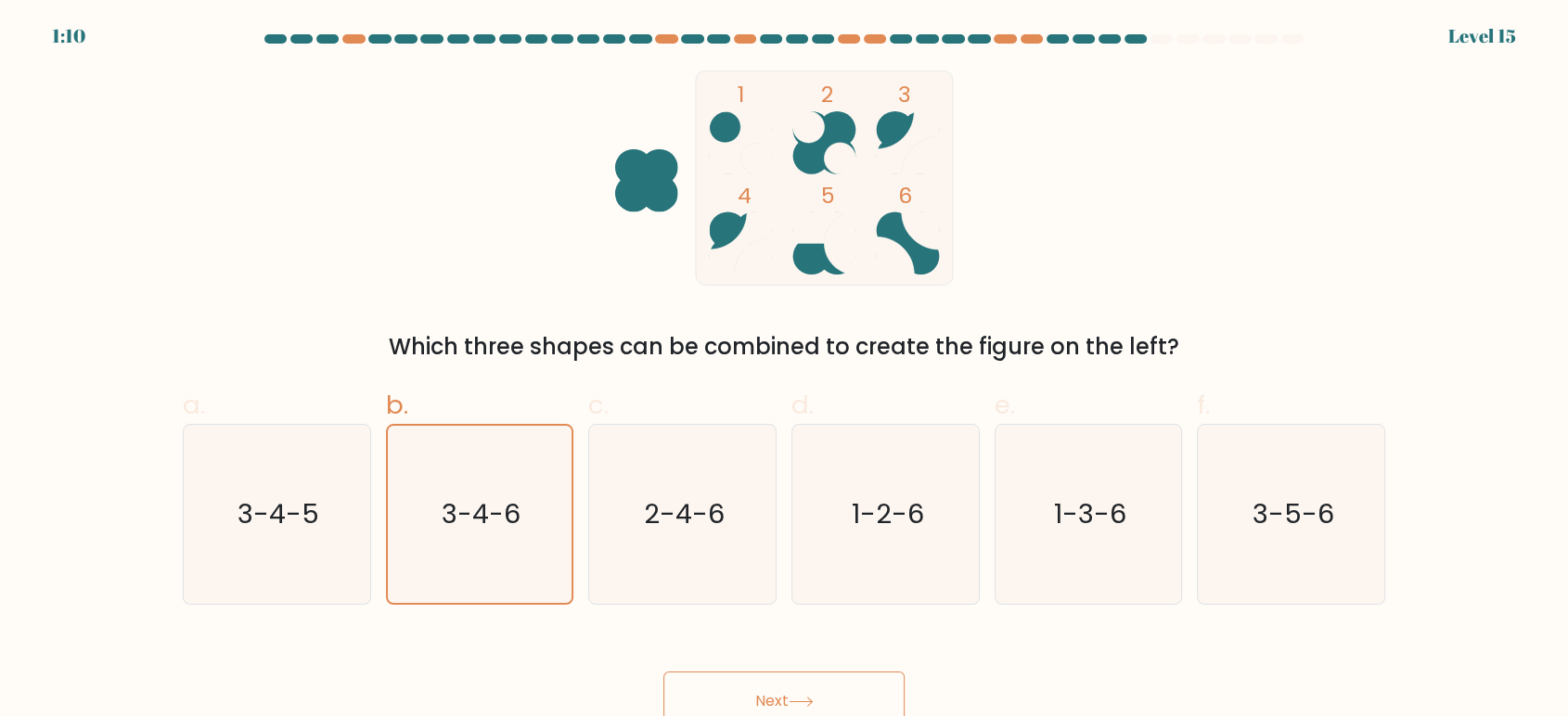 click on "Next" at bounding box center (784, 701) 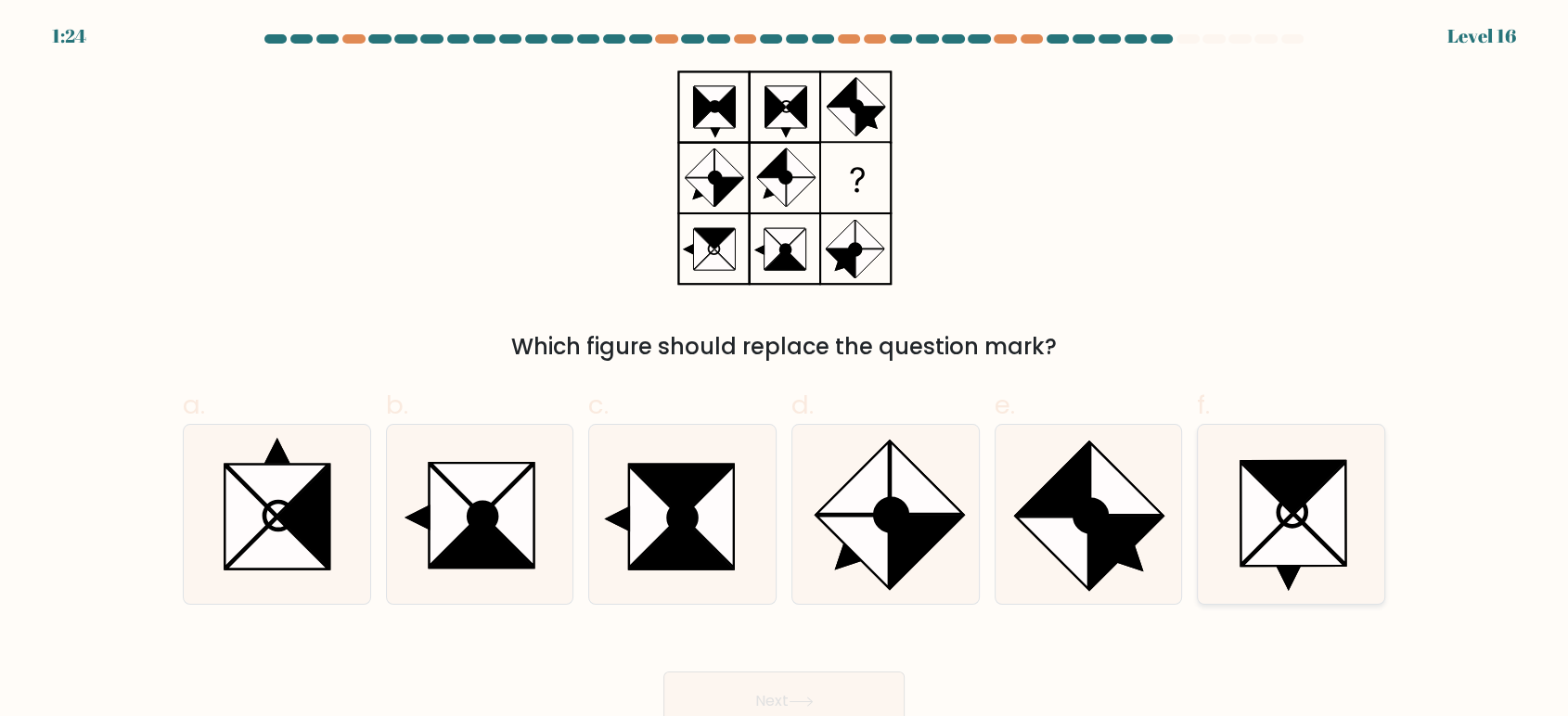 click 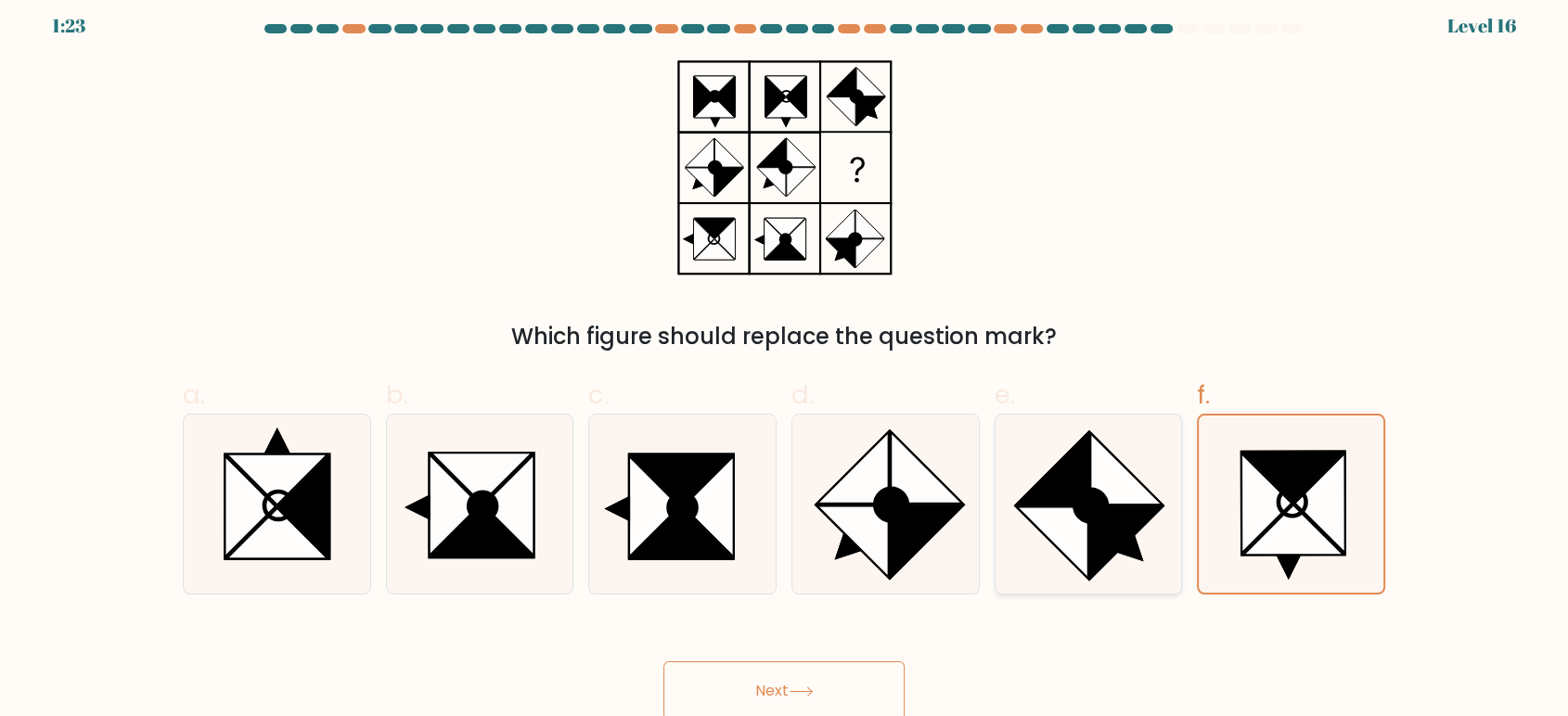 scroll, scrollTop: 14, scrollLeft: 0, axis: vertical 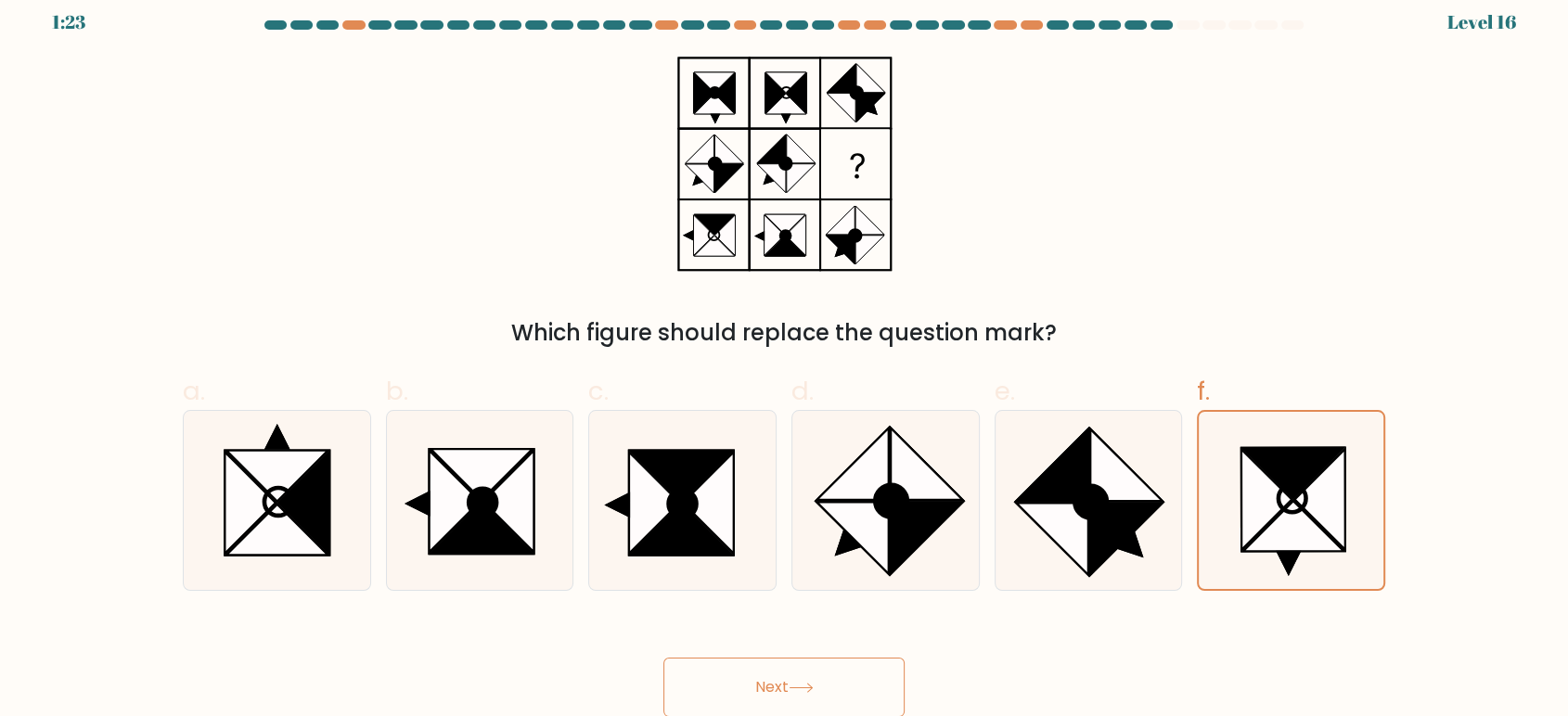 click on "Next" at bounding box center (784, 687) 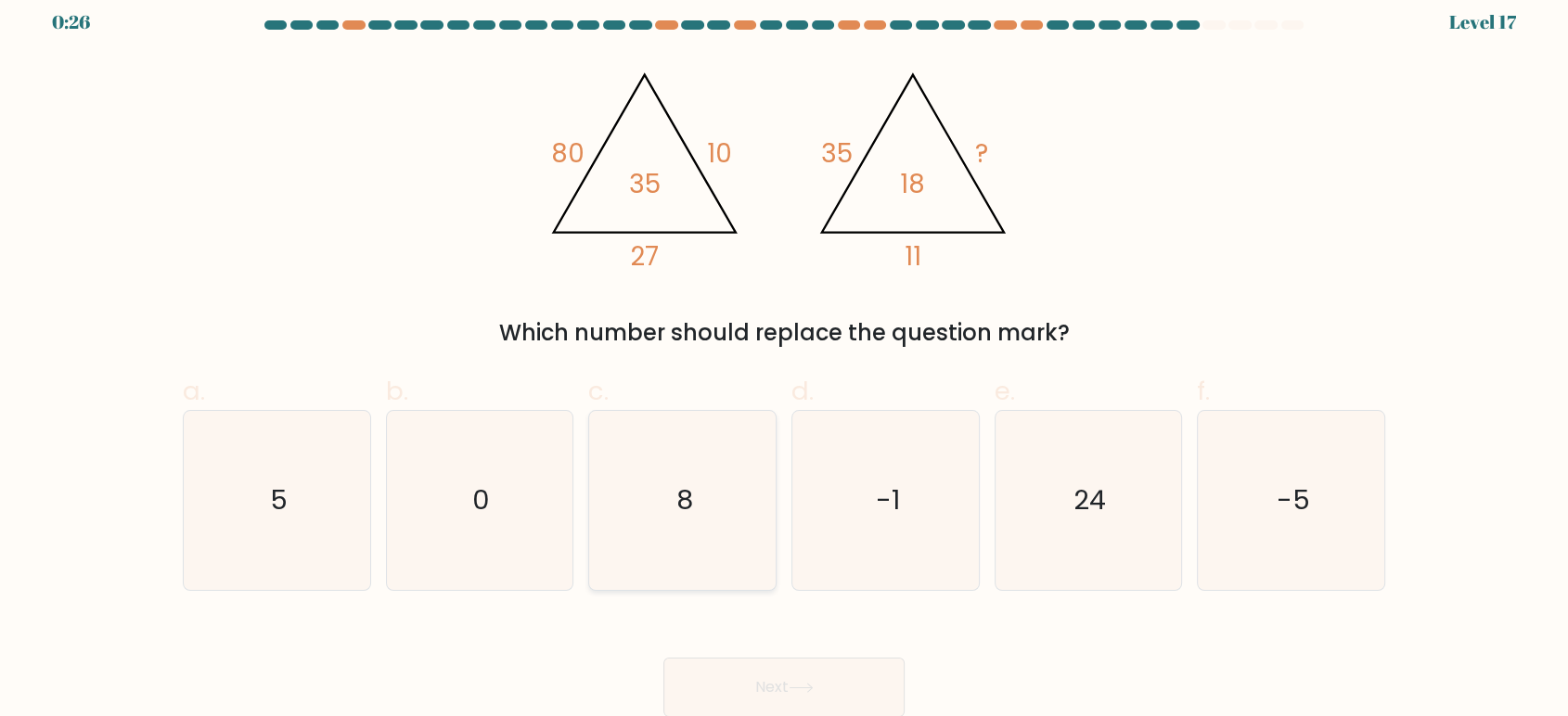click on "8" 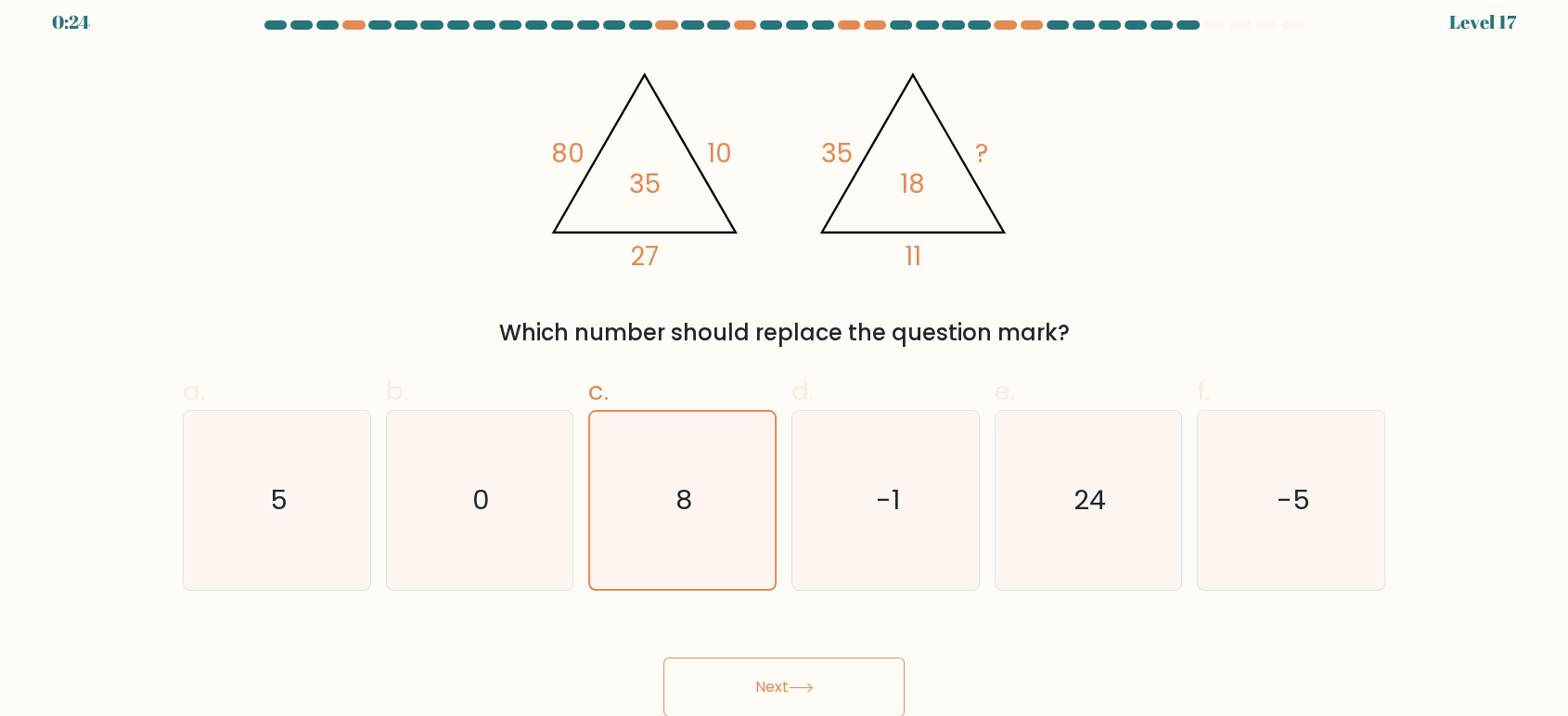 click on "Next" at bounding box center [784, 687] 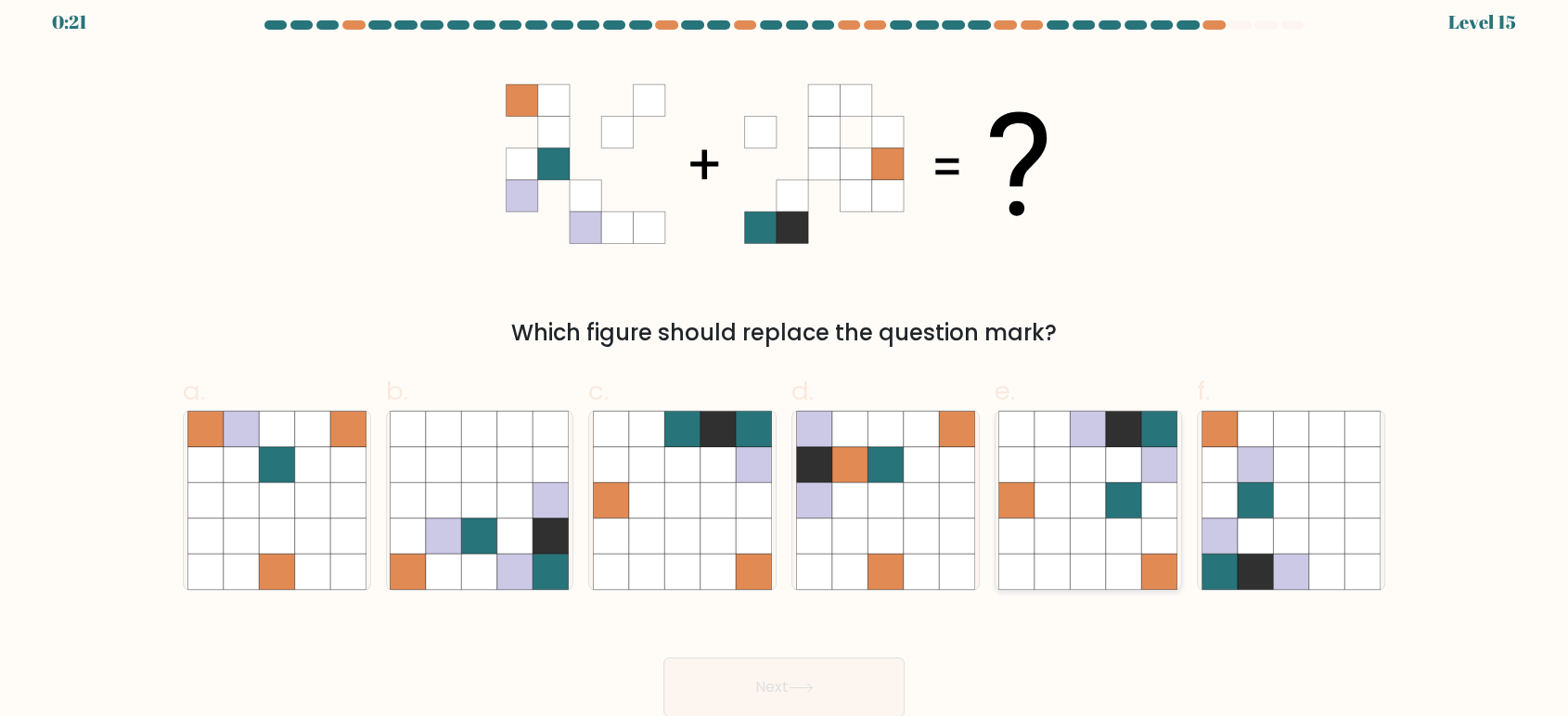 click 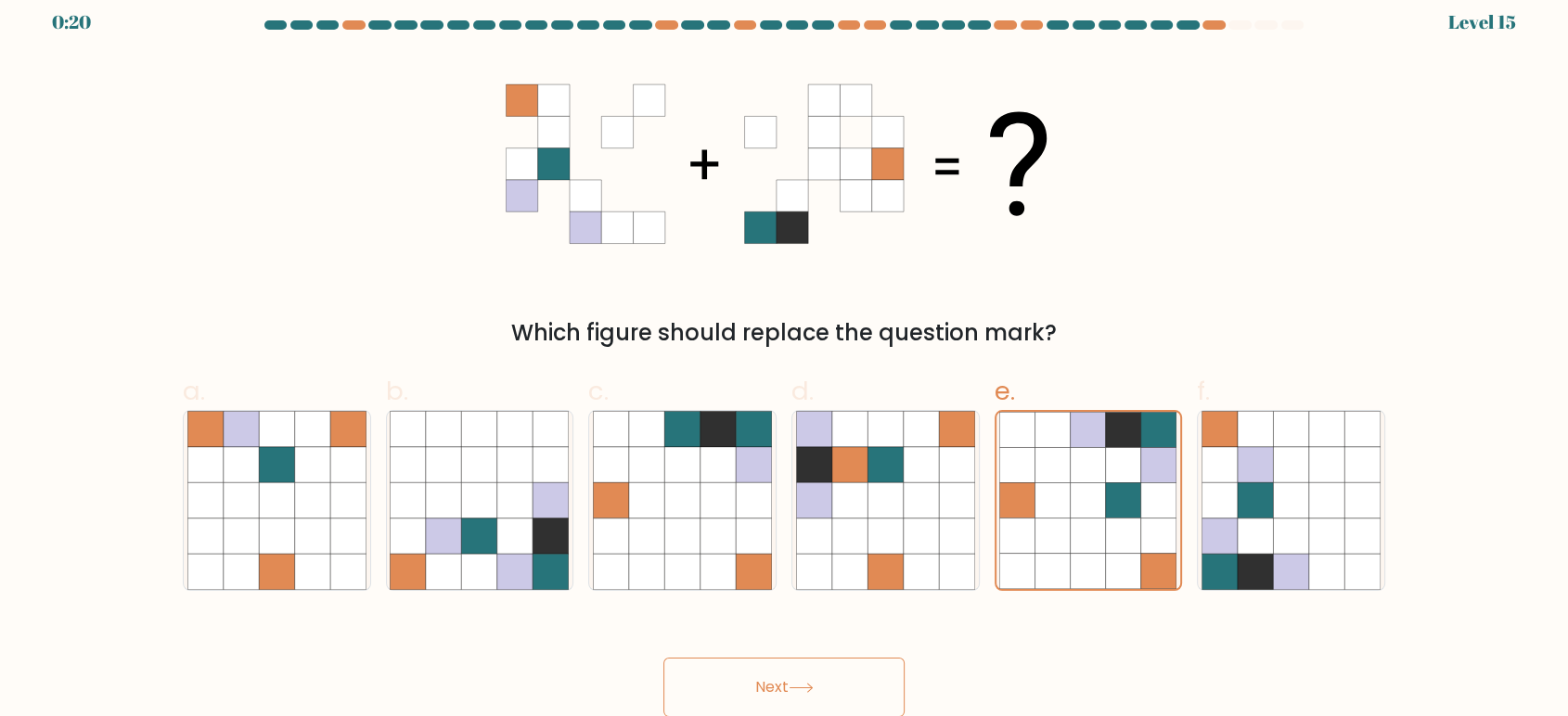 click on "Next" at bounding box center (784, 687) 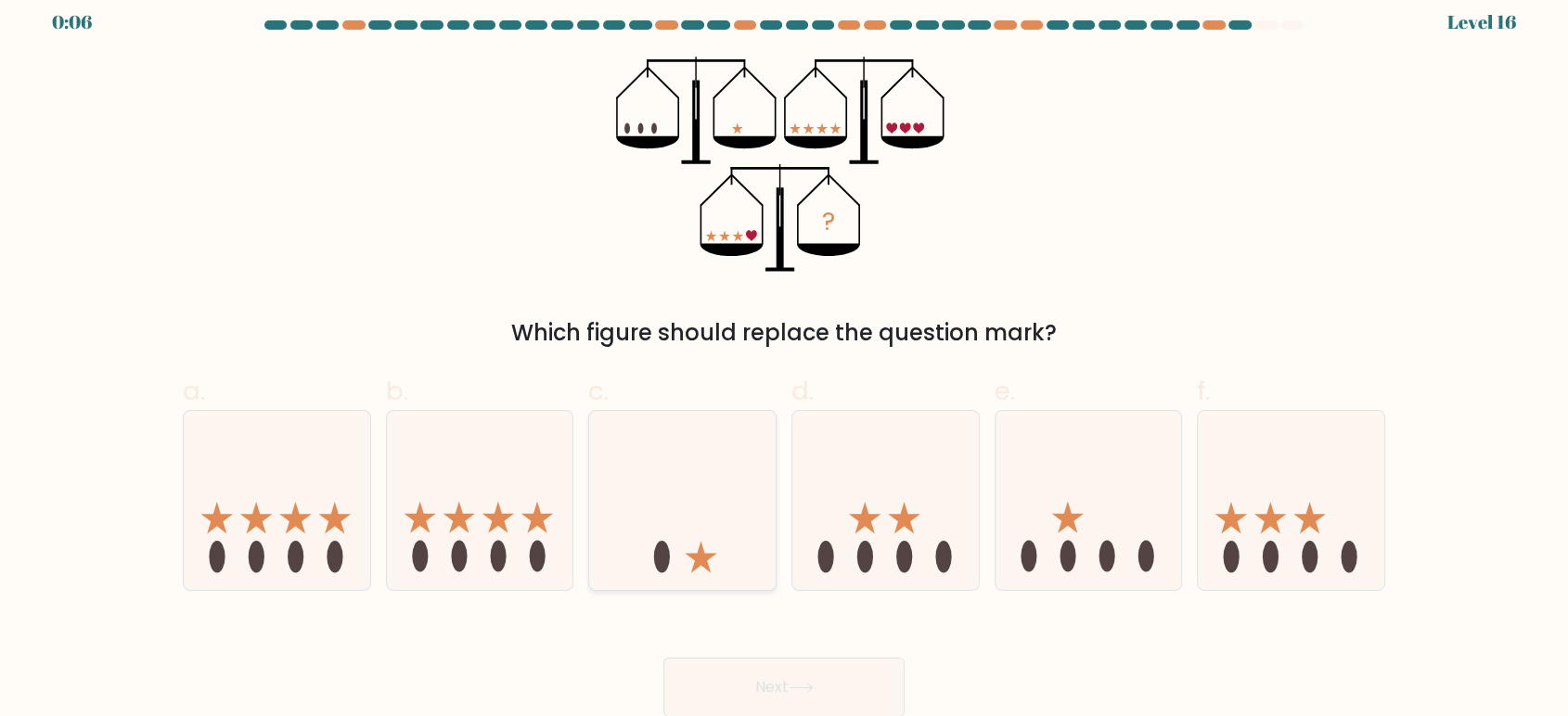 click 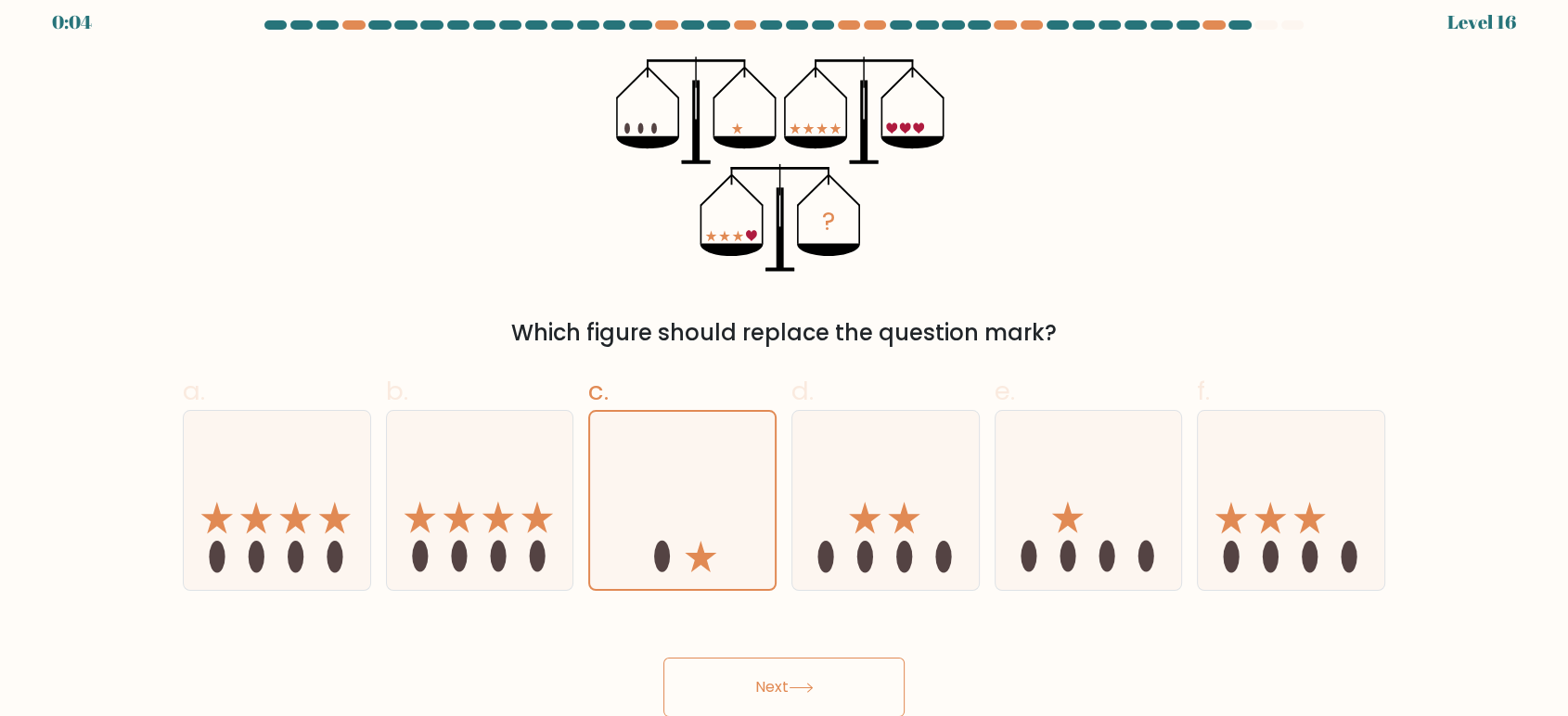 click on "Next" at bounding box center [784, 687] 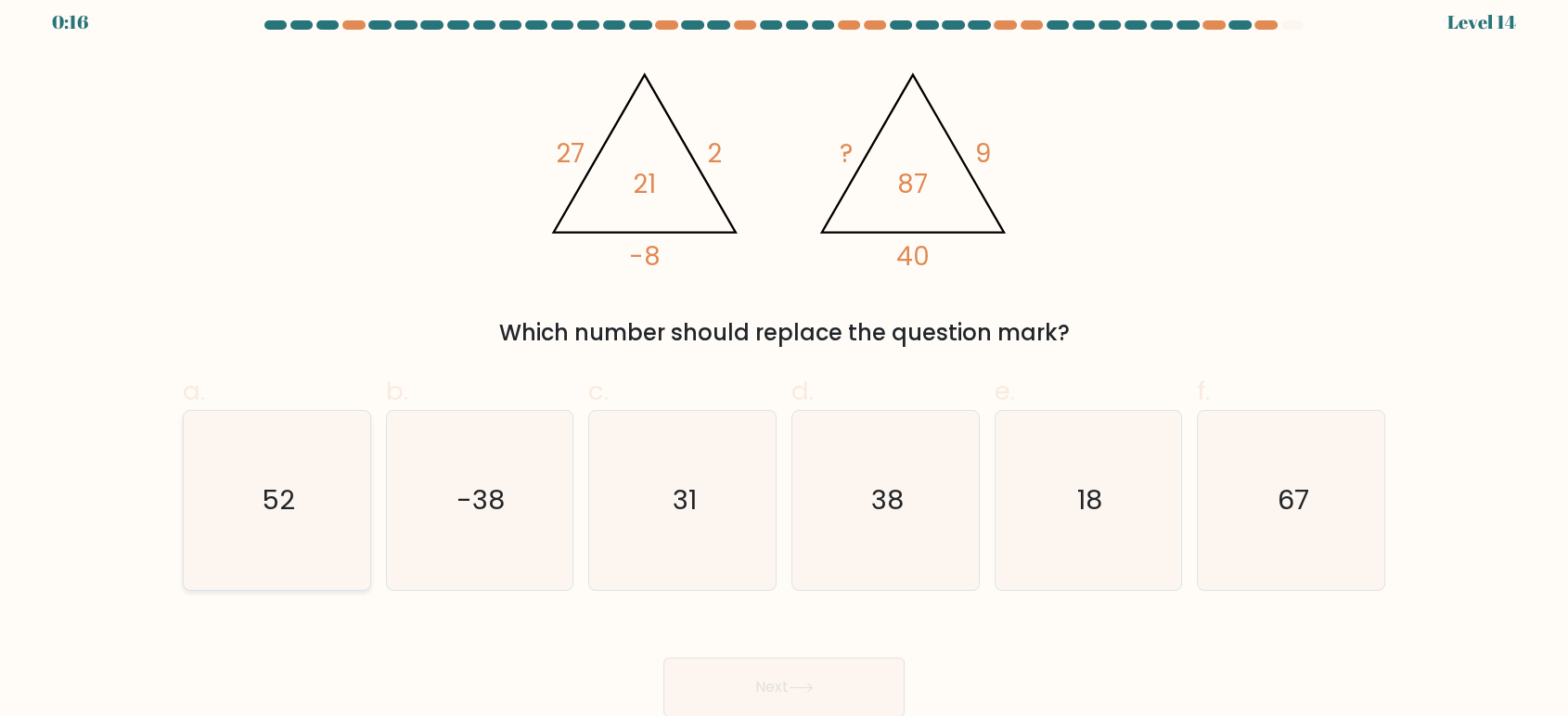 click on "52" 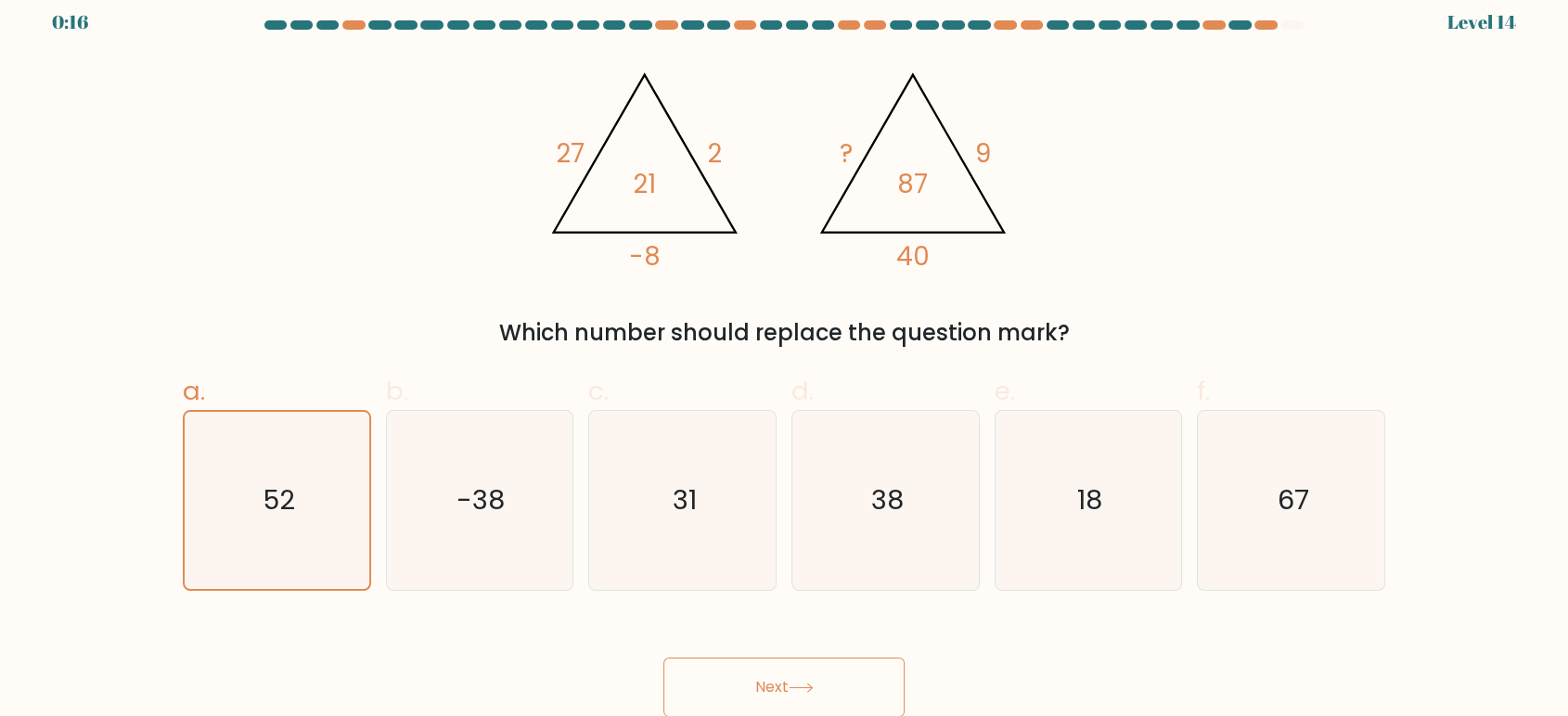 click on "Next" at bounding box center [784, 687] 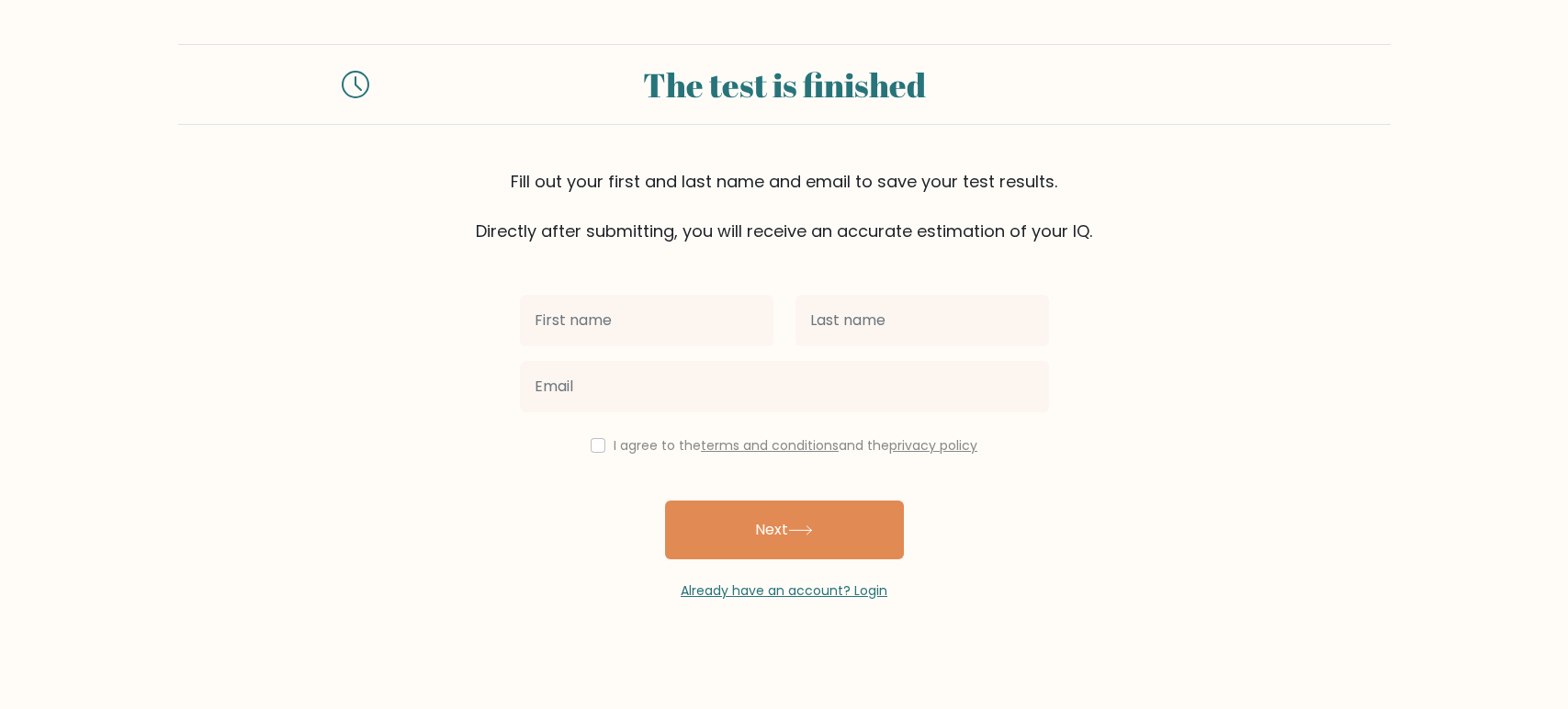scroll, scrollTop: 0, scrollLeft: 0, axis: both 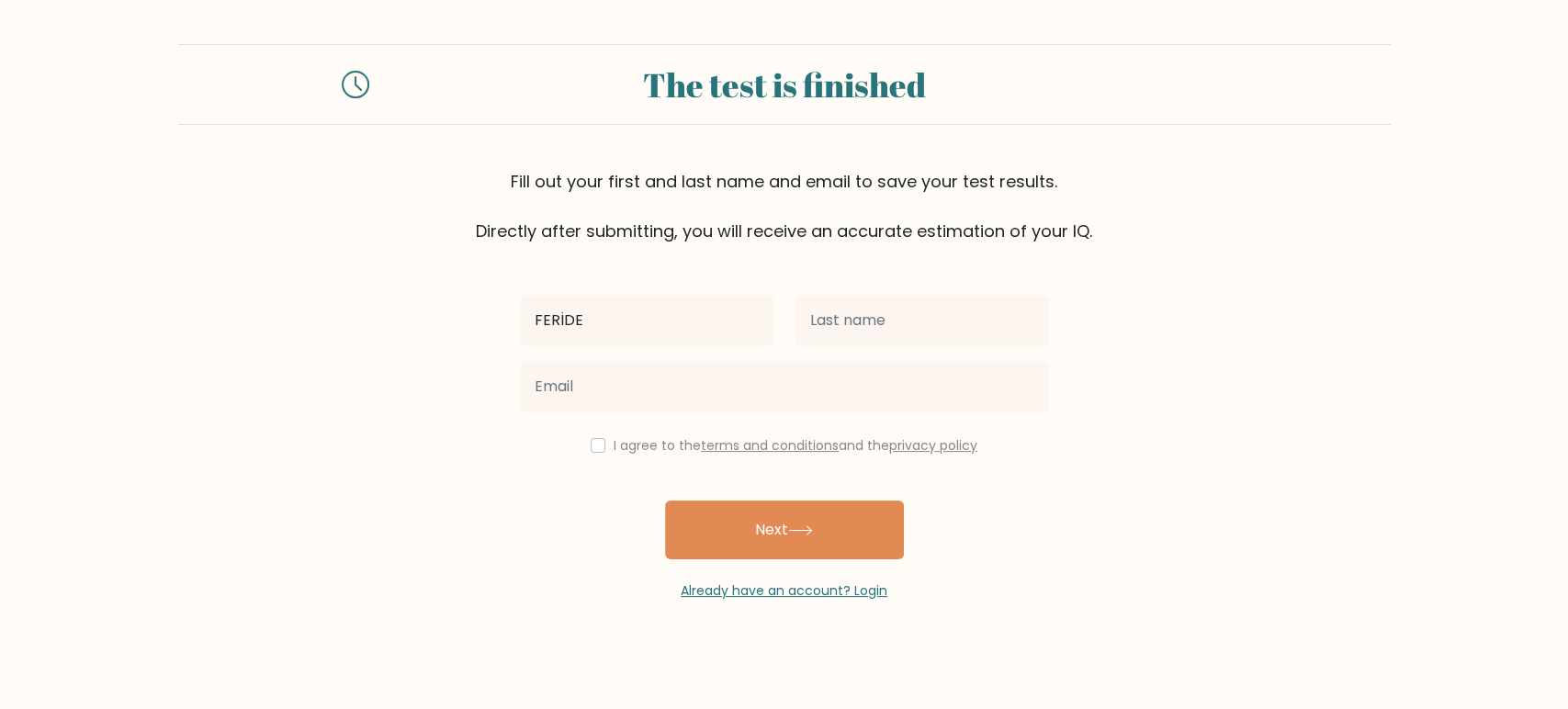 type on "FERİDE" 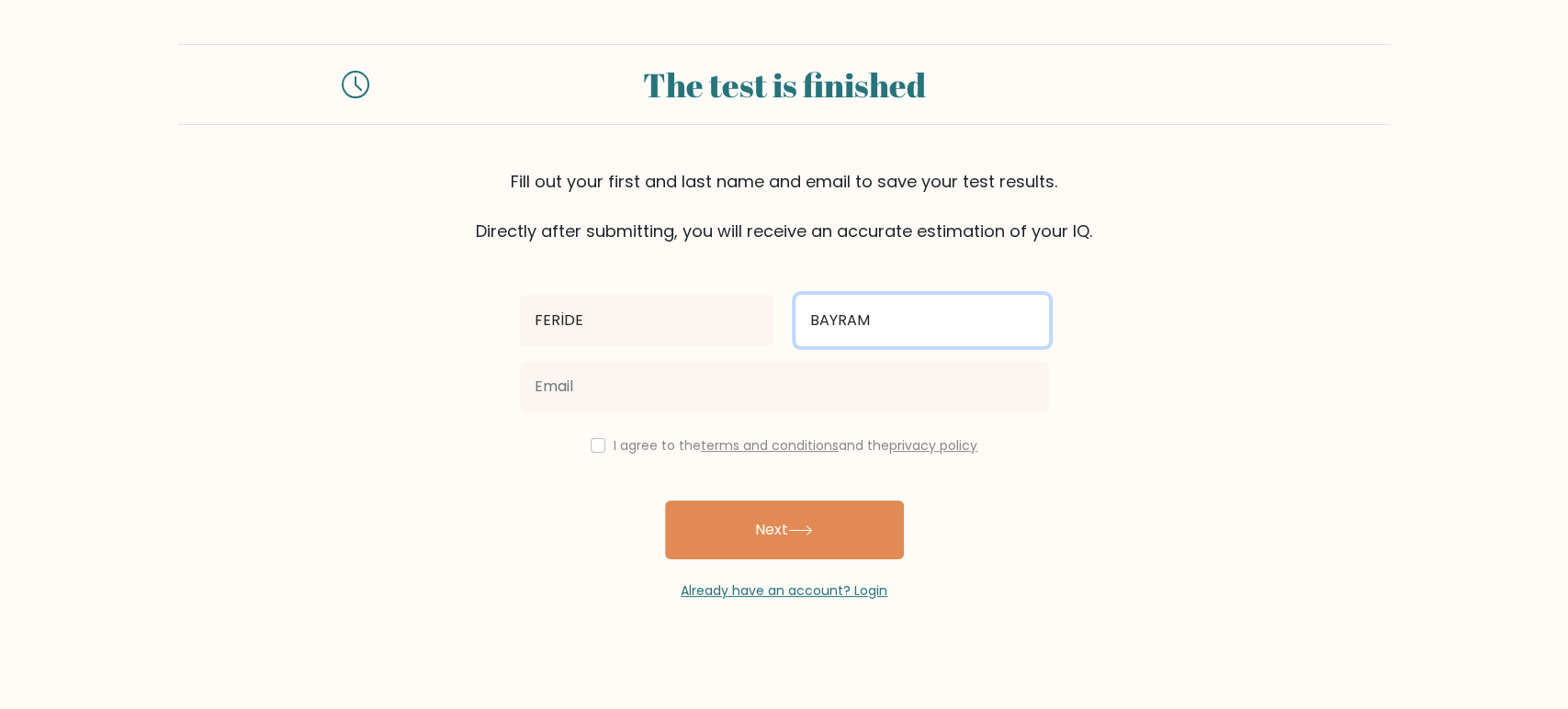 type on "BAYRAM" 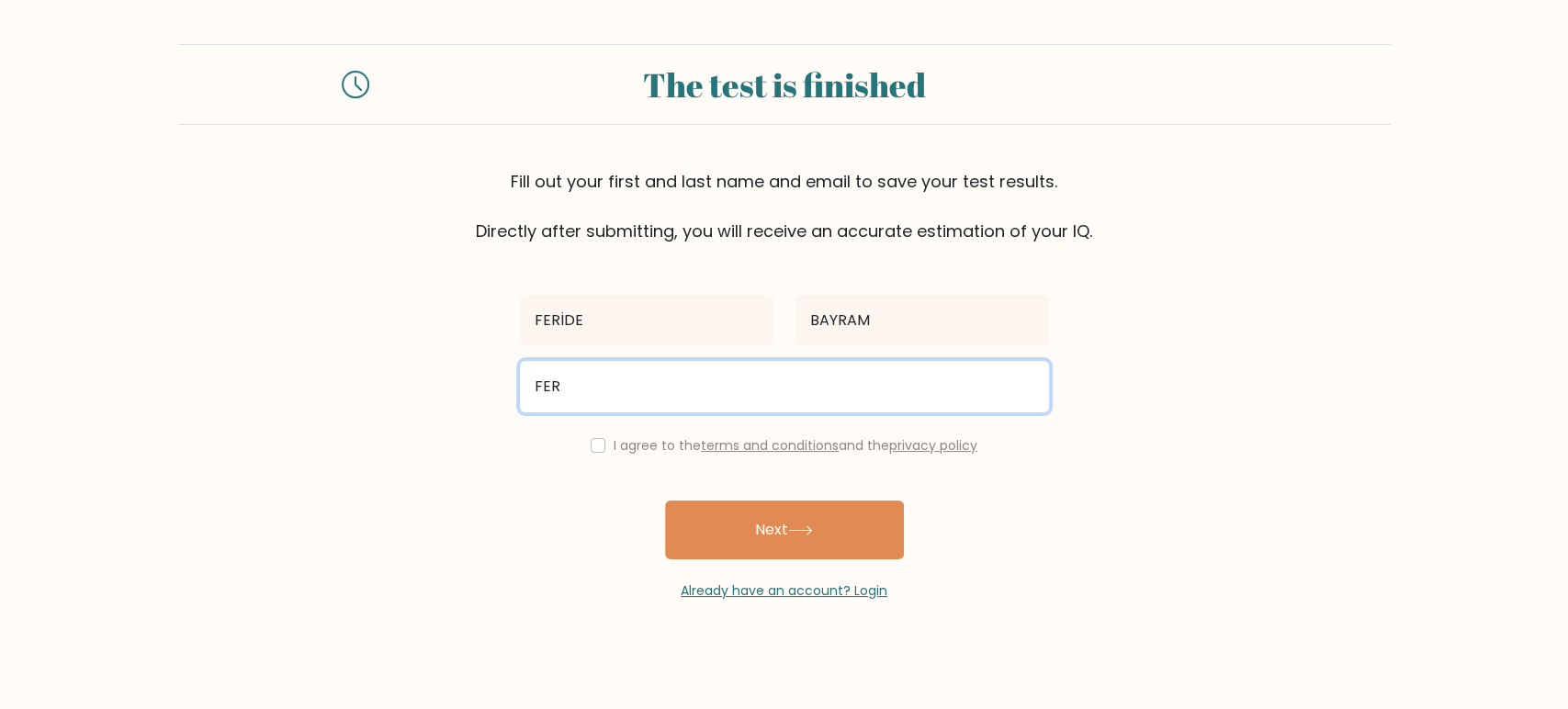 type on "feridebairam@example.com" 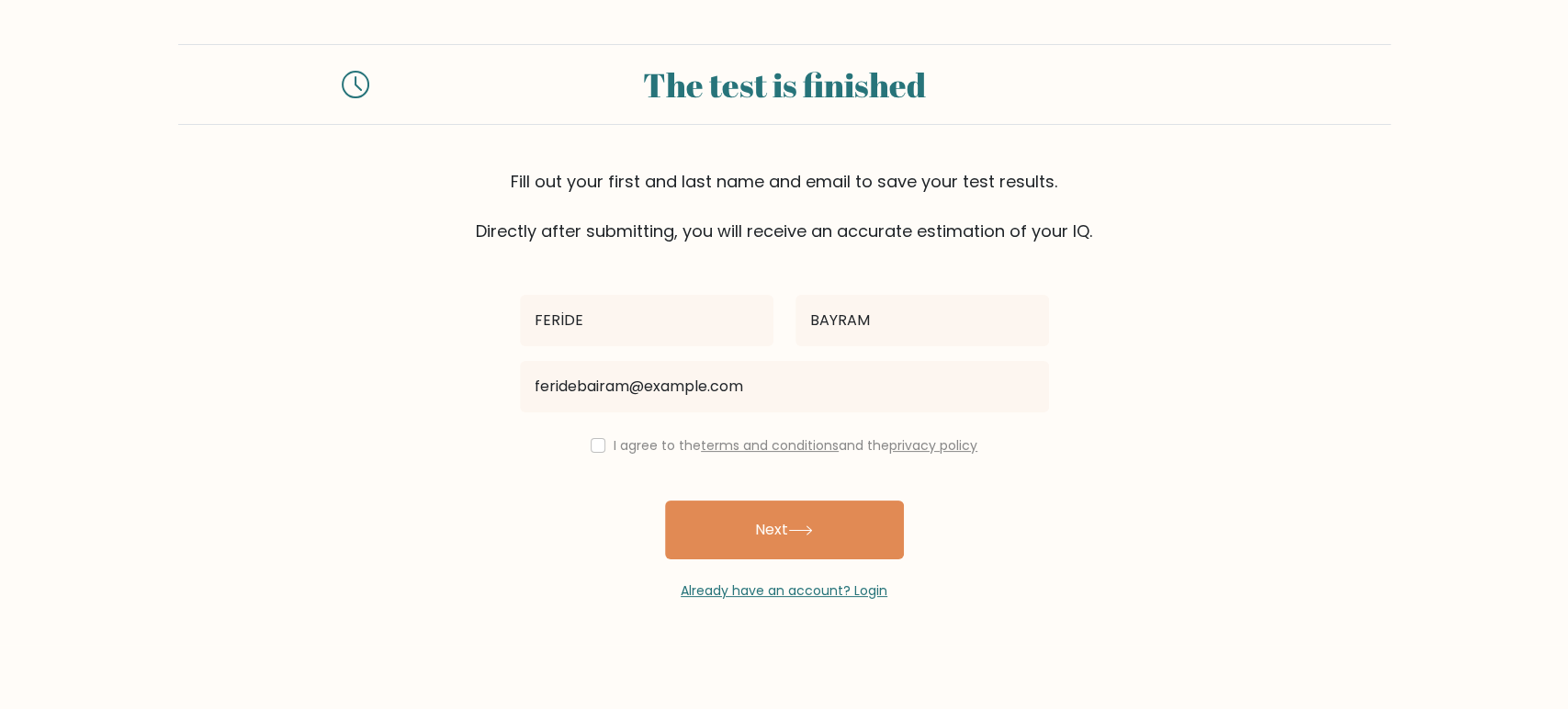 click on "I agree to the  terms and conditions  and the  privacy policy" at bounding box center [784, 445] 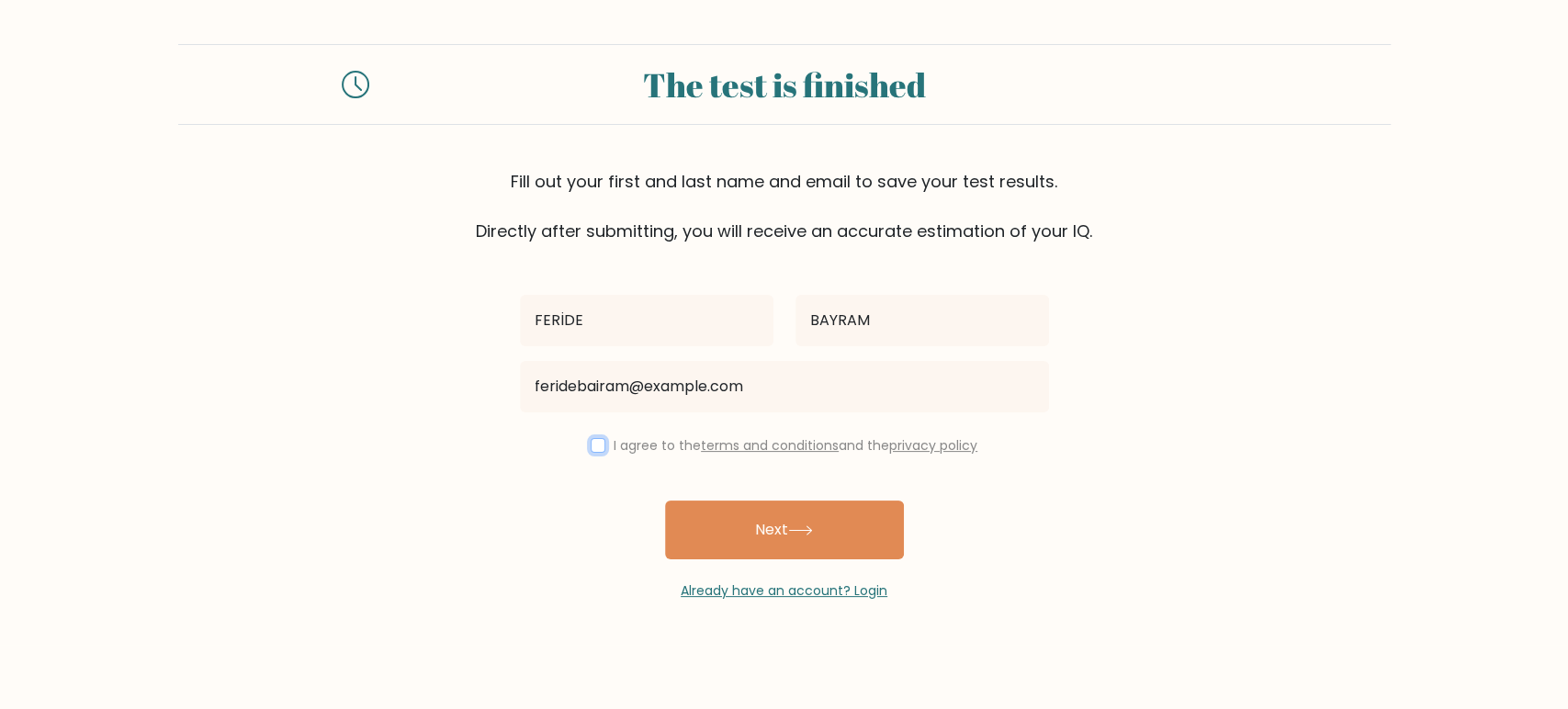 click at bounding box center (598, 445) 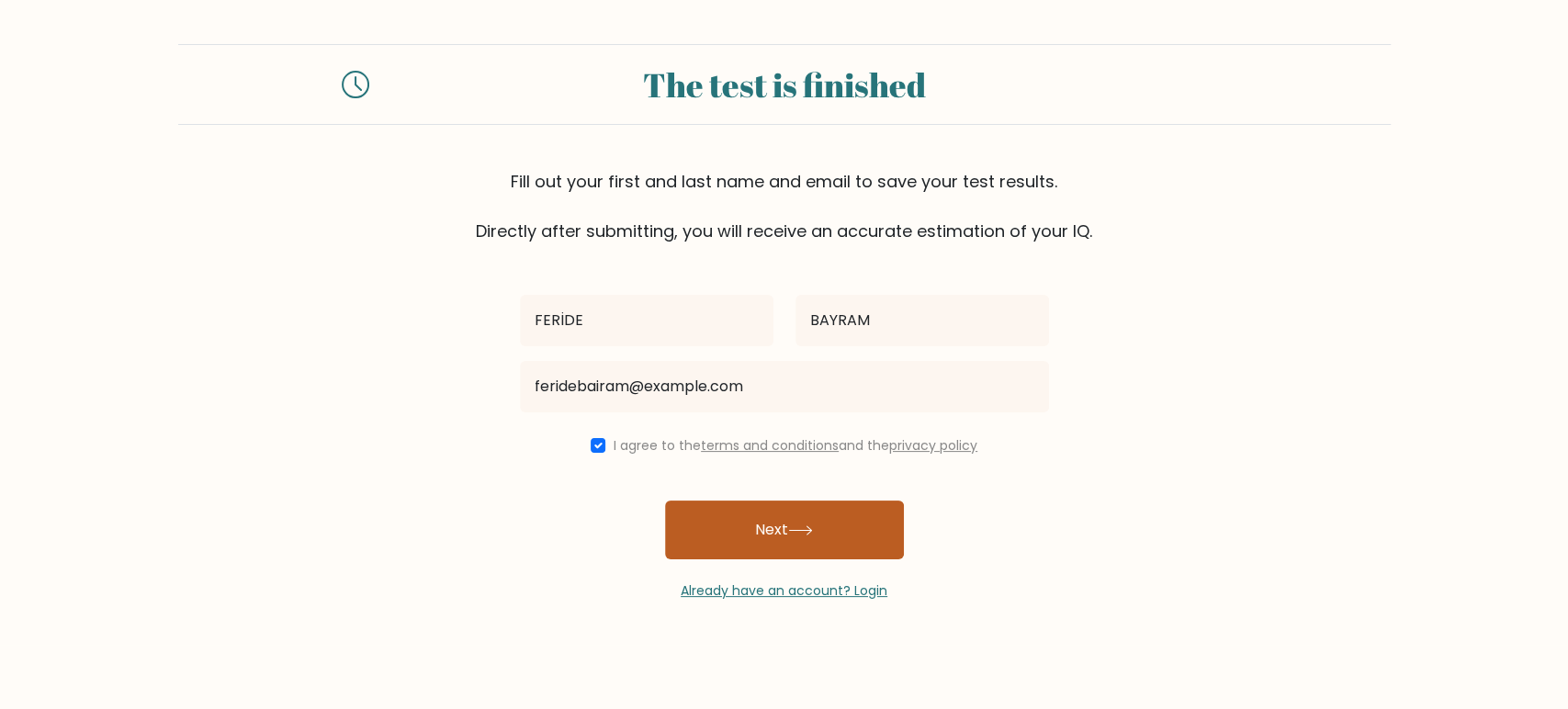 click on "Next" at bounding box center [784, 530] 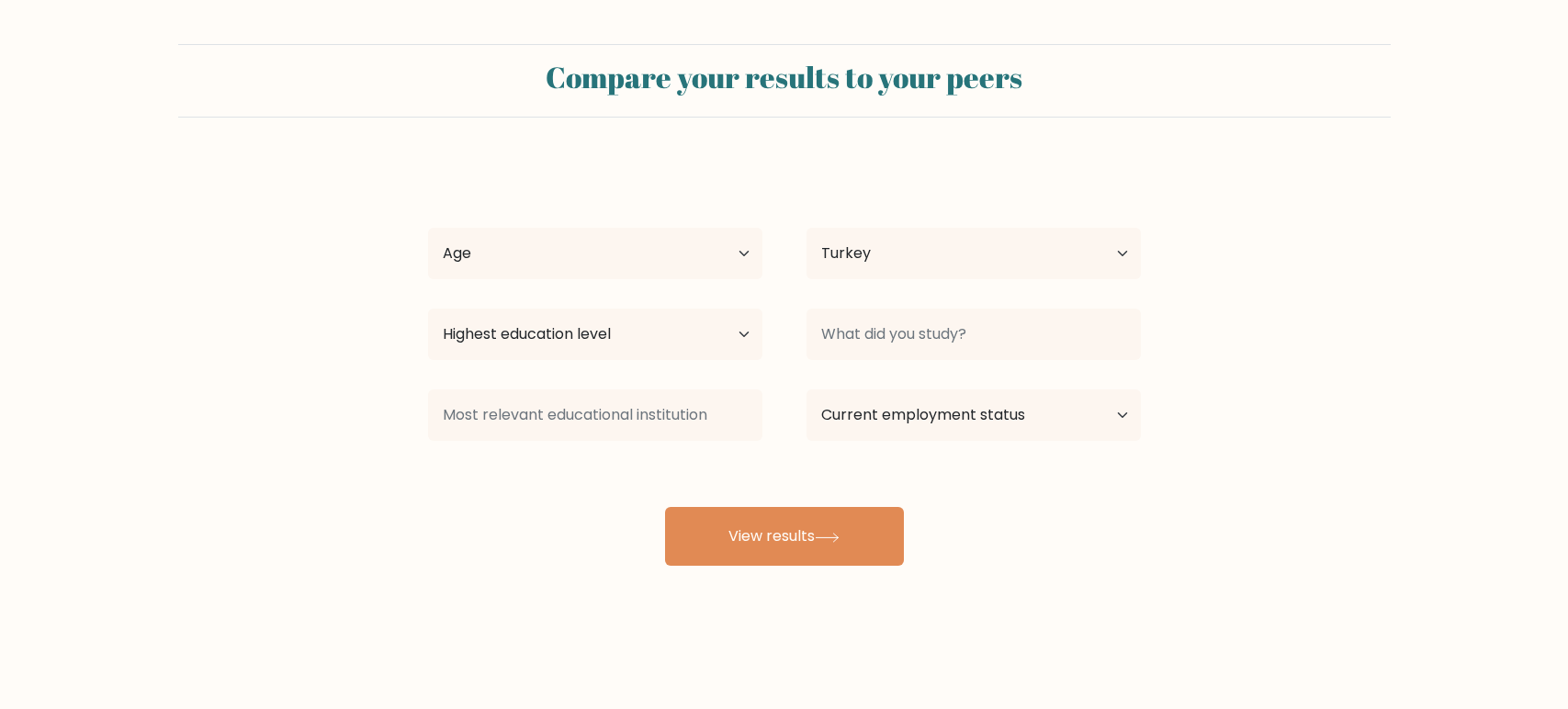 select on "TR" 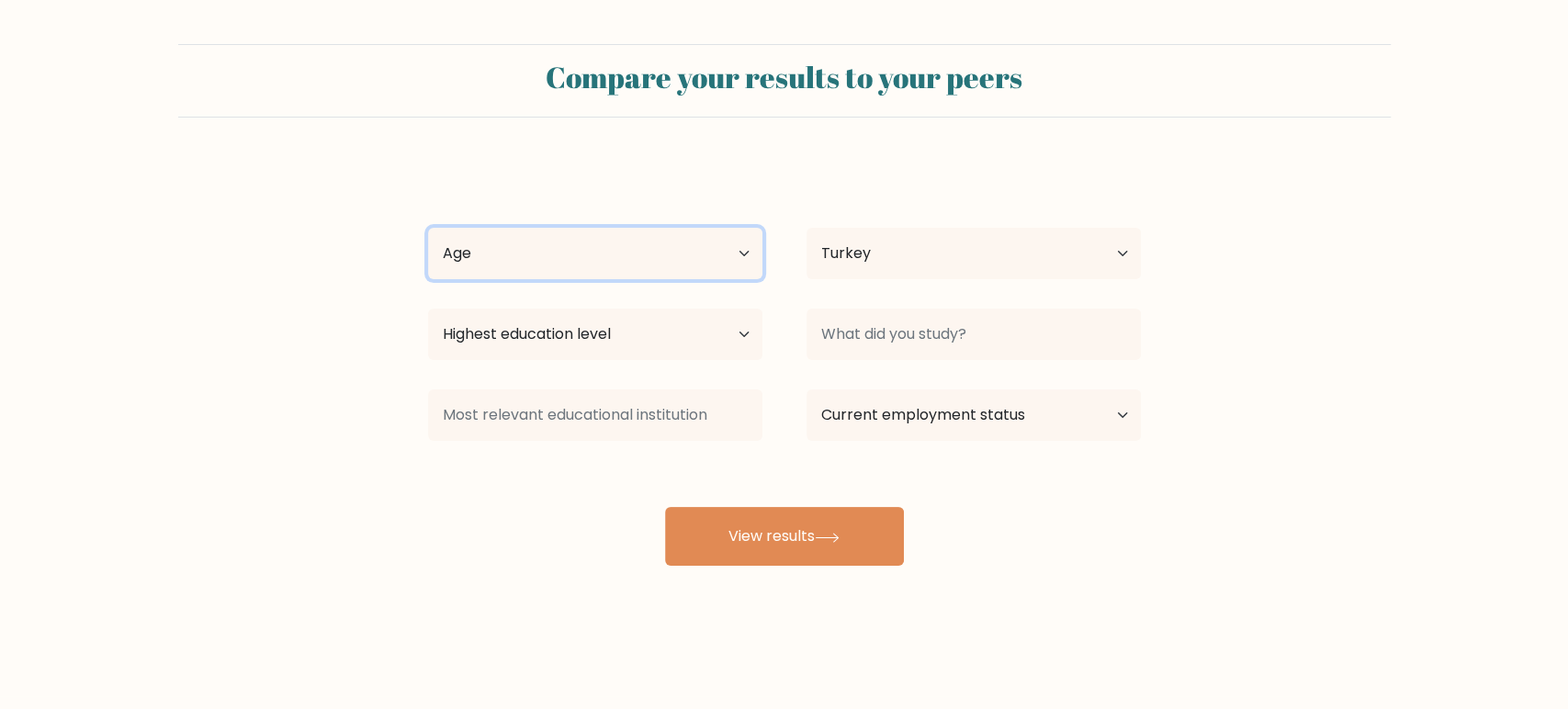 click on "Age
Under 18 years old
18-24 years old
25-34 years old
35-44 years old
45-54 years old
55-64 years old
65 years old and above" at bounding box center [595, 253] 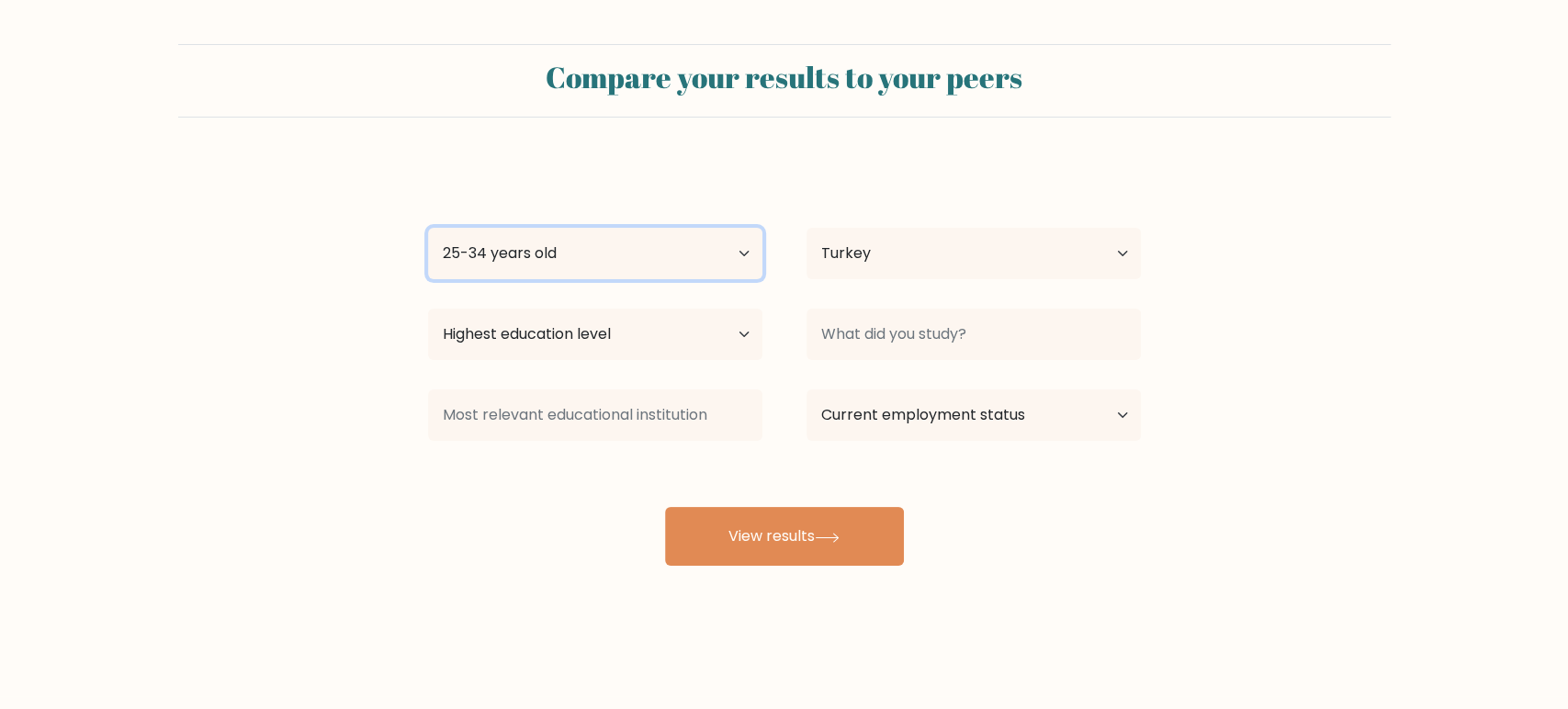 click on "Age
Under 18 years old
18-24 years old
25-34 years old
35-44 years old
45-54 years old
55-64 years old
65 years old and above" at bounding box center (595, 253) 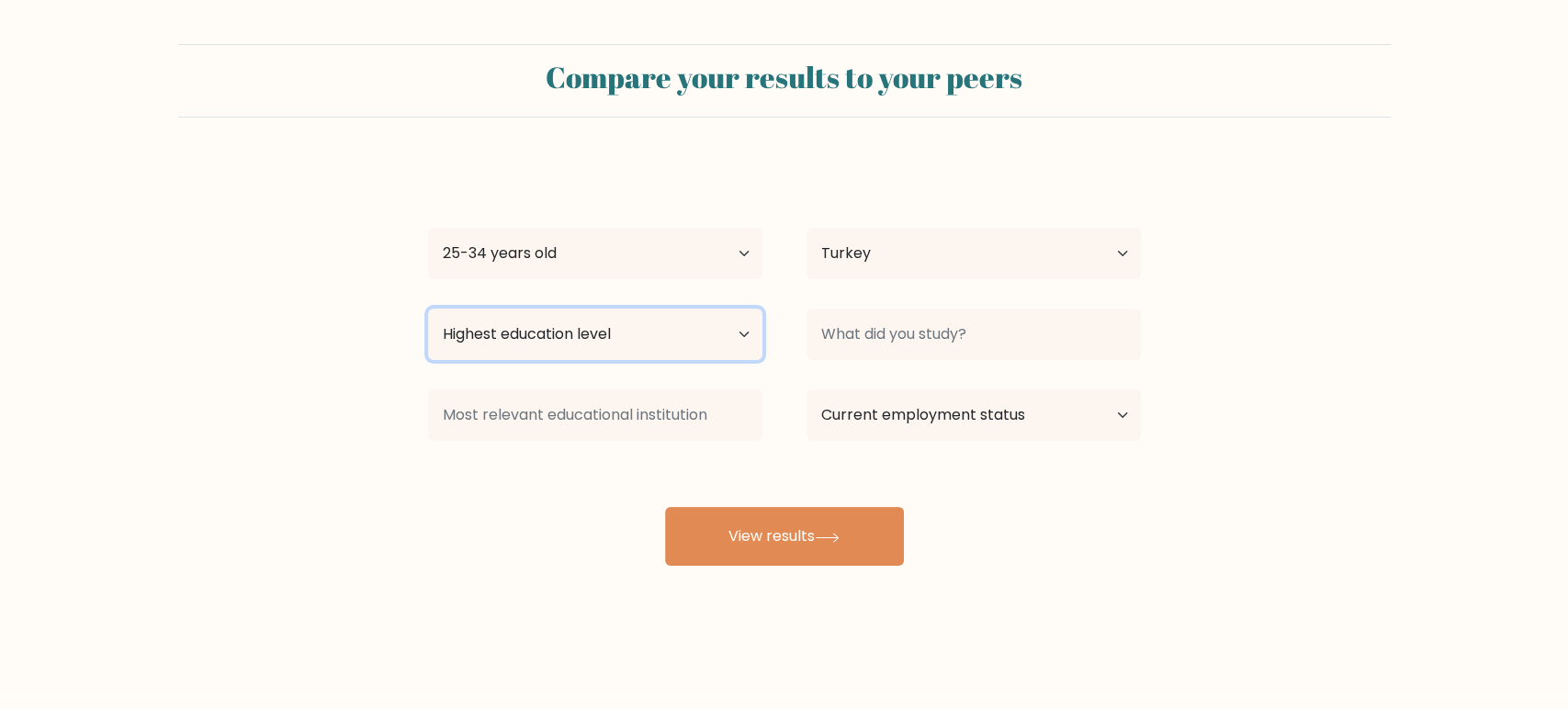 click on "Highest education level
No schooling
Primary
Lower Secondary
Upper Secondary
Occupation Specific
Bachelor's degree
Master's degree
Doctoral degree" at bounding box center (595, 334) 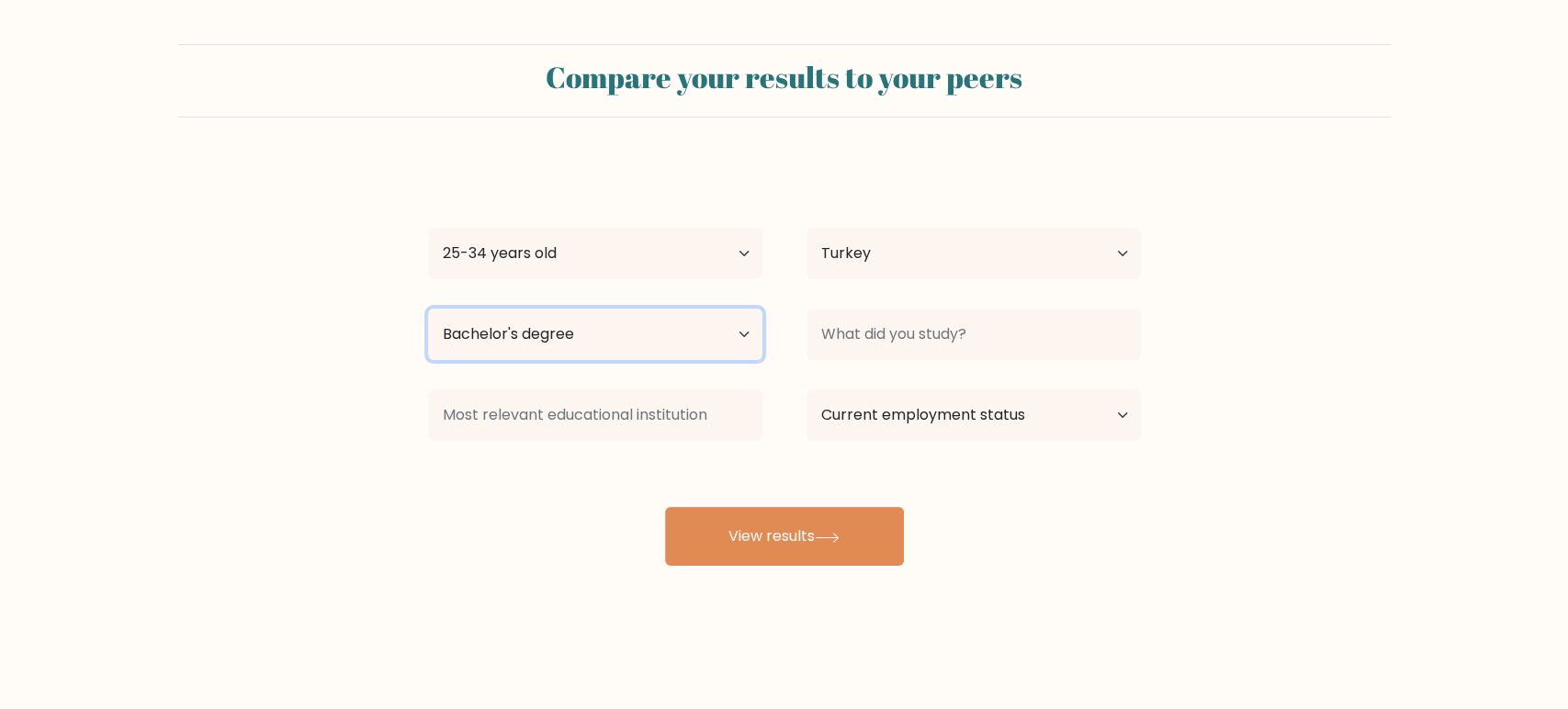 click on "Highest education level
No schooling
Primary
Lower Secondary
Upper Secondary
Occupation Specific
Bachelor's degree
Master's degree
Doctoral degree" at bounding box center [595, 334] 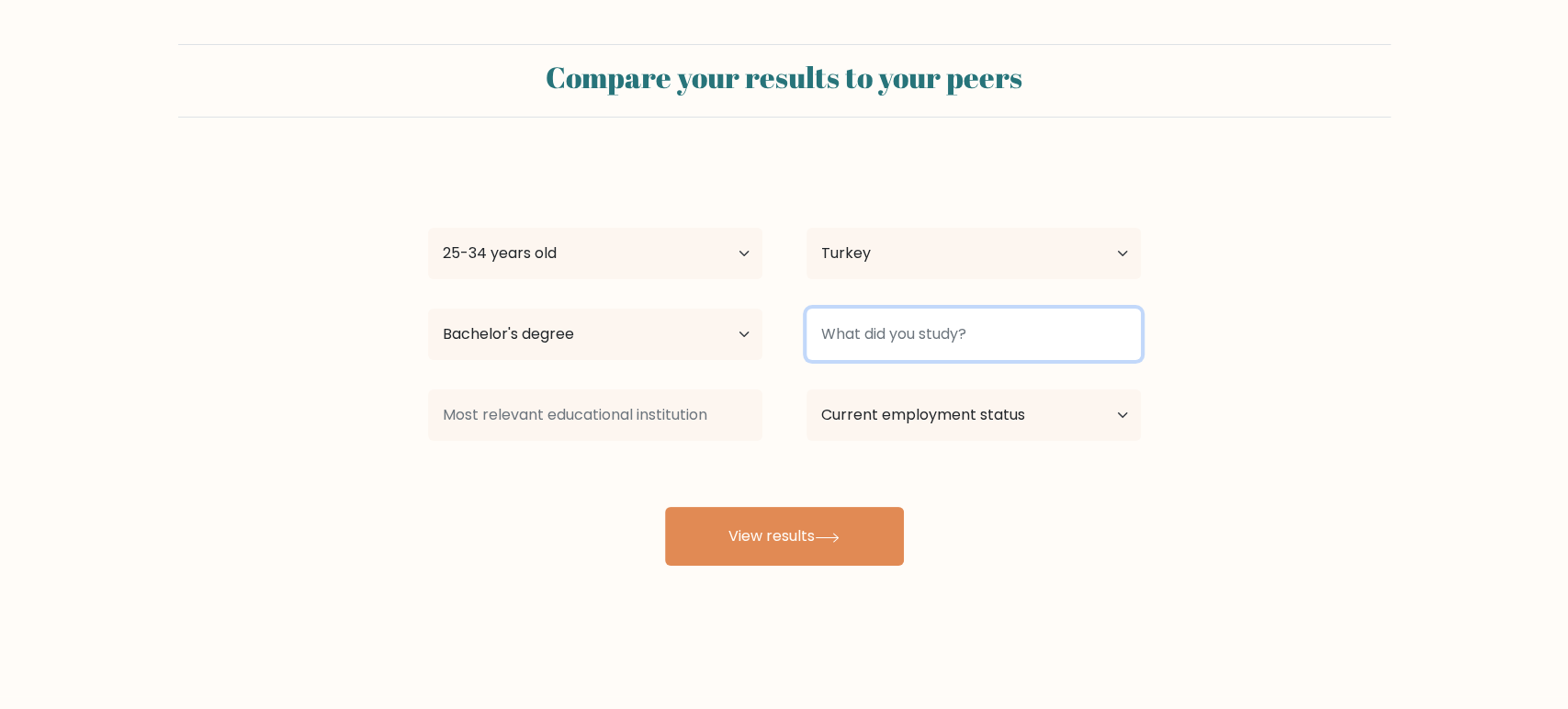 click at bounding box center [974, 334] 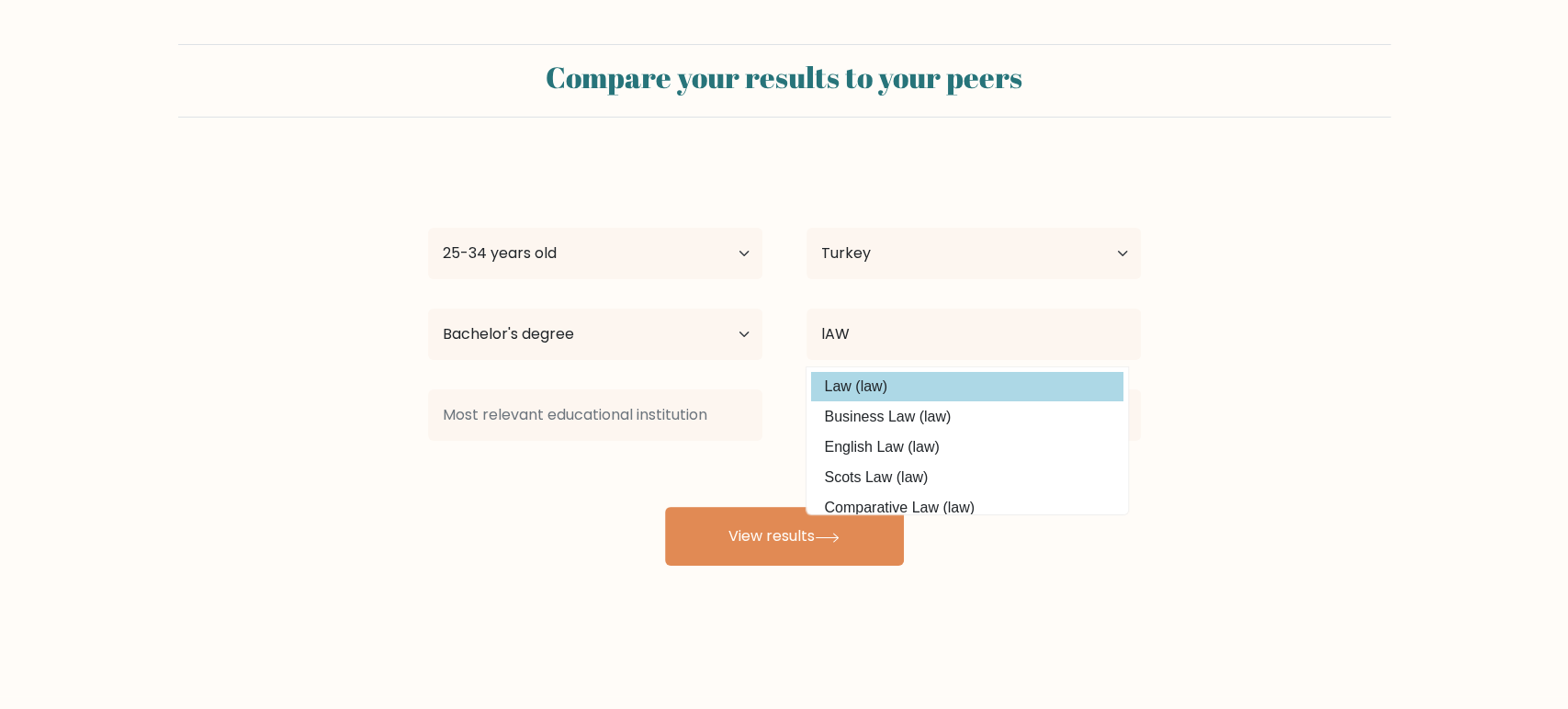 click on "FERİDE
[LAST]
Age
Under 18 years old
18-24 years old
25-34 years old
35-44 years old
45-54 years old
55-64 years old
65 years old and above
Country
Afghanistan
Albania
Algeria
American Samoa
Andorra
Angola
Anguilla
Antarctica
Antigua and Barbuda
Argentina
Armenia
Aruba
Australia
Austria
Azerbaijan
Bahamas
Bahrain
Bangladesh
Barbados
Belarus
Belgium
Belize
Benin
Bermuda
Bhutan
Bolivia
Bonaire, Sint Eustatius and Saba
Bosnia and Herzegovina
Botswana
Bouvet Island
Brazil
Brunei" at bounding box center [784, 364] 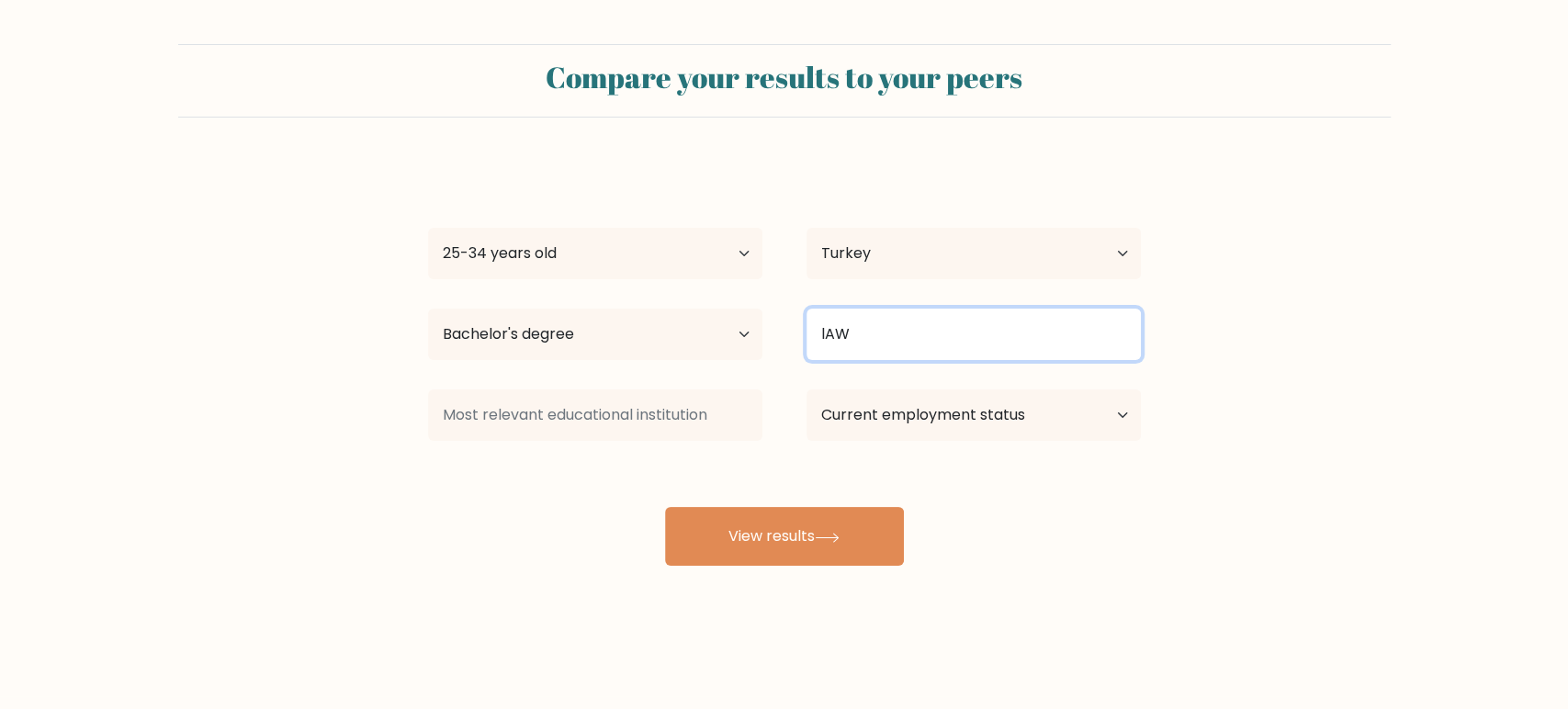 click on "lAW" at bounding box center (974, 334) 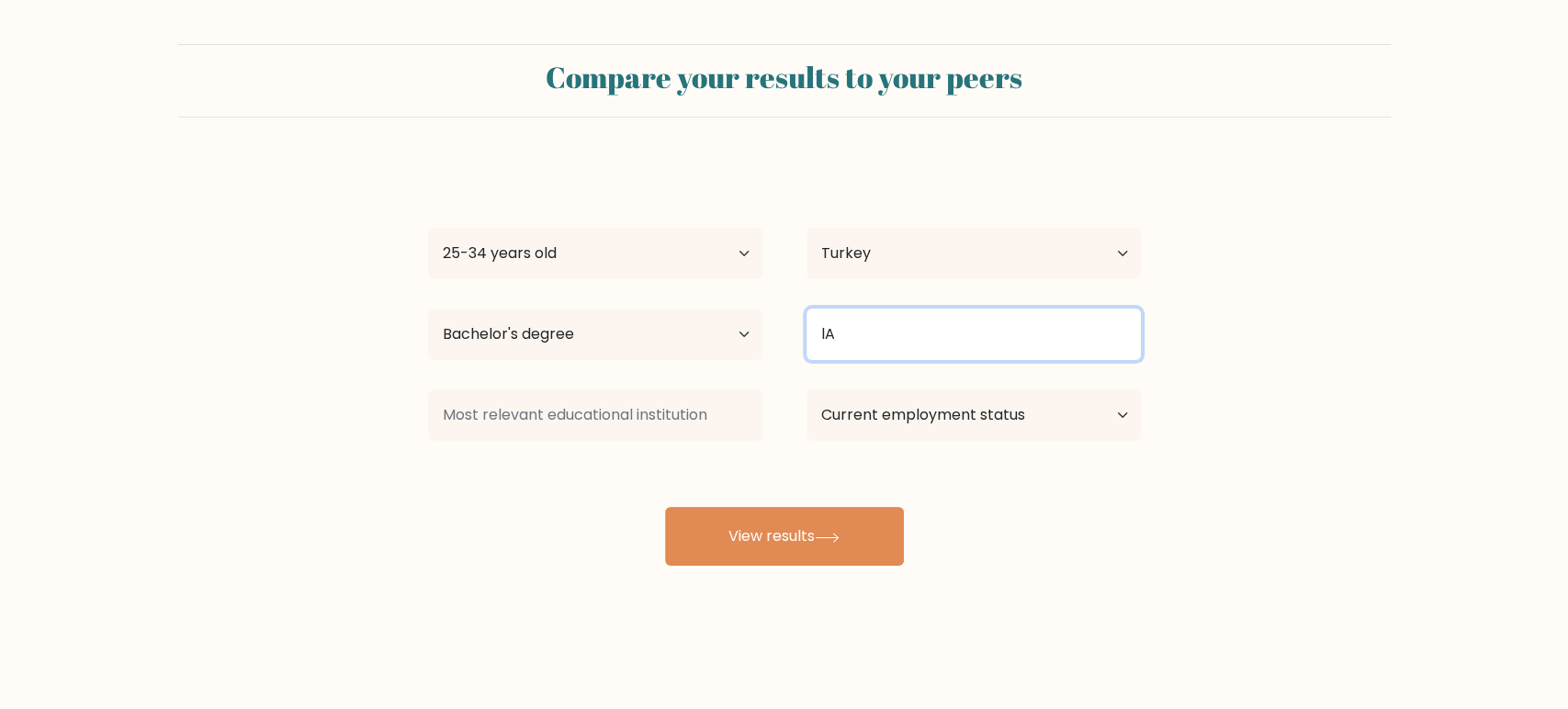 type on "l" 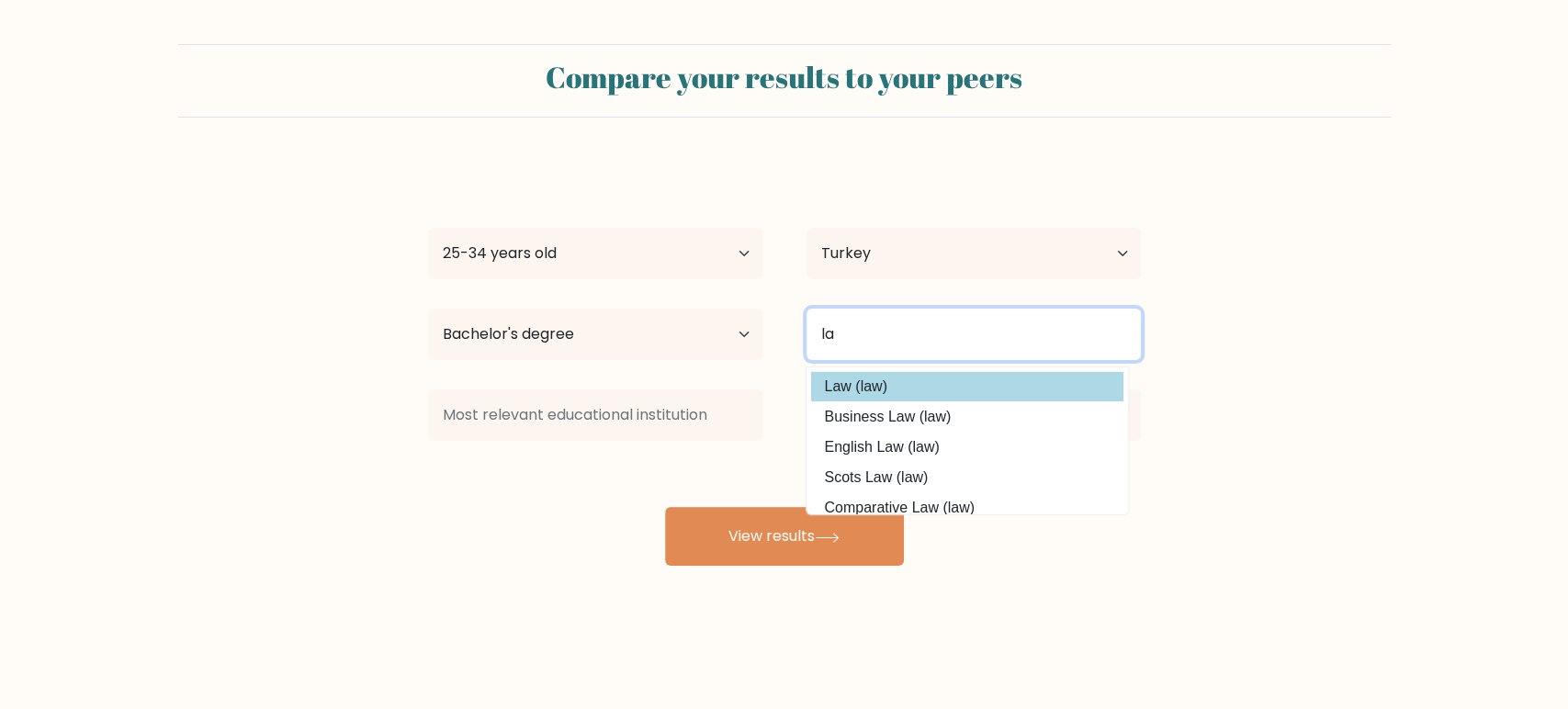 type on "la" 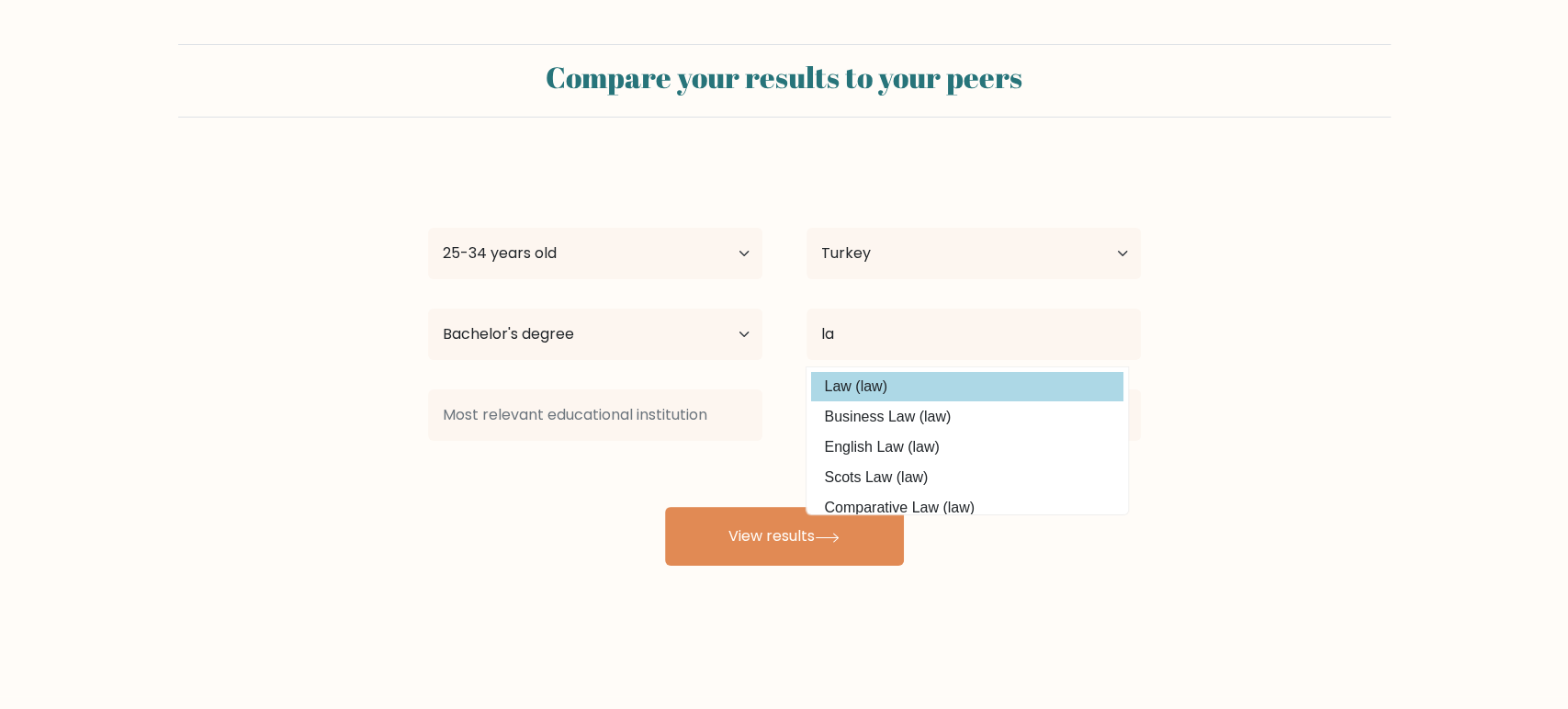 click on "FERİDE
[LAST]
Age
Under 18 years old
18-24 years old
25-34 years old
35-44 years old
45-54 years old
55-64 years old
65 years old and above
Country
Afghanistan
Albania
Algeria
American Samoa
Andorra
Angola
Anguilla
Antarctica
Antigua and Barbuda
Argentina
Armenia
Aruba
Australia
Austria
Azerbaijan
Bahamas
Bahrain
Bangladesh
Barbados
Belarus
Belgium
Belize
Benin
Bermuda
Bhutan
Bolivia
Bonaire, Sint Eustatius and Saba
Bosnia and Herzegovina
Botswana
Bouvet Island
Brazil
Brunei la" at bounding box center (784, 364) 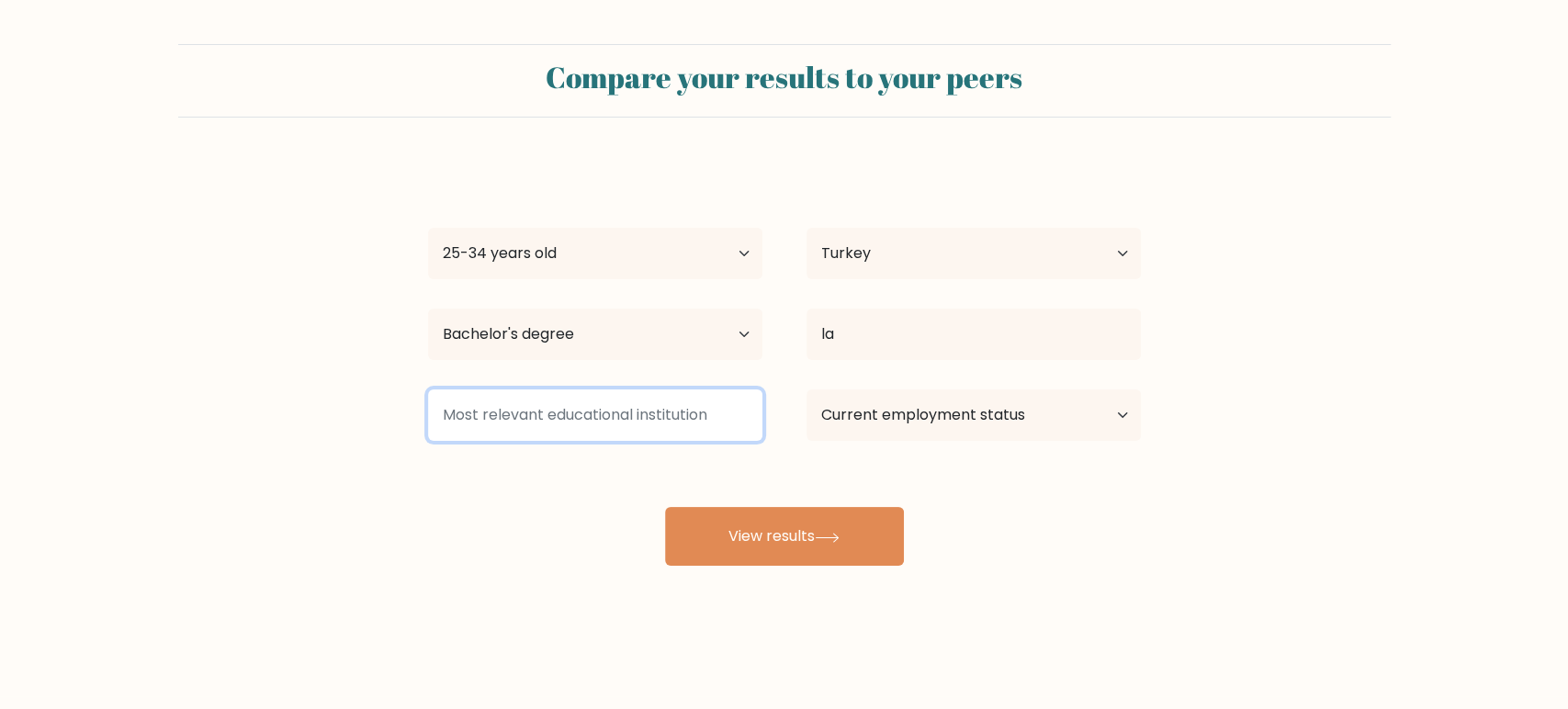click at bounding box center [595, 415] 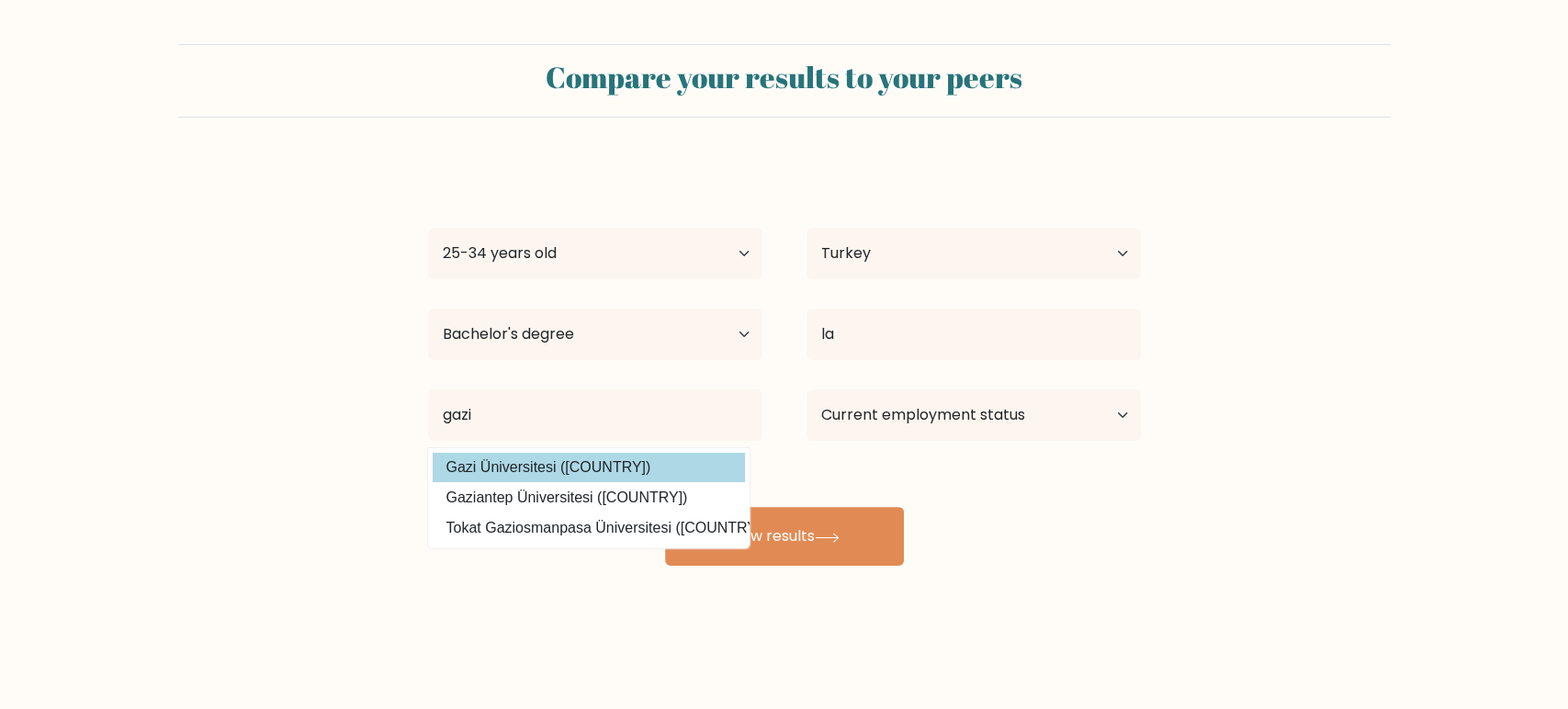 click on "Gazi Üniversitesi (Turkey)" at bounding box center [589, 467] 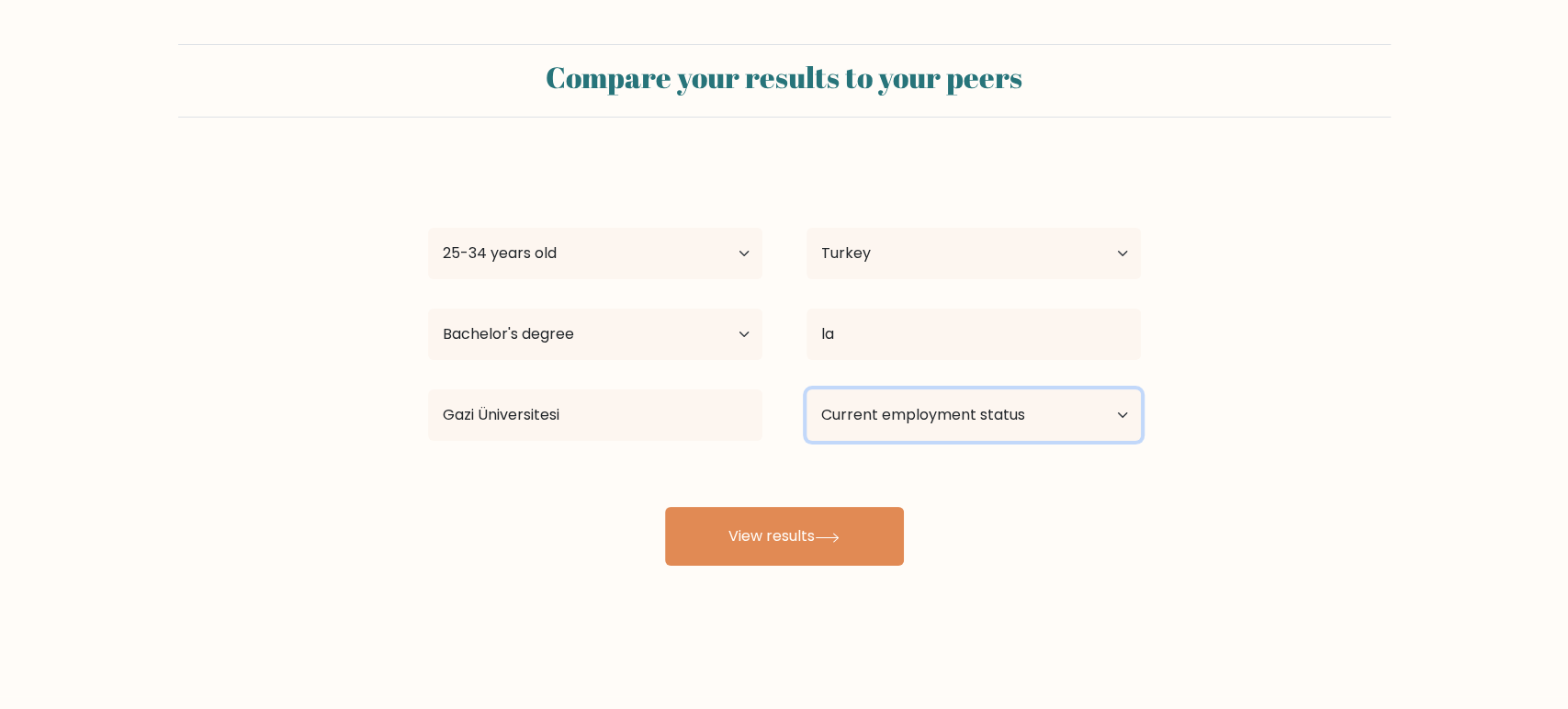 click on "Current employment status
Employed
Student
Retired
Other / prefer not to answer" at bounding box center [974, 415] 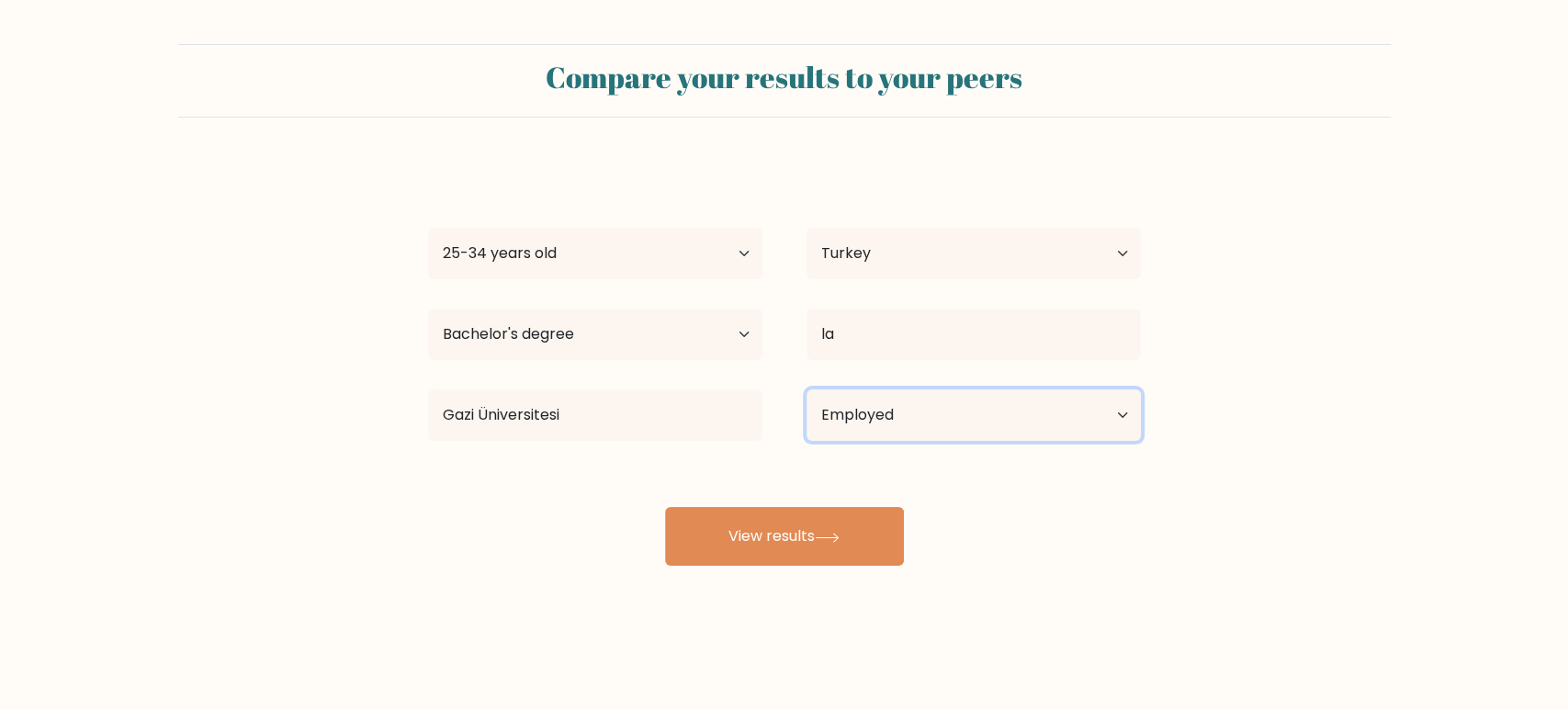 click on "Current employment status
Employed
Student
Retired
Other / prefer not to answer" at bounding box center (974, 415) 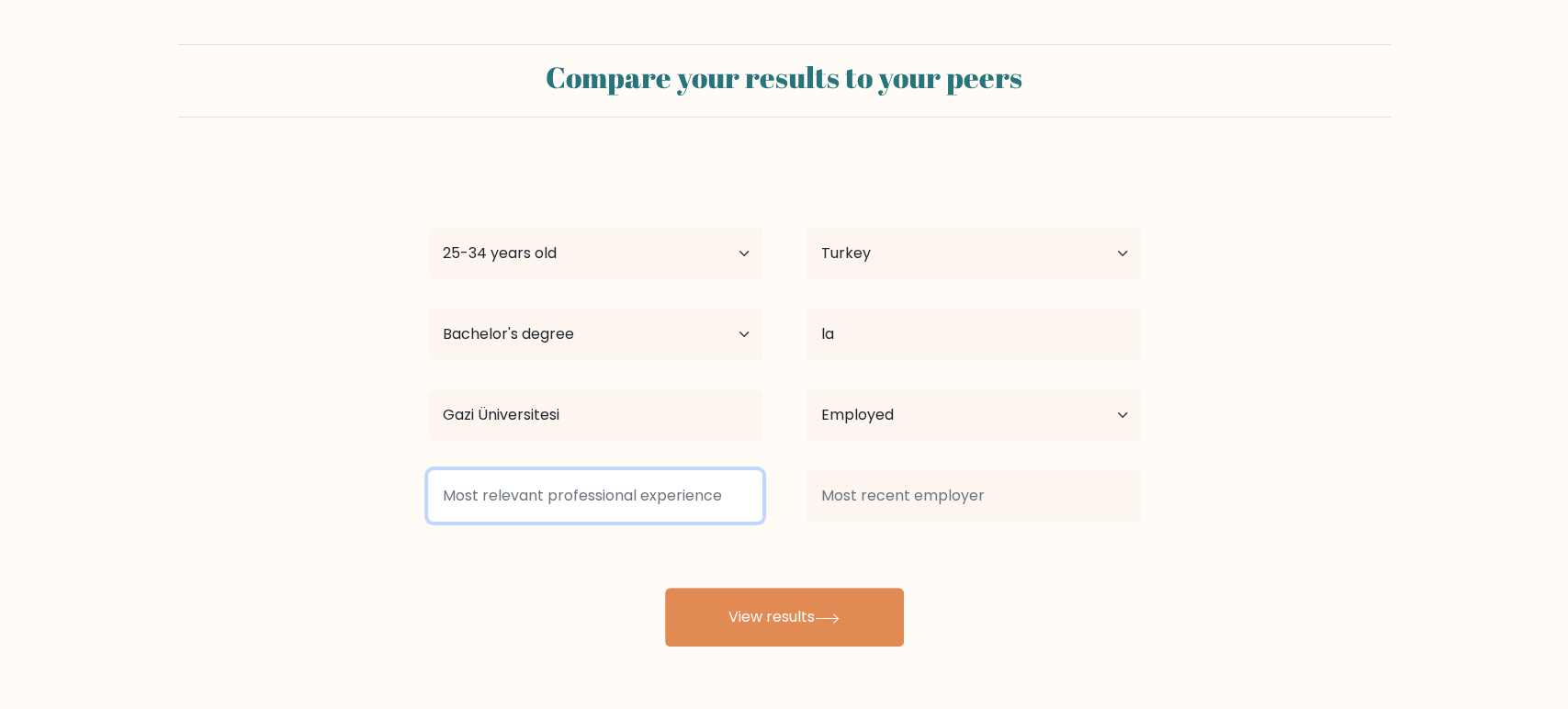 click at bounding box center (595, 496) 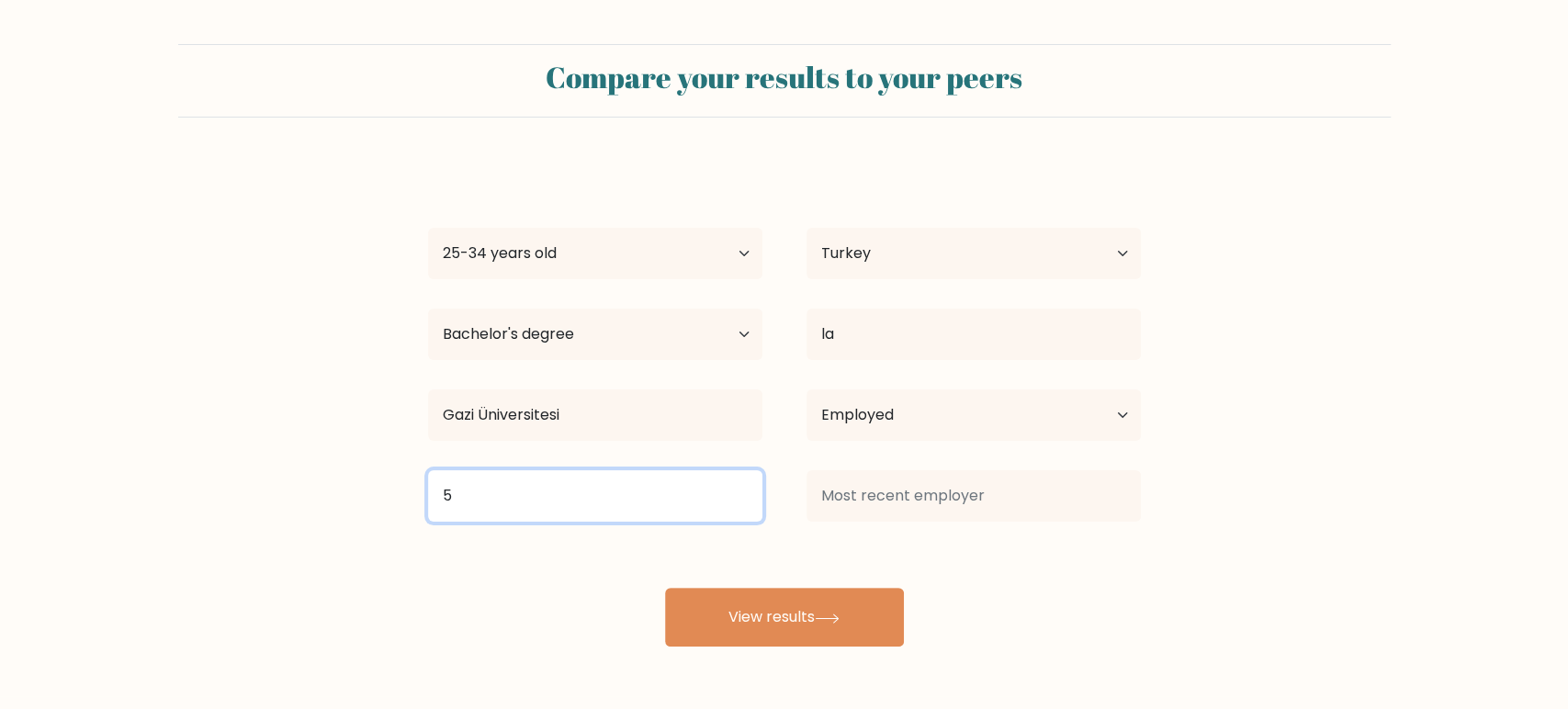 type on "5" 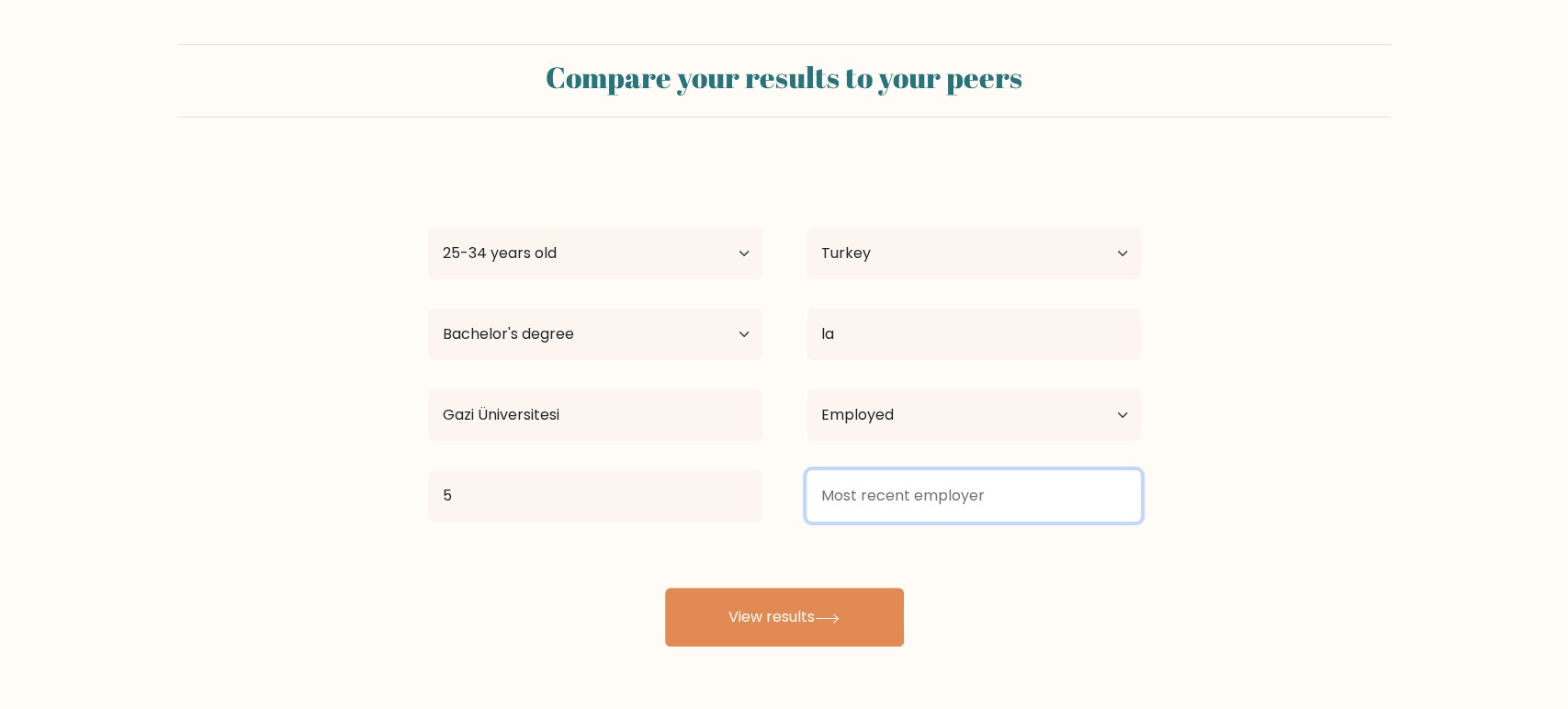 click at bounding box center [974, 496] 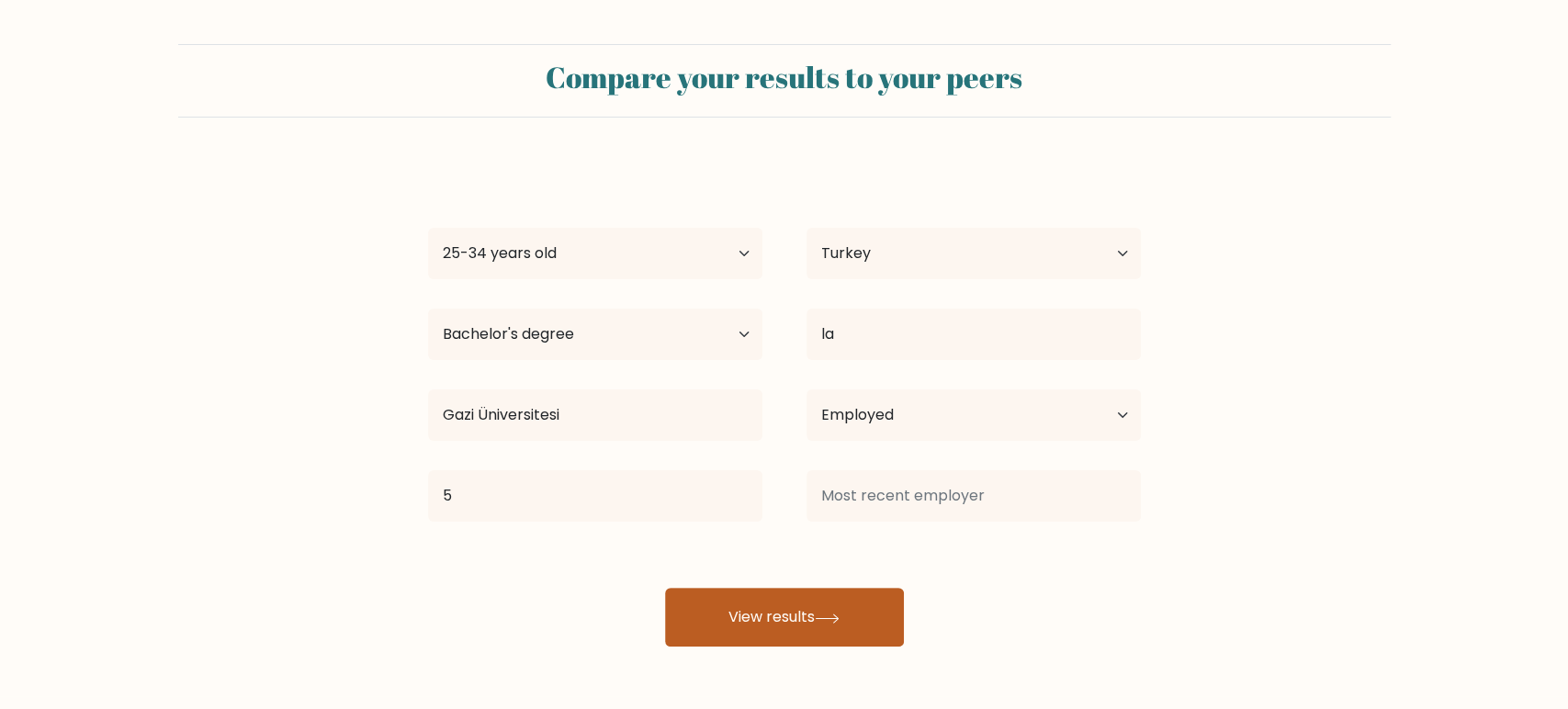 drag, startPoint x: 816, startPoint y: 604, endPoint x: 832, endPoint y: 580, distance: 28.84441 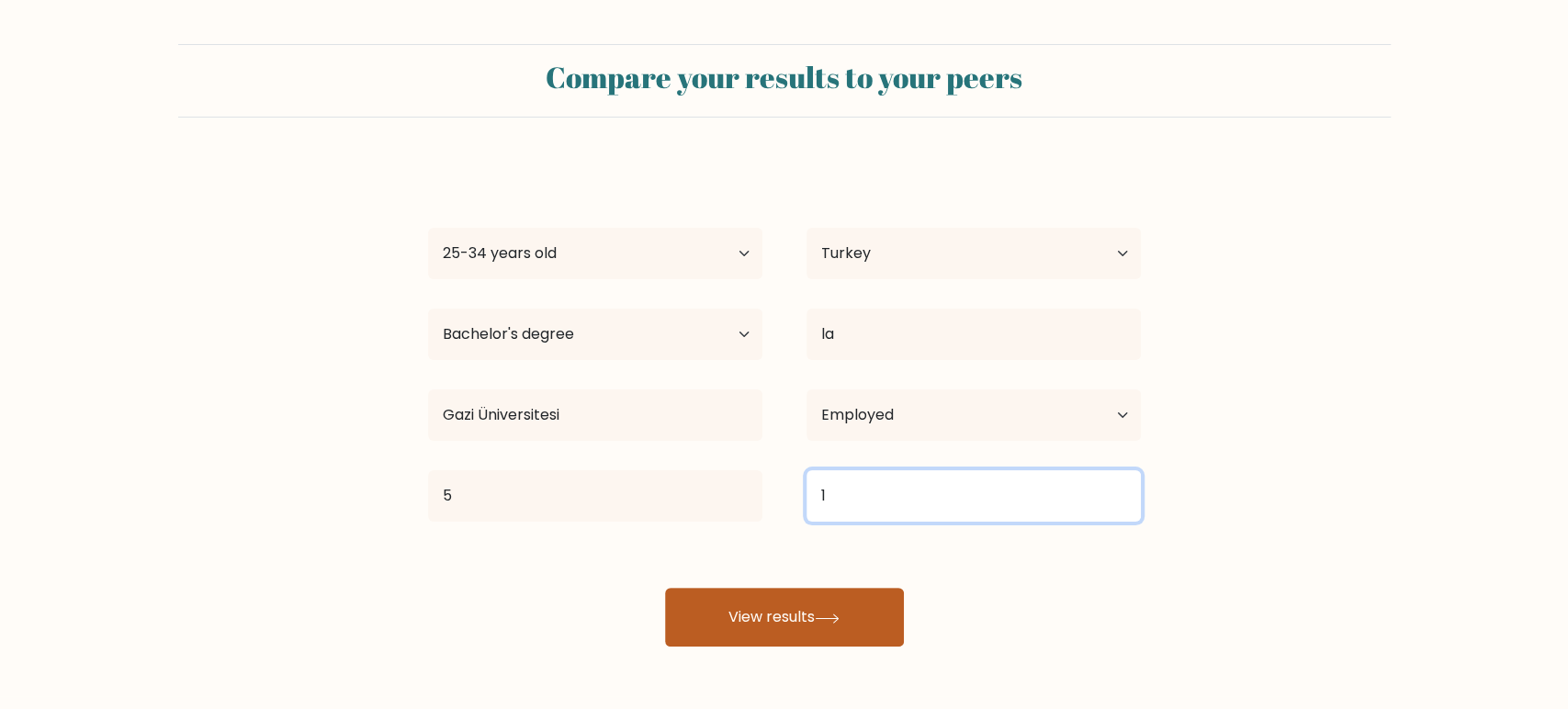 type on "1" 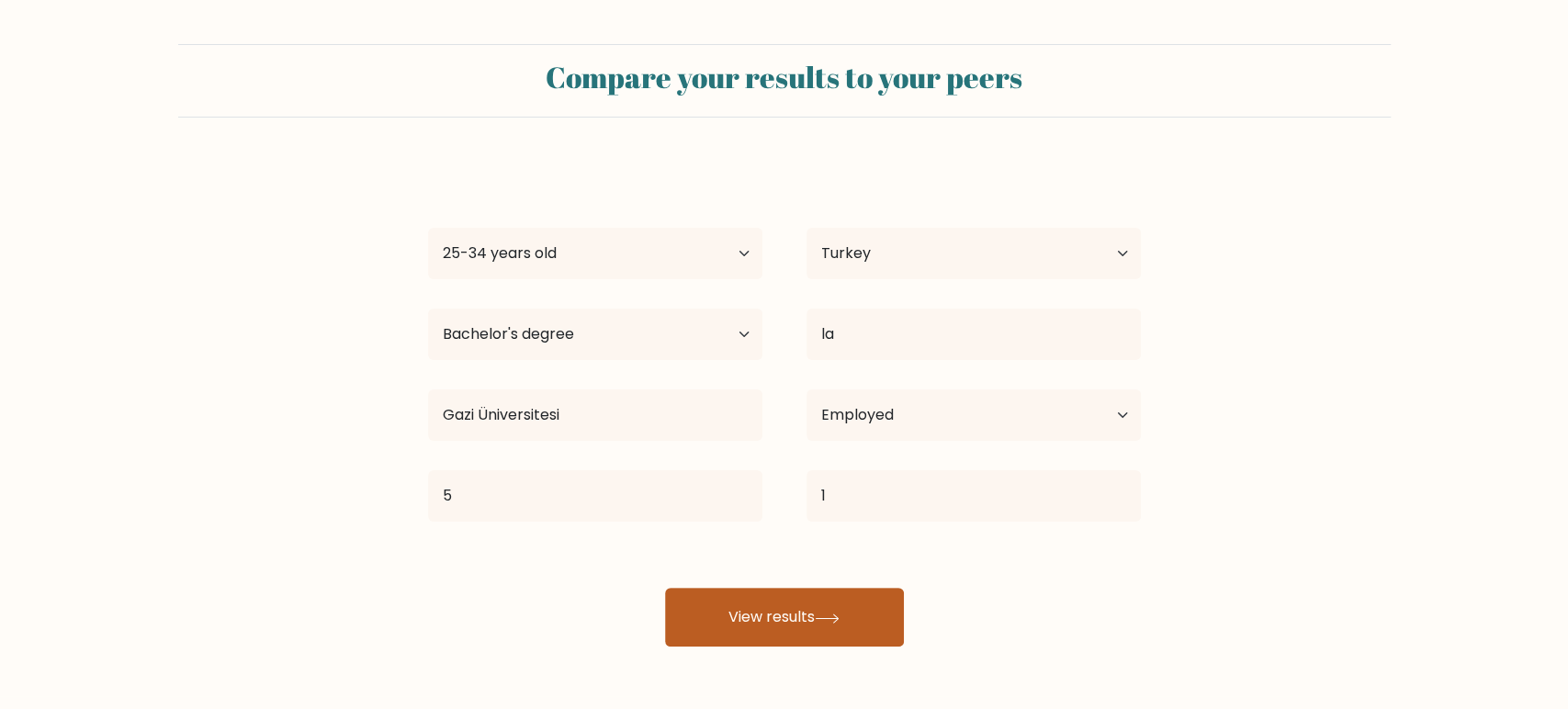 click on "View results" at bounding box center [784, 617] 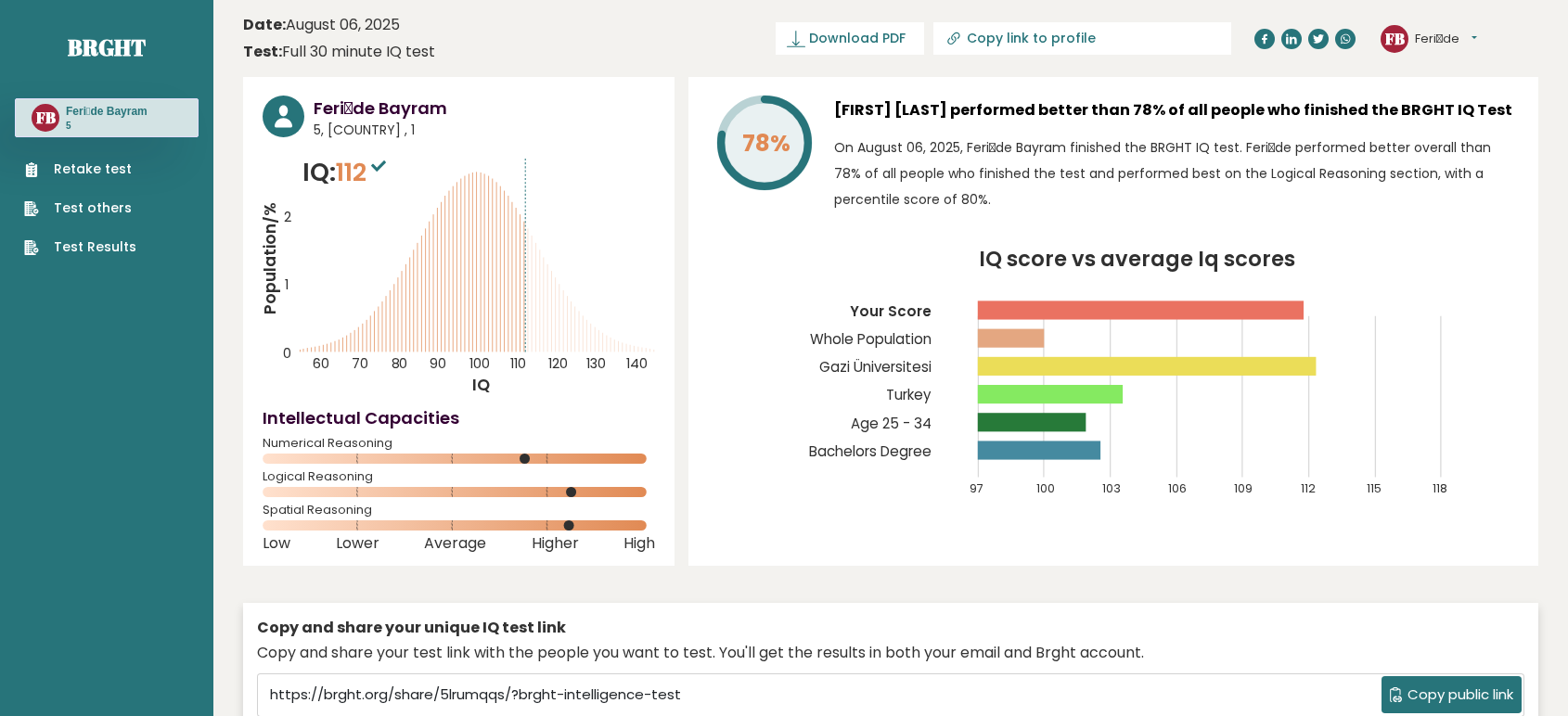 scroll, scrollTop: 0, scrollLeft: 0, axis: both 